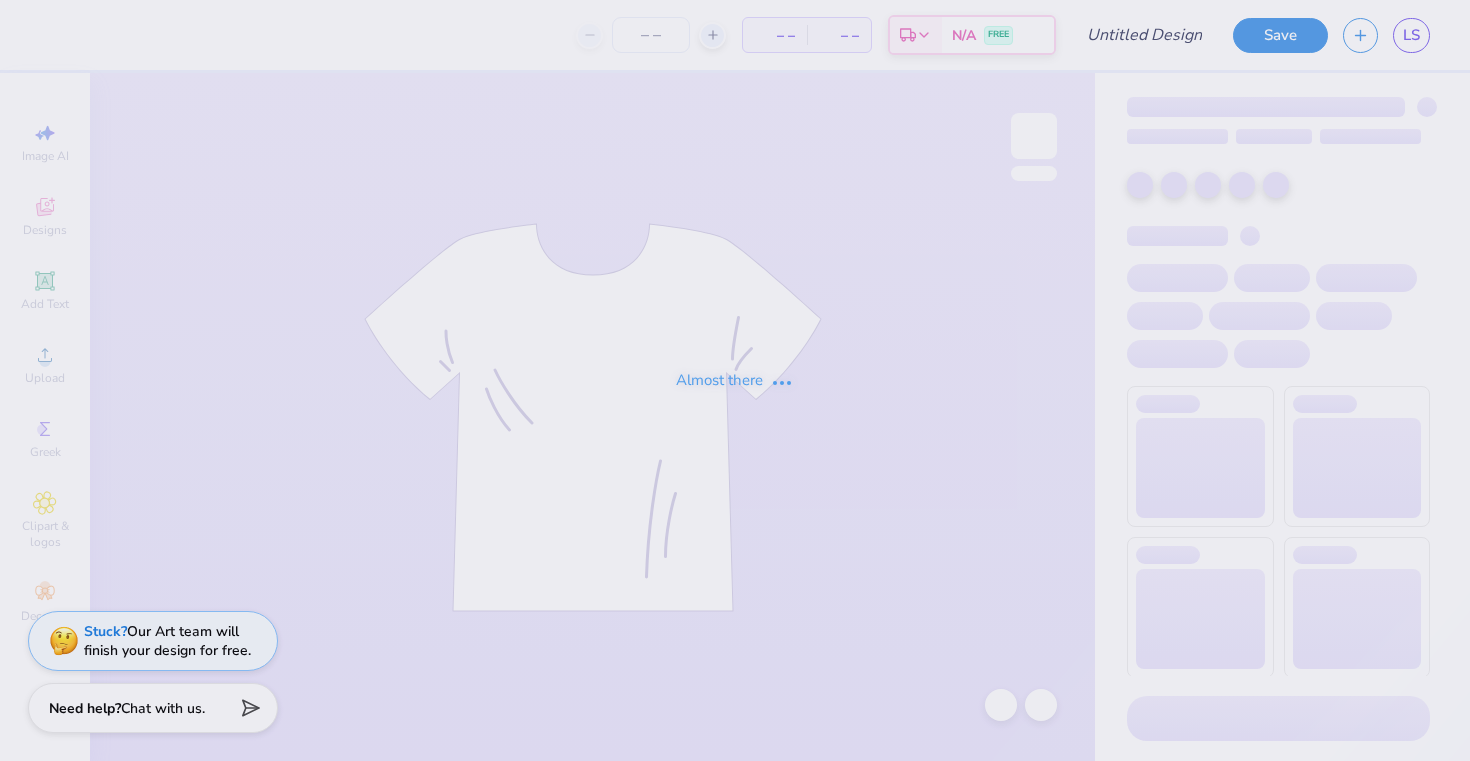 scroll, scrollTop: 0, scrollLeft: 0, axis: both 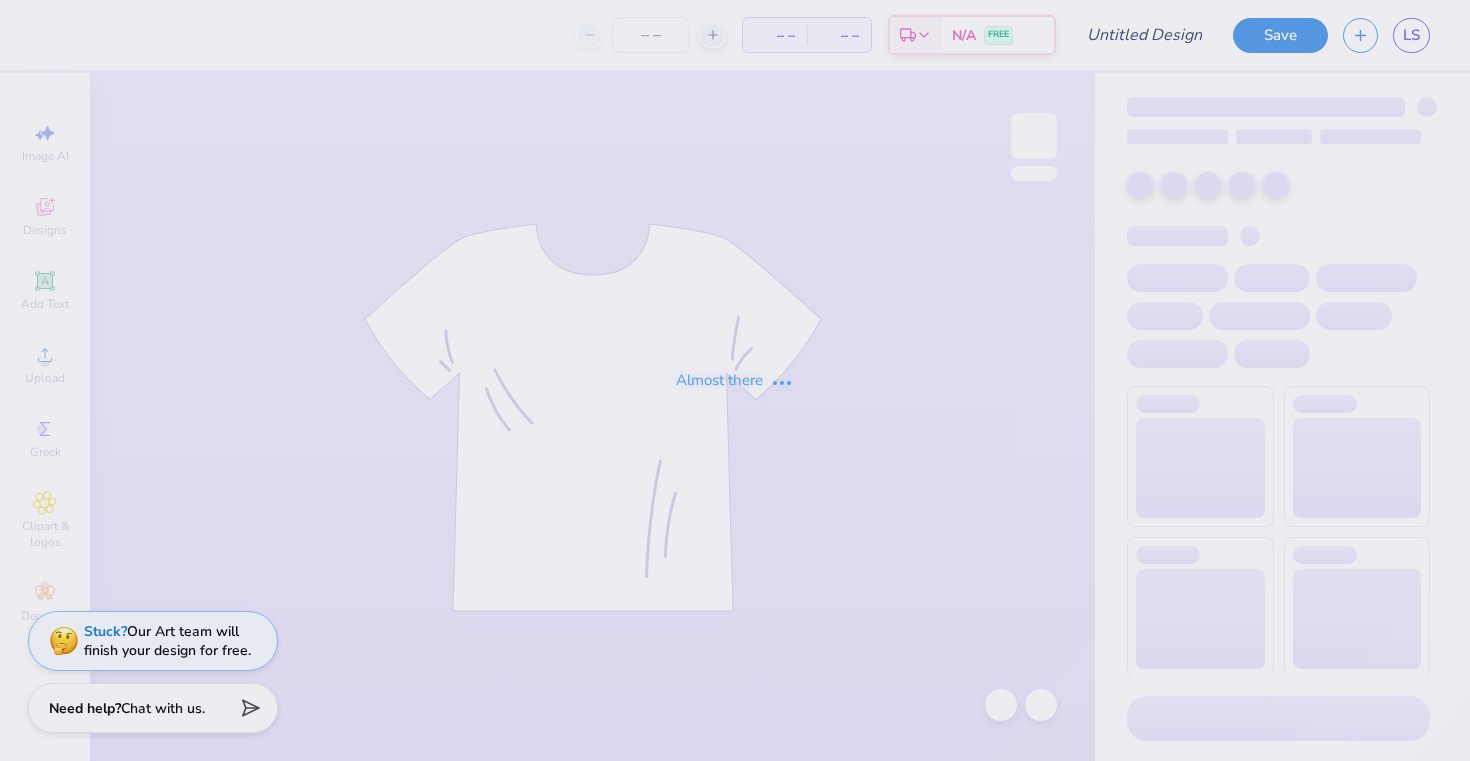 type on "CGH Merch!" 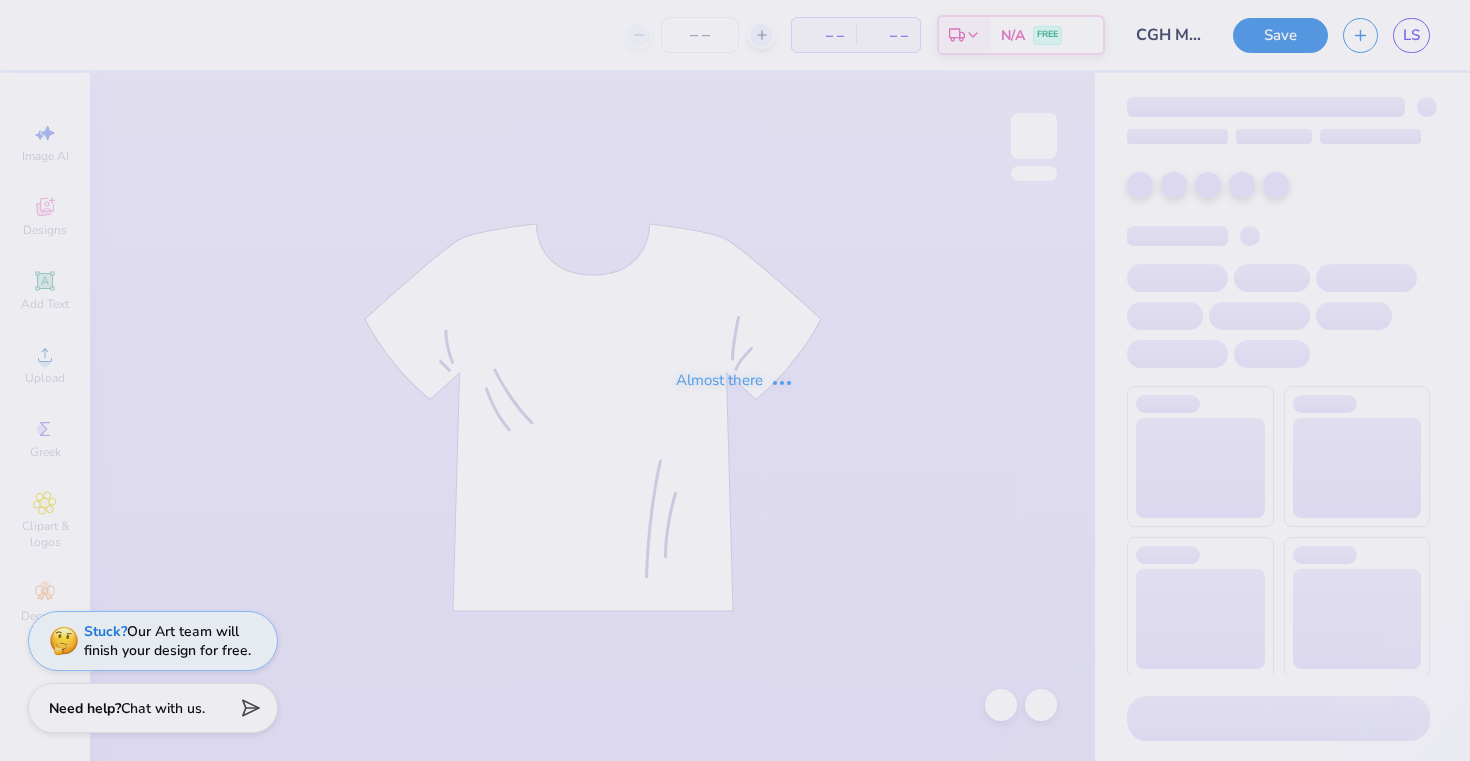 type on "24" 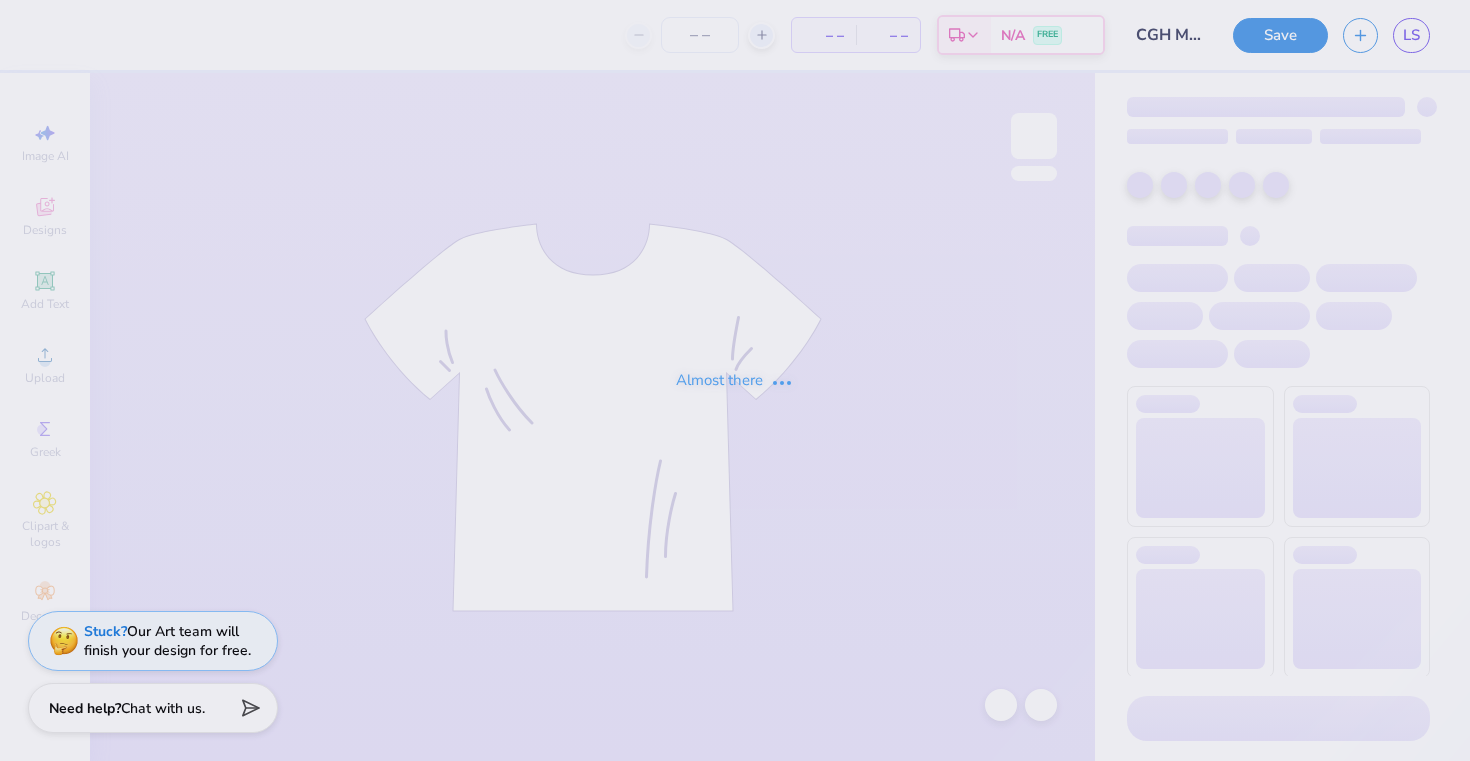 scroll, scrollTop: 0, scrollLeft: 0, axis: both 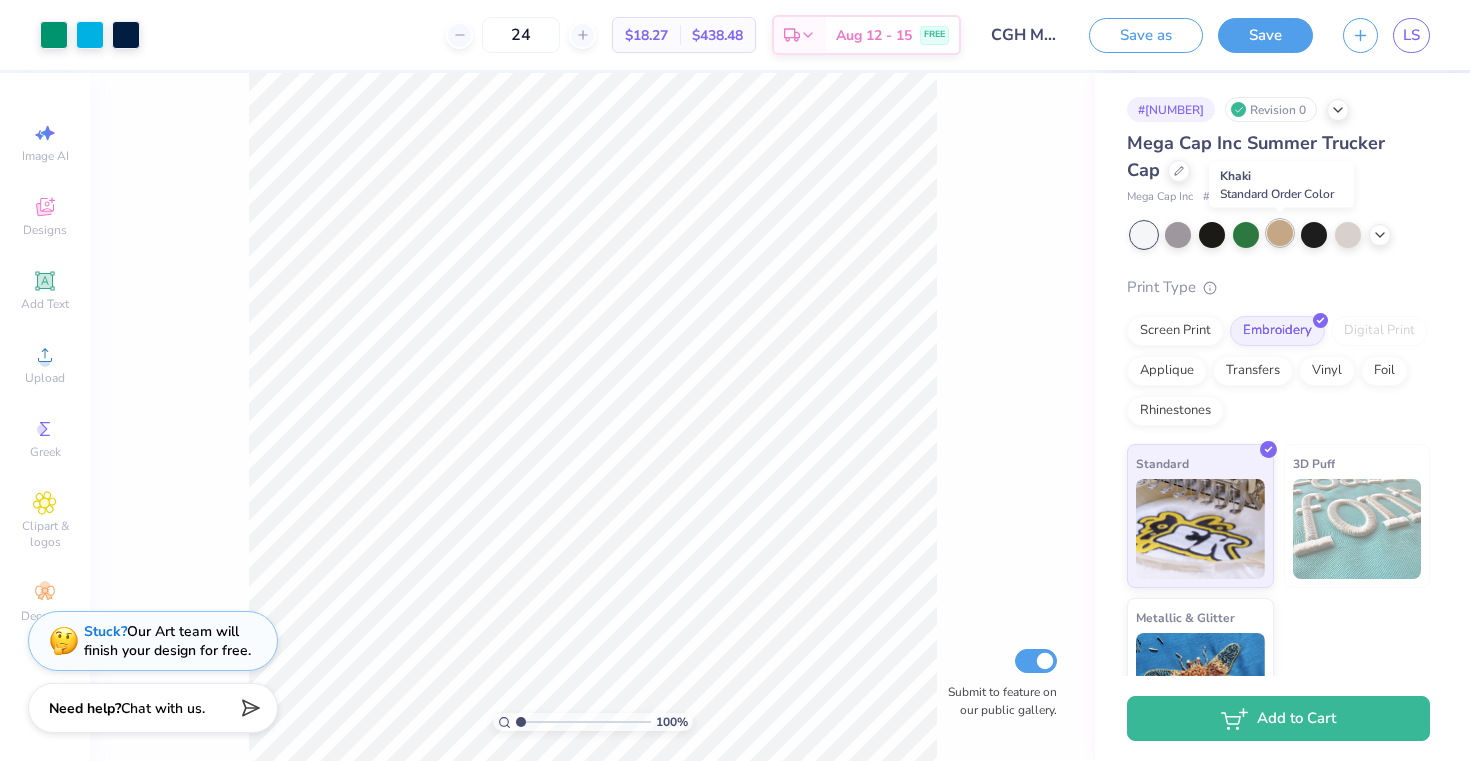 click at bounding box center [1280, 233] 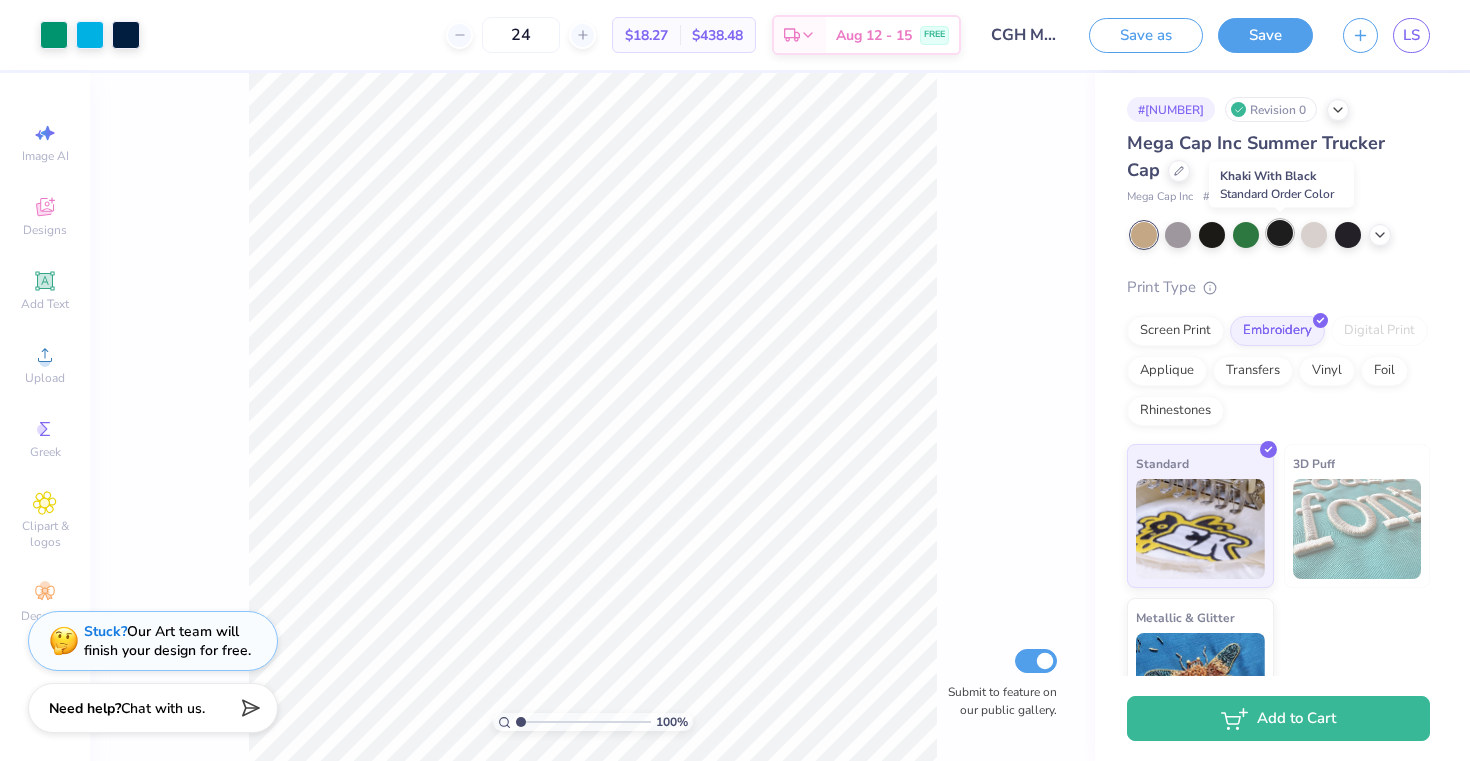 click at bounding box center (1280, 233) 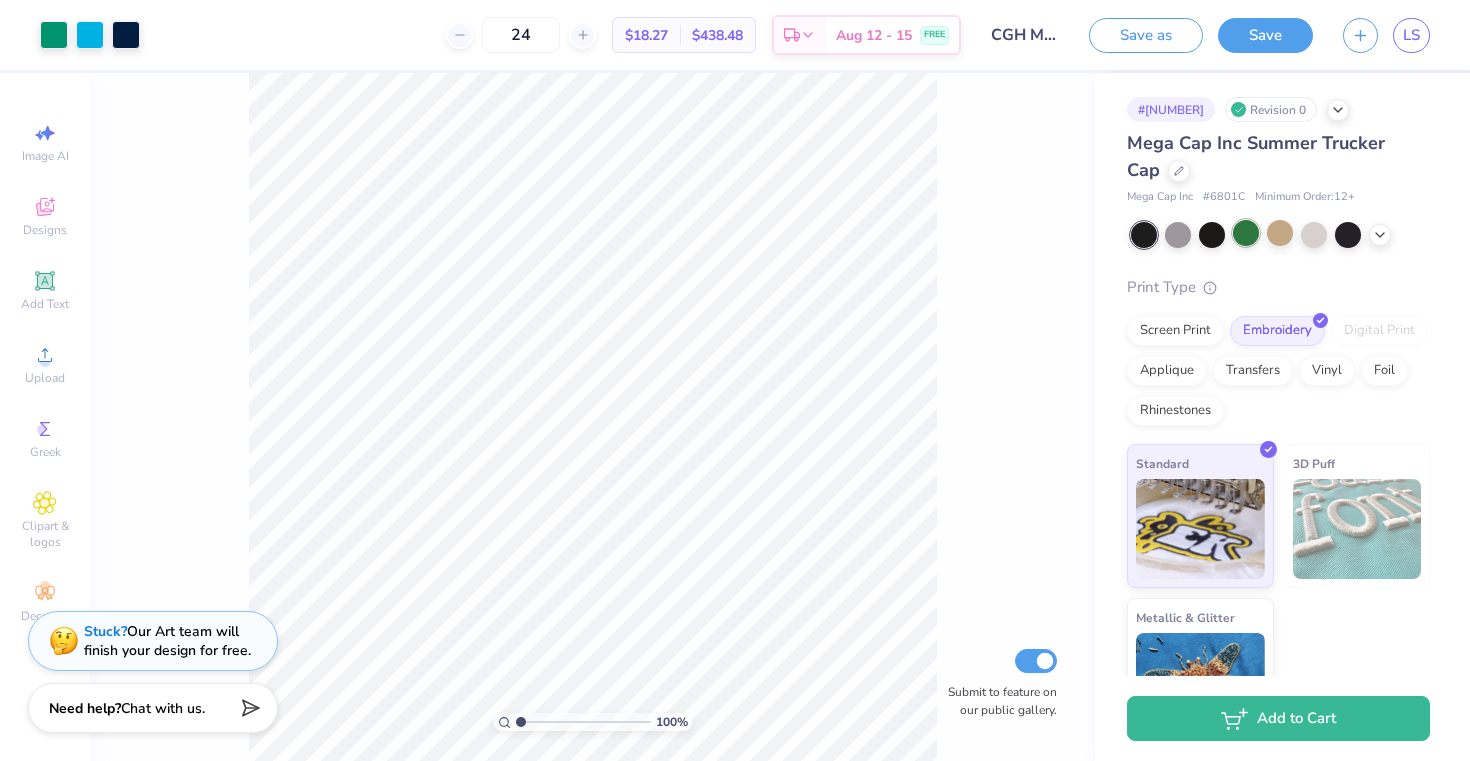 click at bounding box center [1246, 233] 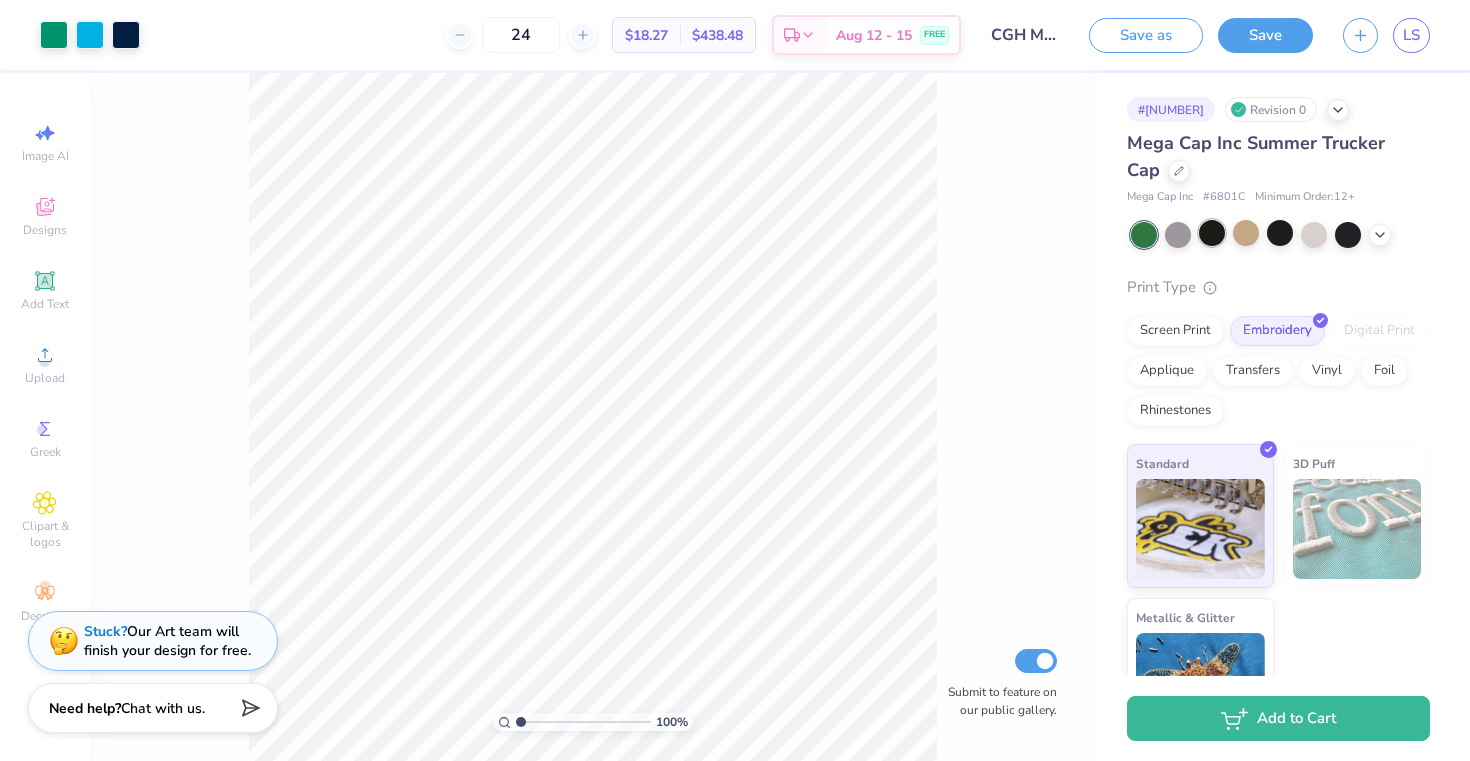 click at bounding box center (1212, 233) 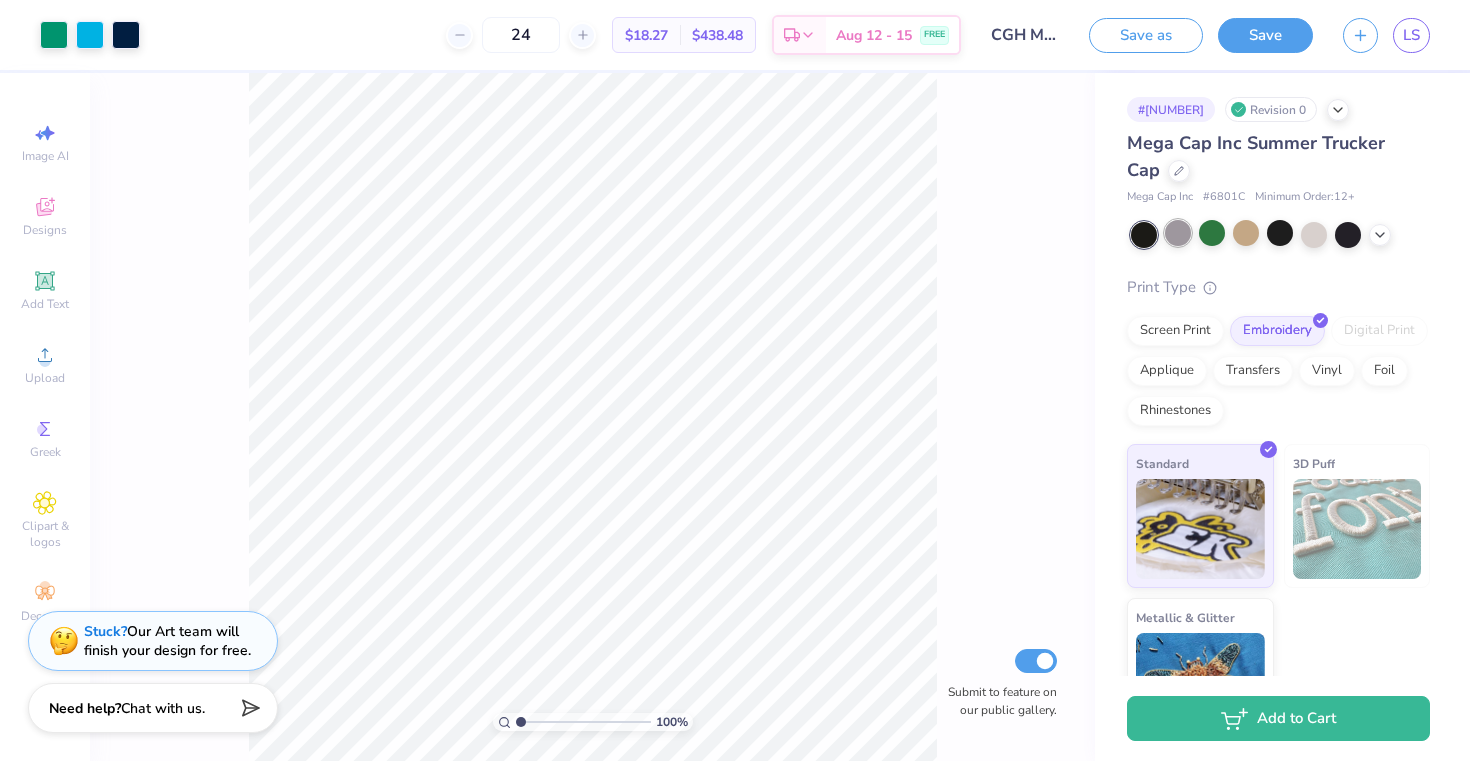 click at bounding box center [1178, 233] 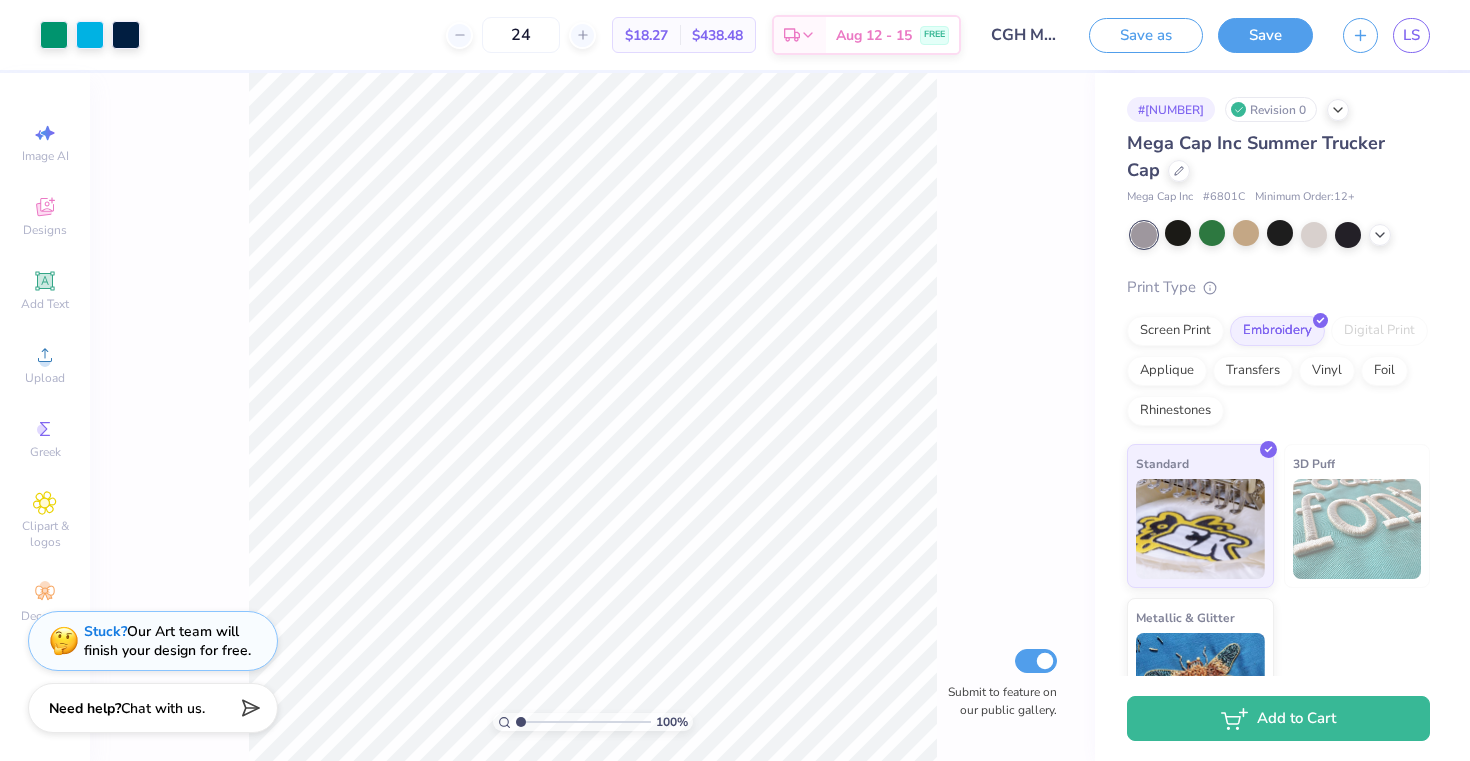 click at bounding box center [1144, 235] 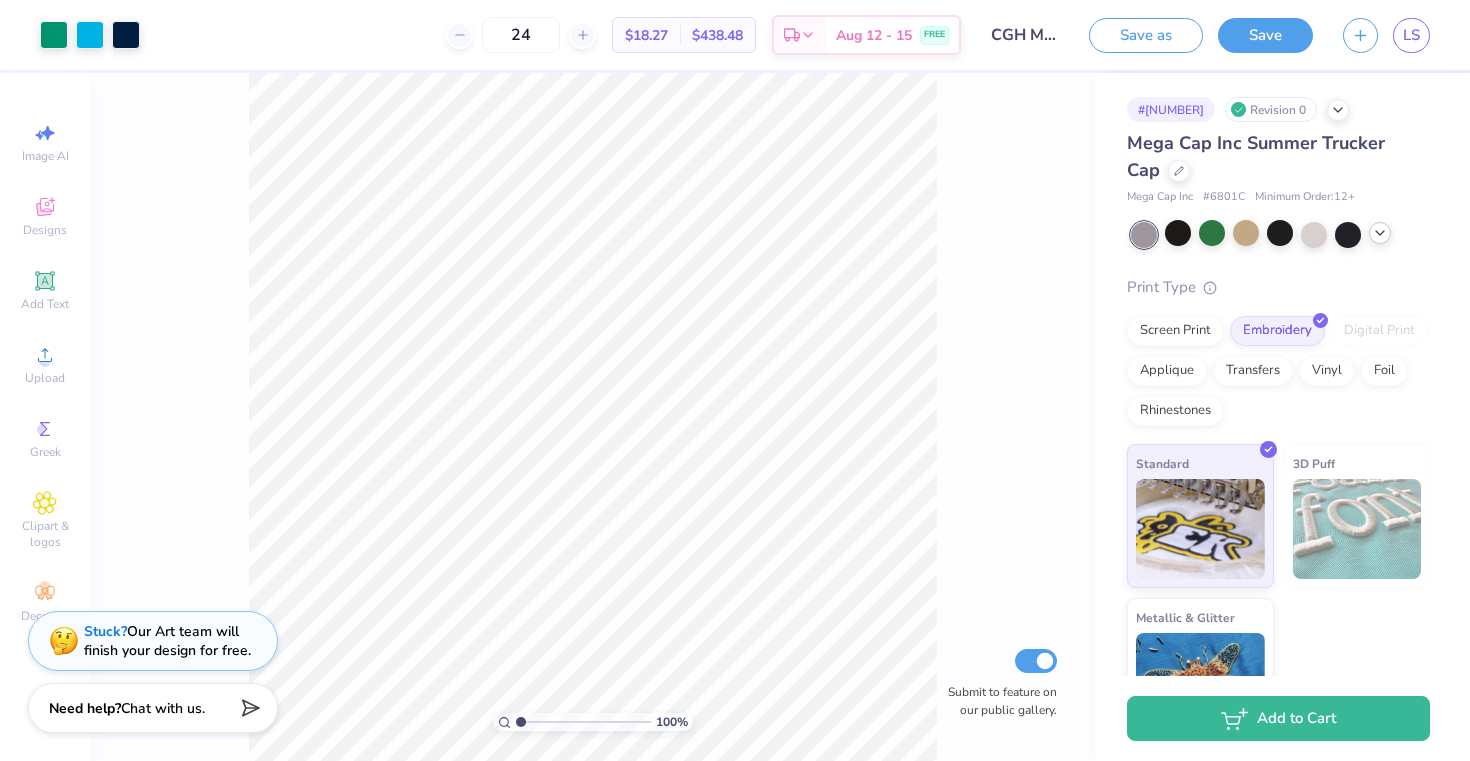 click 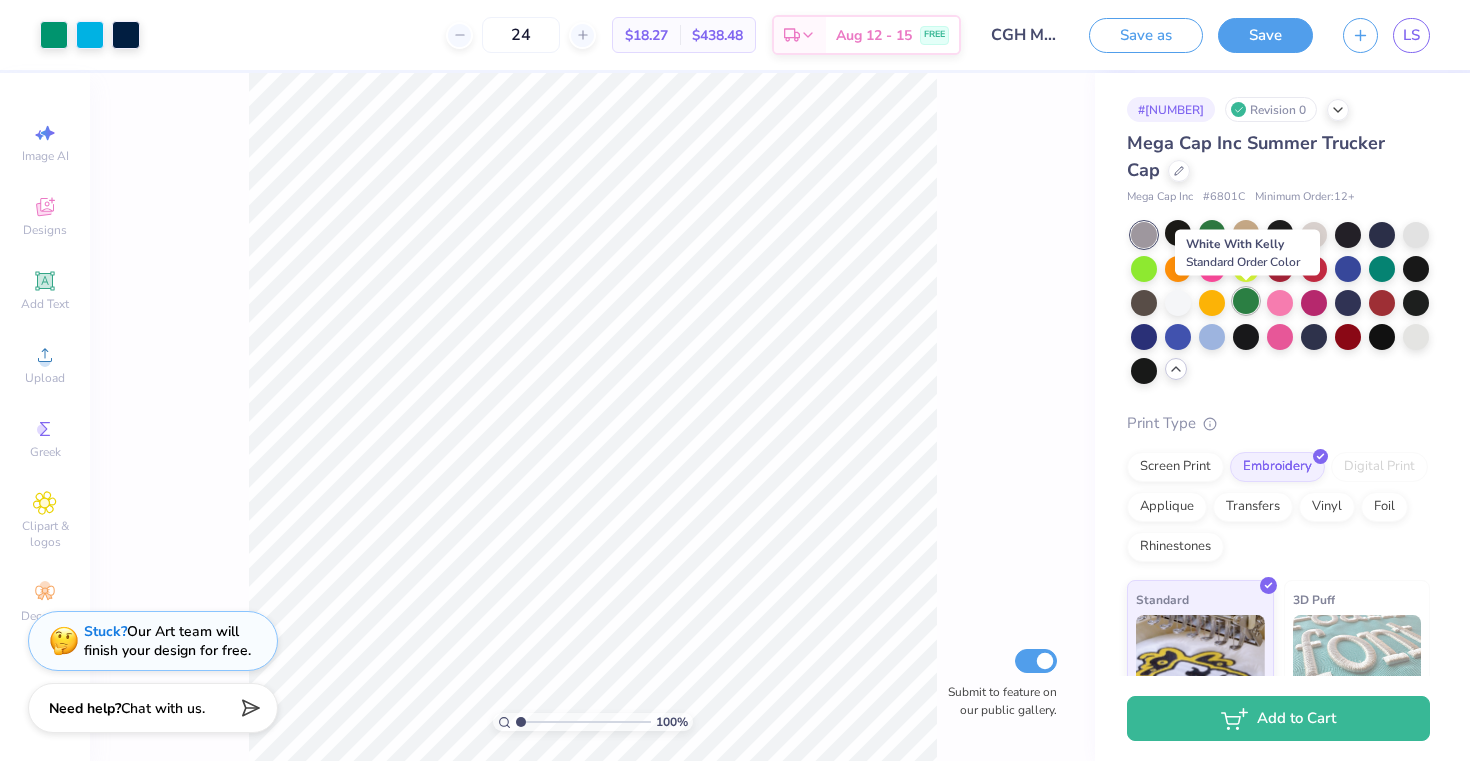 click at bounding box center [1246, 301] 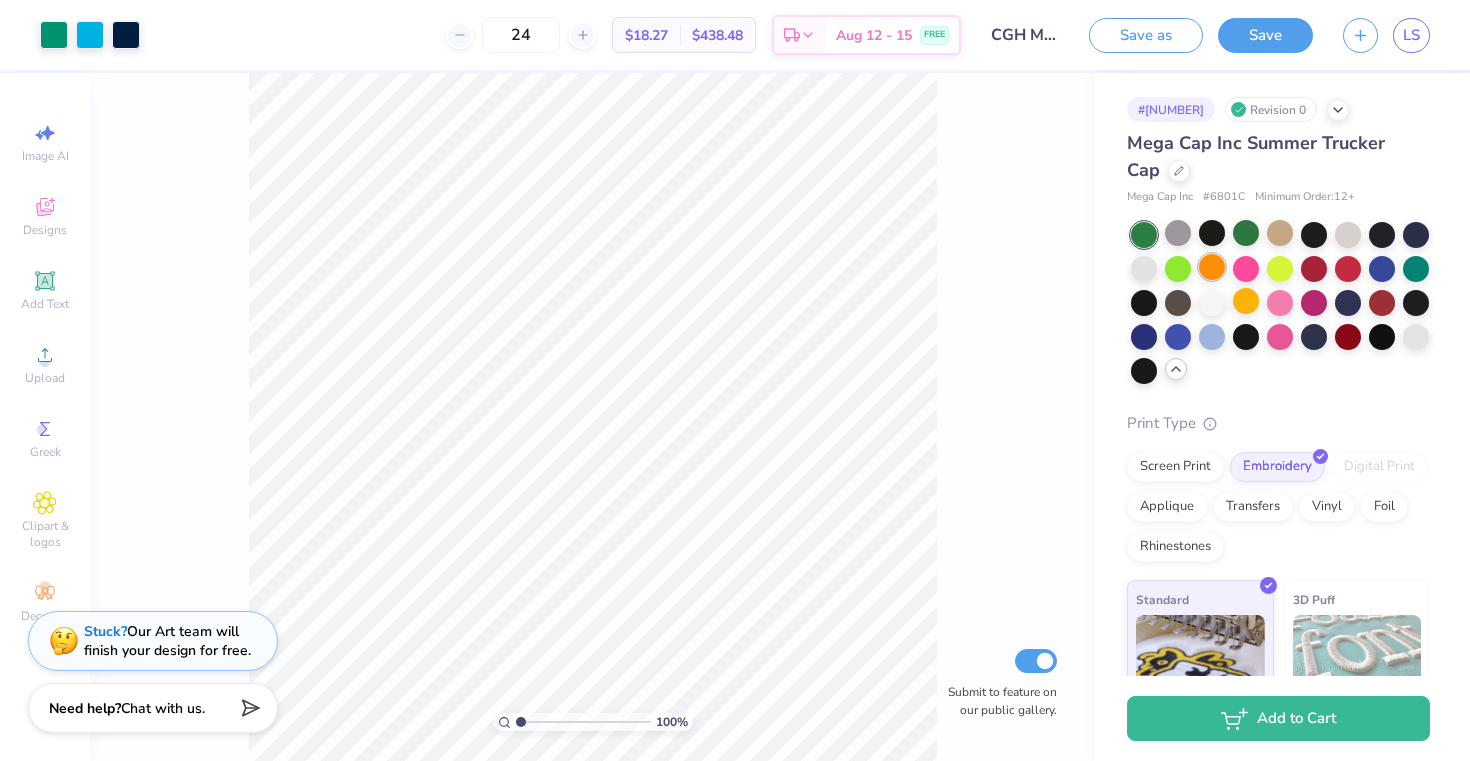 click at bounding box center (1212, 267) 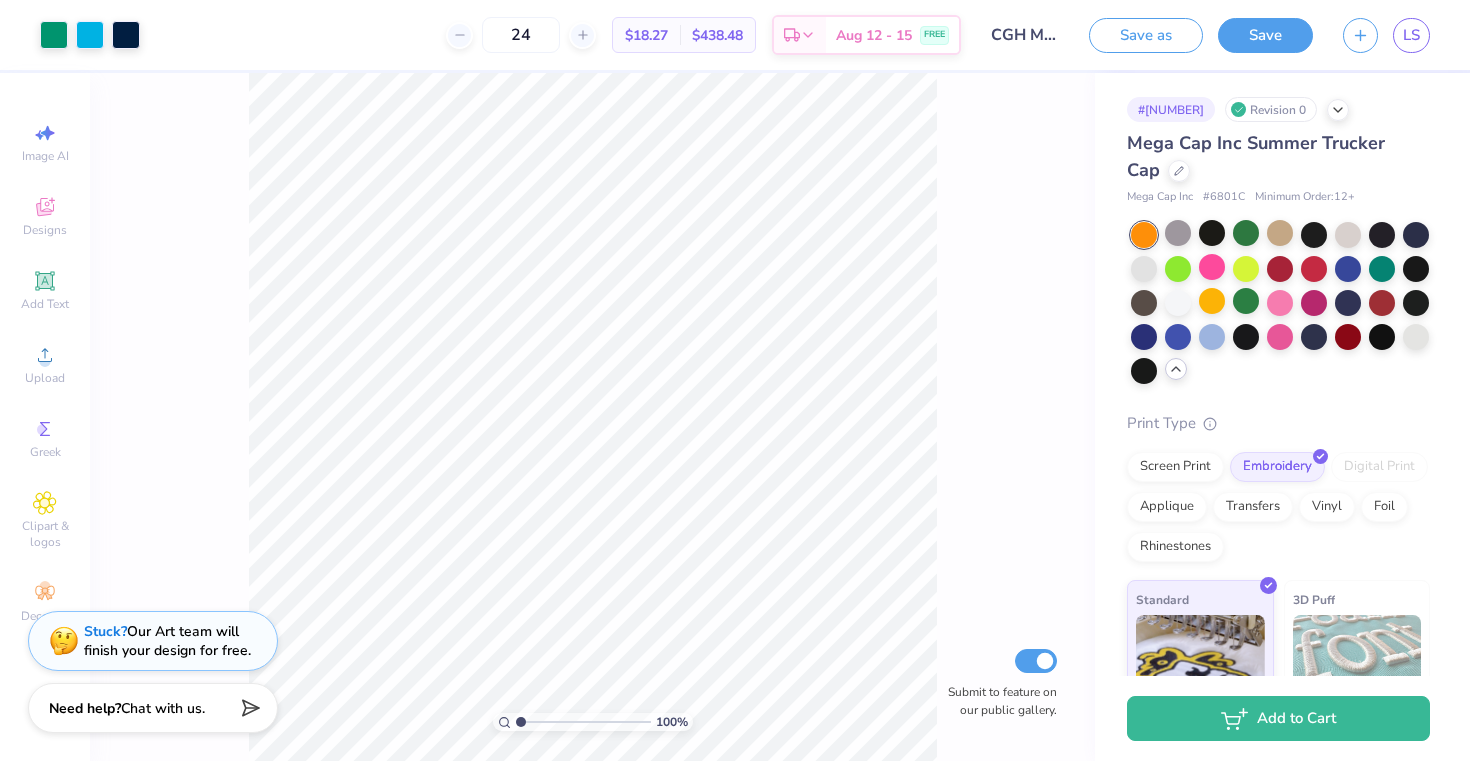 click at bounding box center [1212, 301] 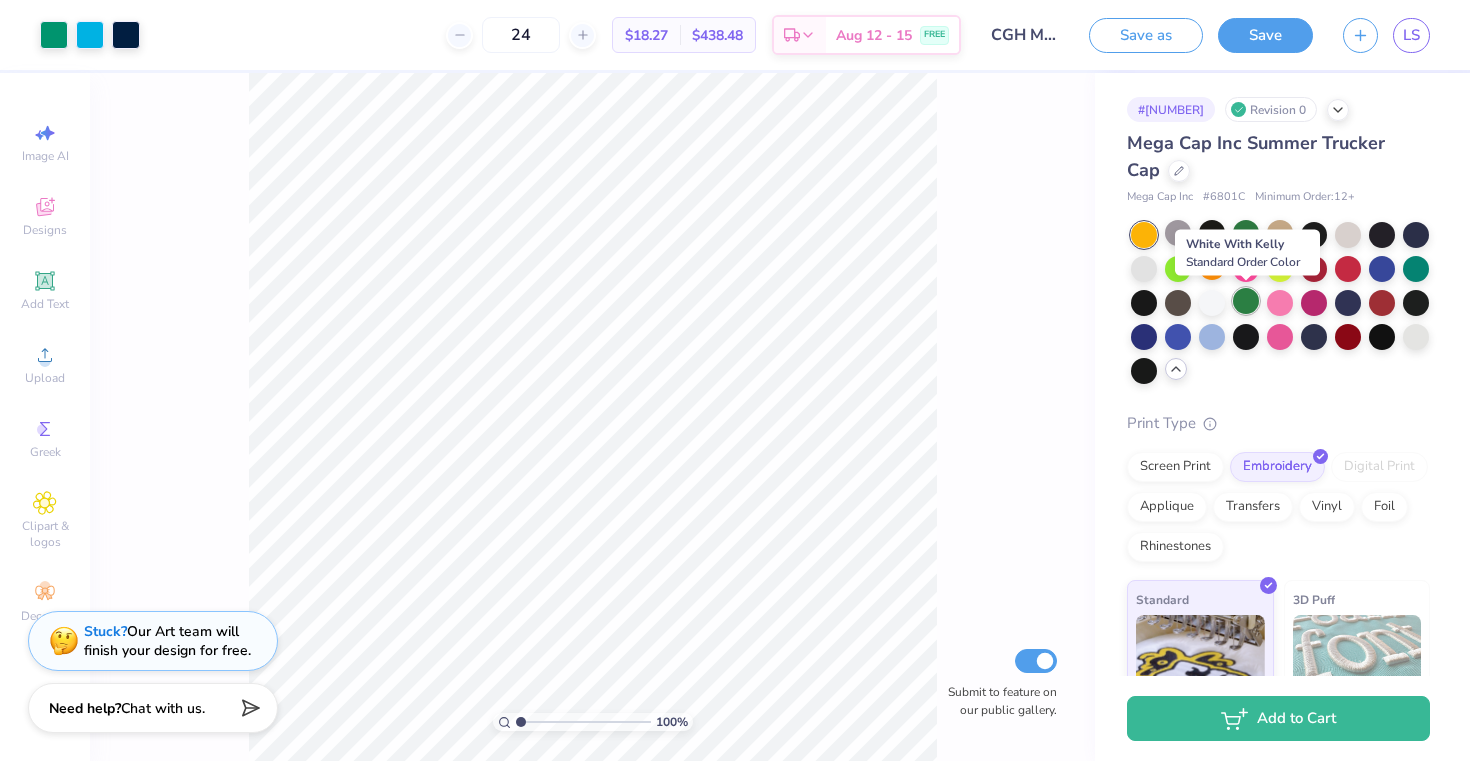 click at bounding box center (1246, 301) 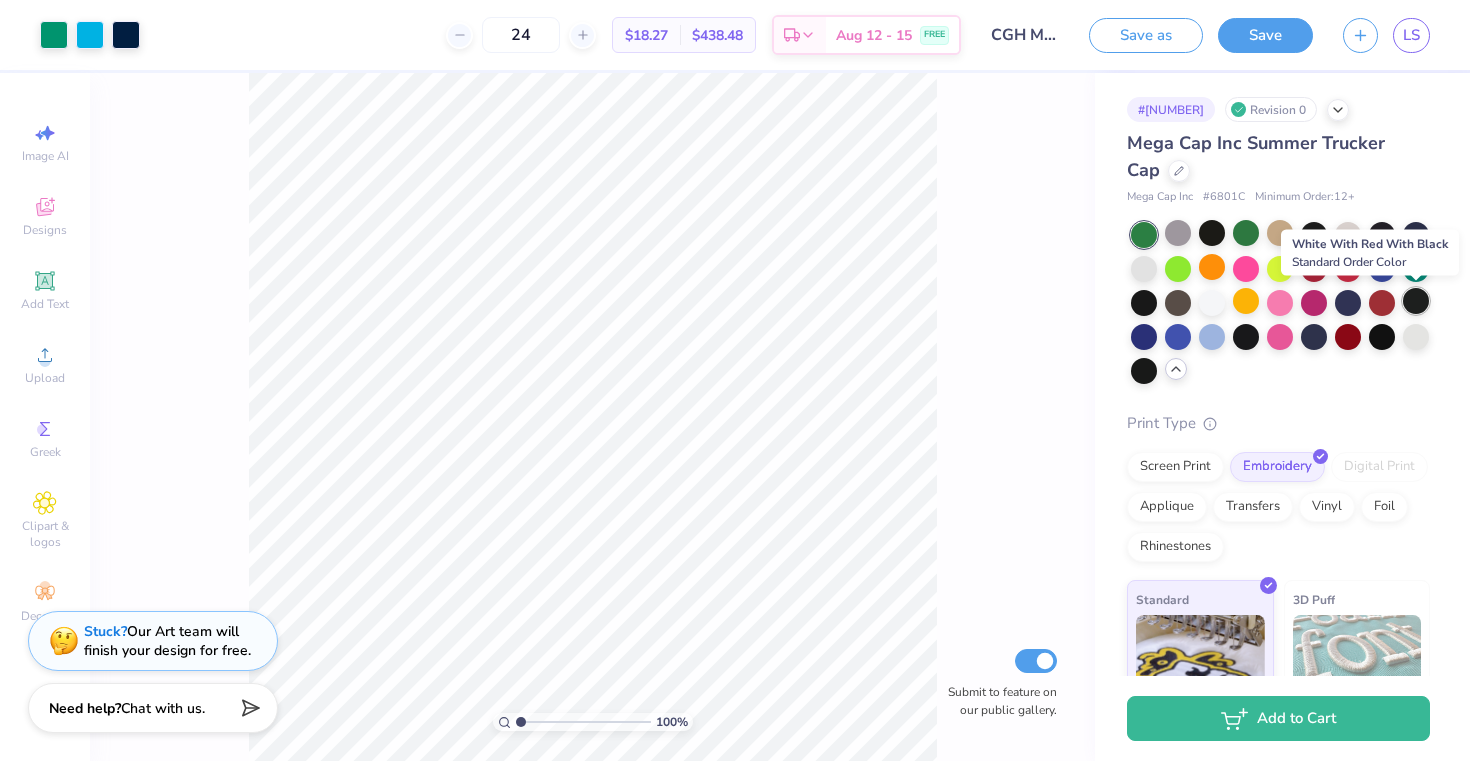 click at bounding box center [1416, 301] 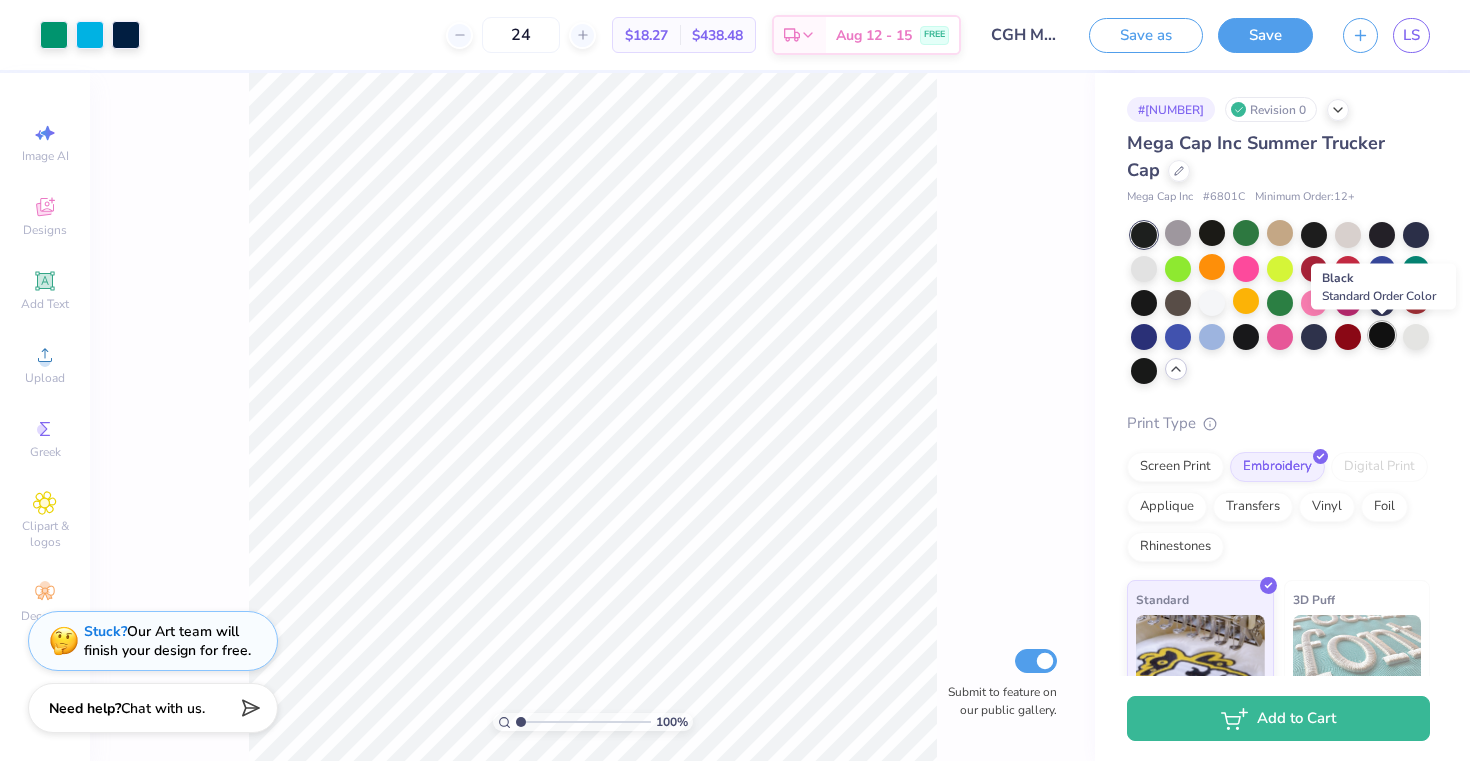 click at bounding box center [1382, 335] 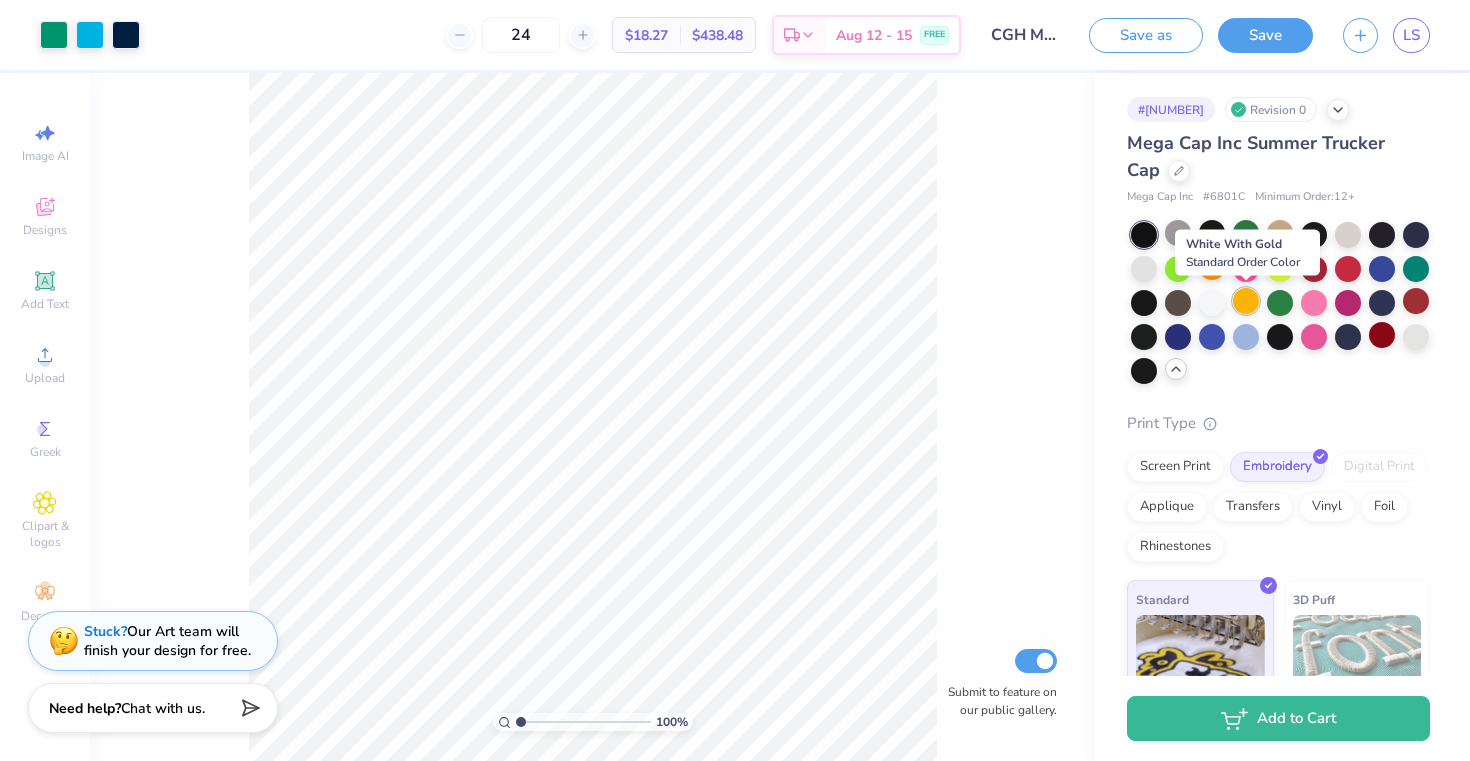 click at bounding box center (1246, 301) 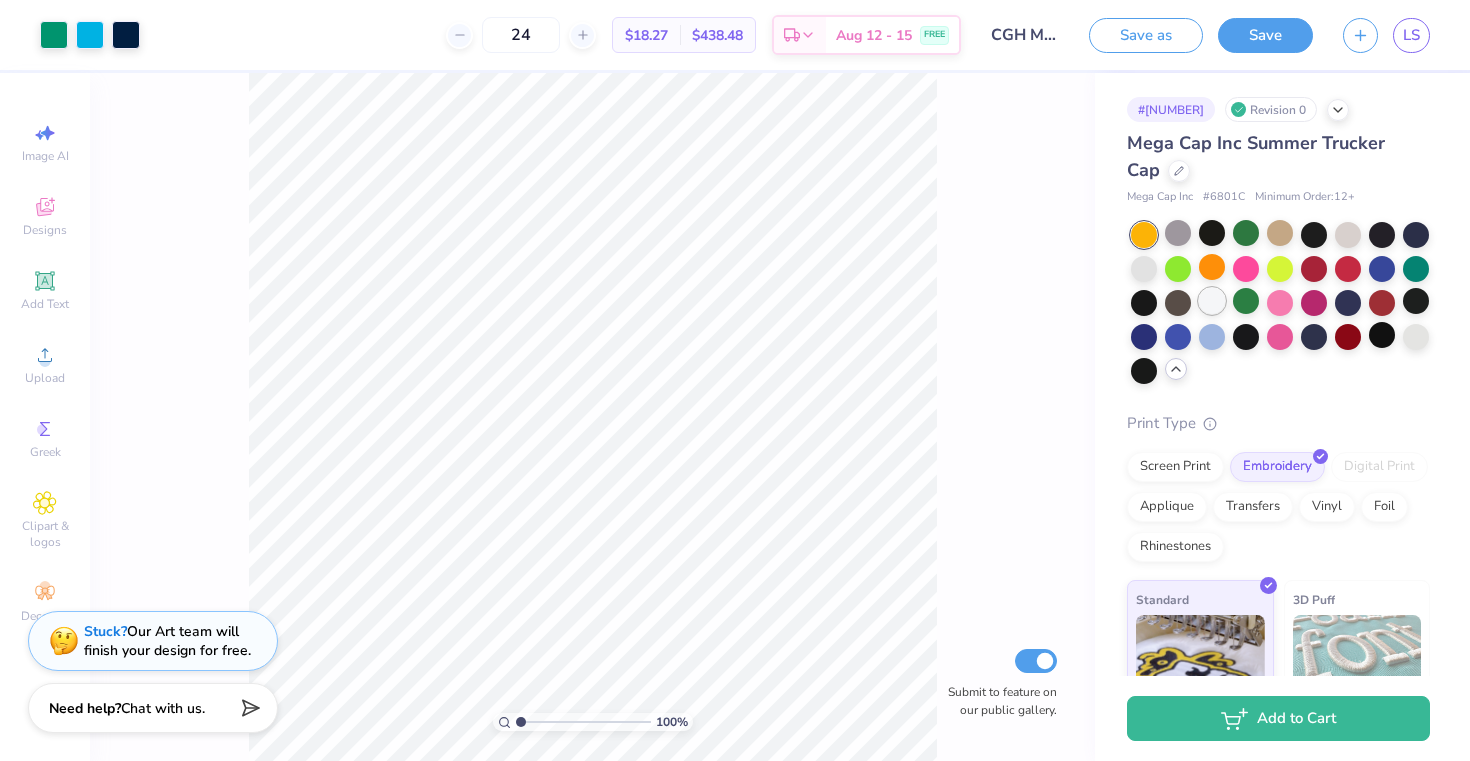 click at bounding box center [1212, 301] 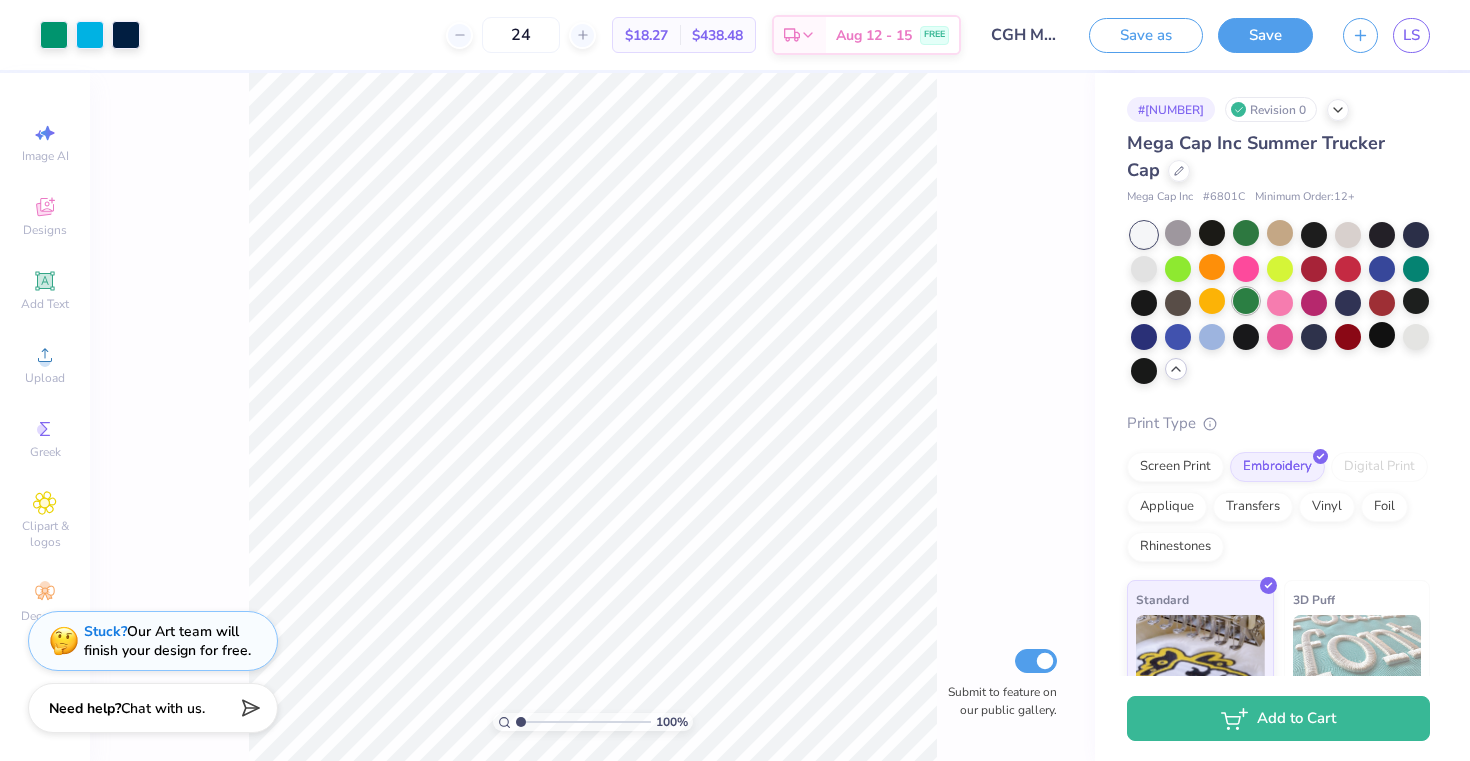 click at bounding box center [1246, 301] 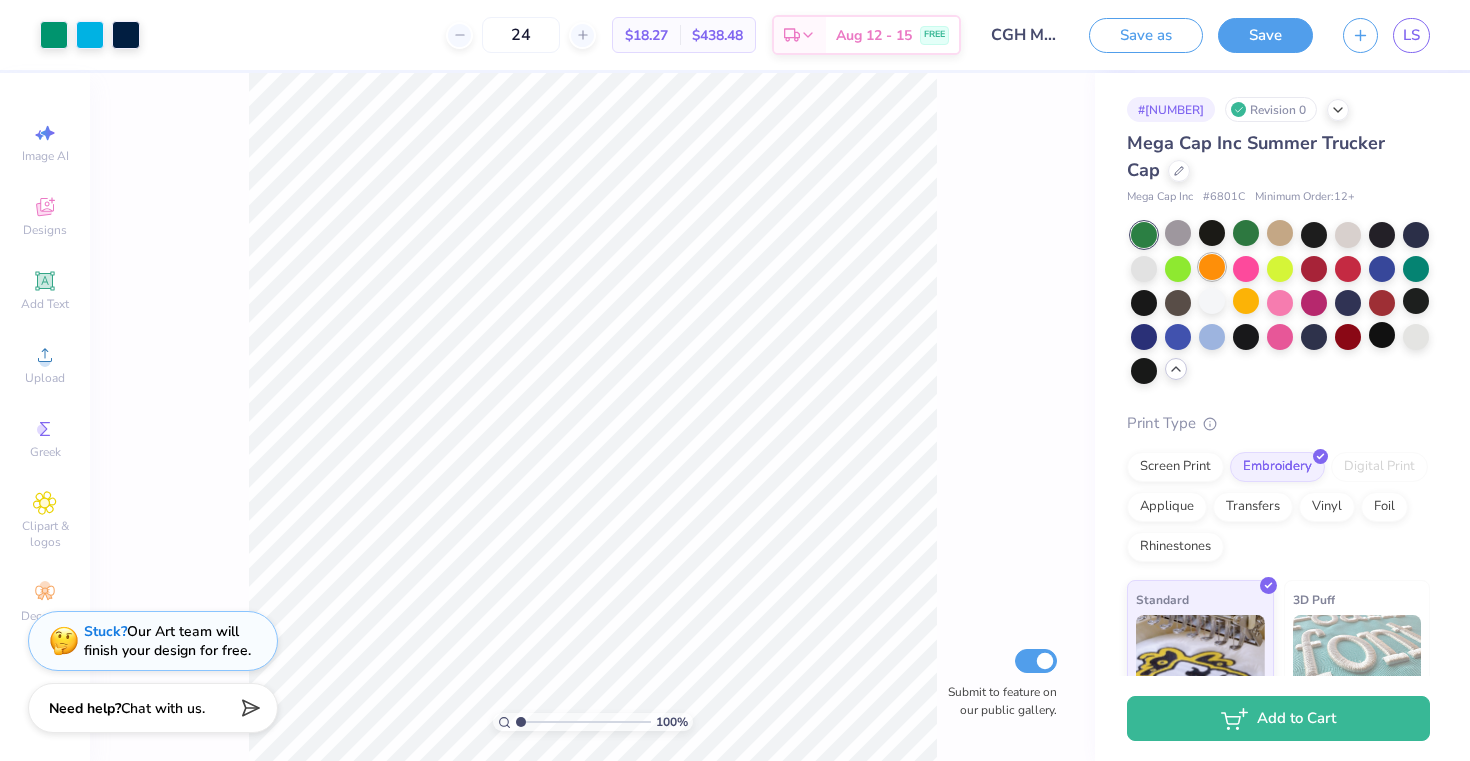 click at bounding box center (1212, 267) 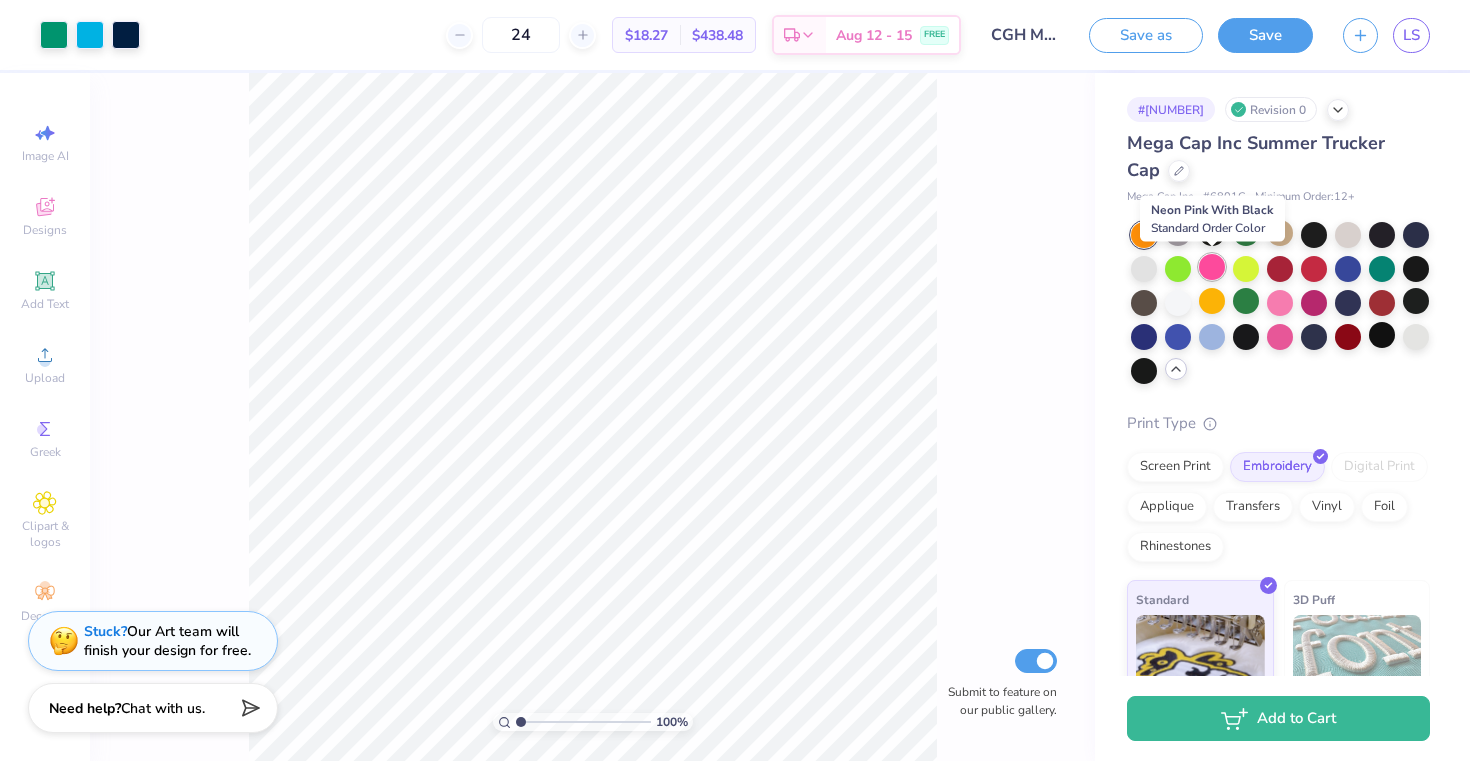 click at bounding box center (1212, 267) 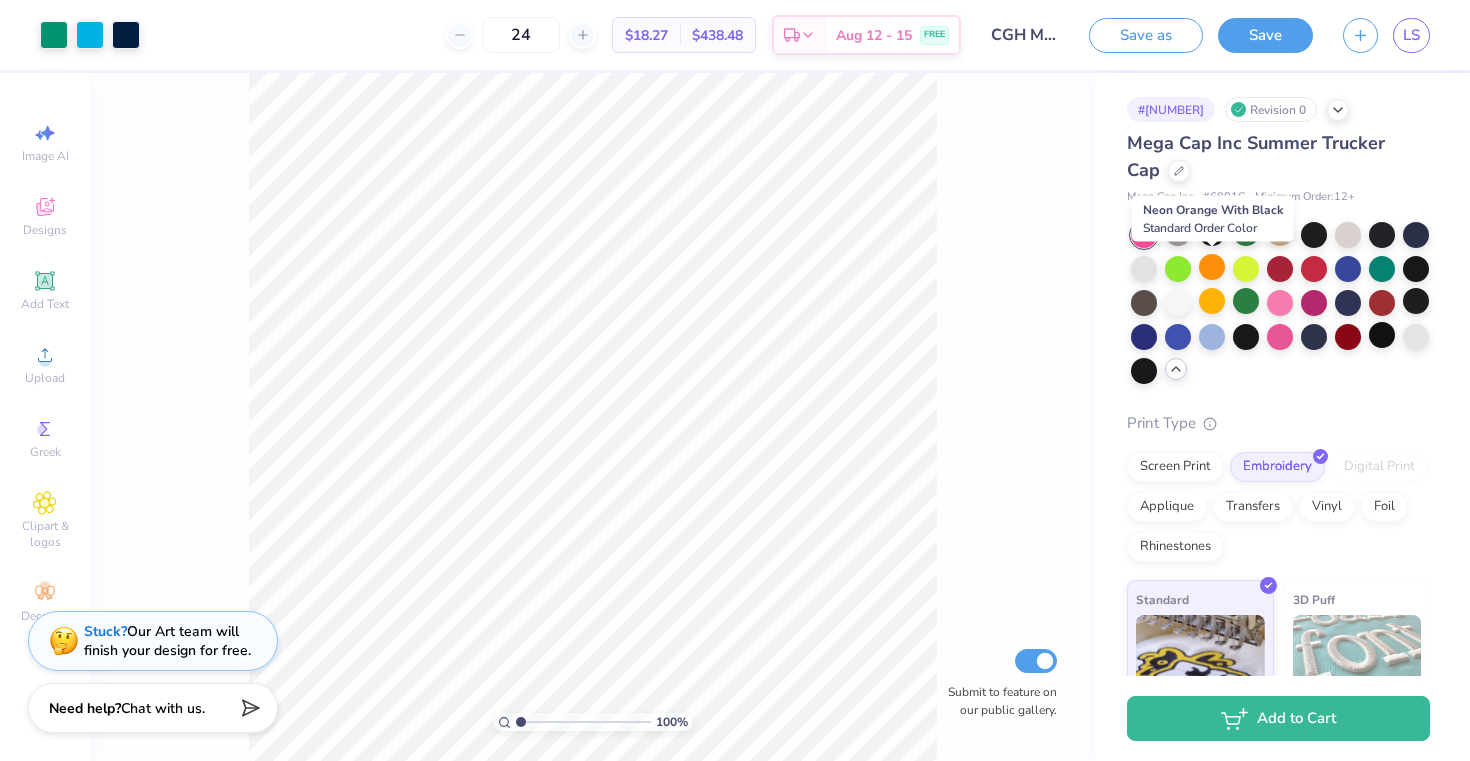 click at bounding box center (1212, 267) 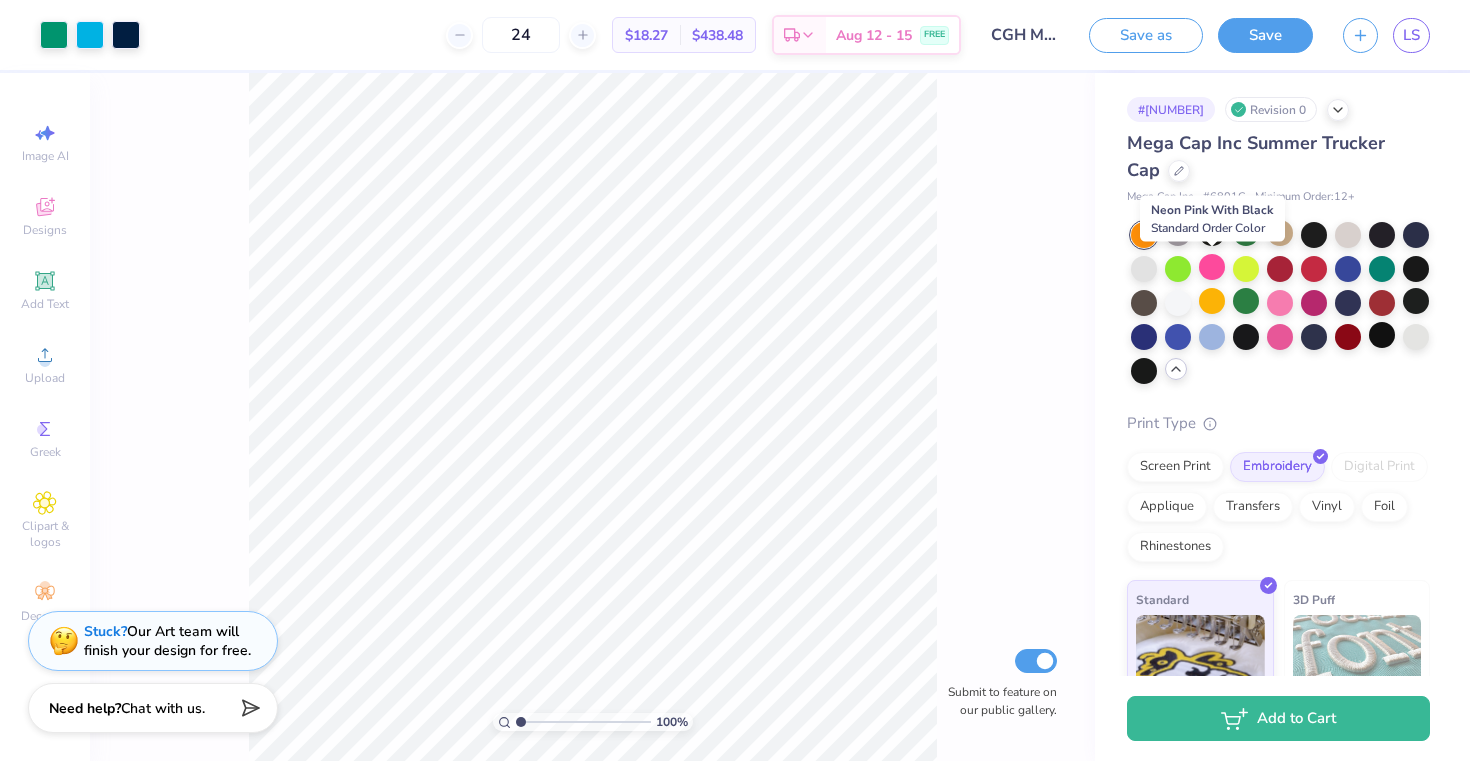 click at bounding box center (1212, 267) 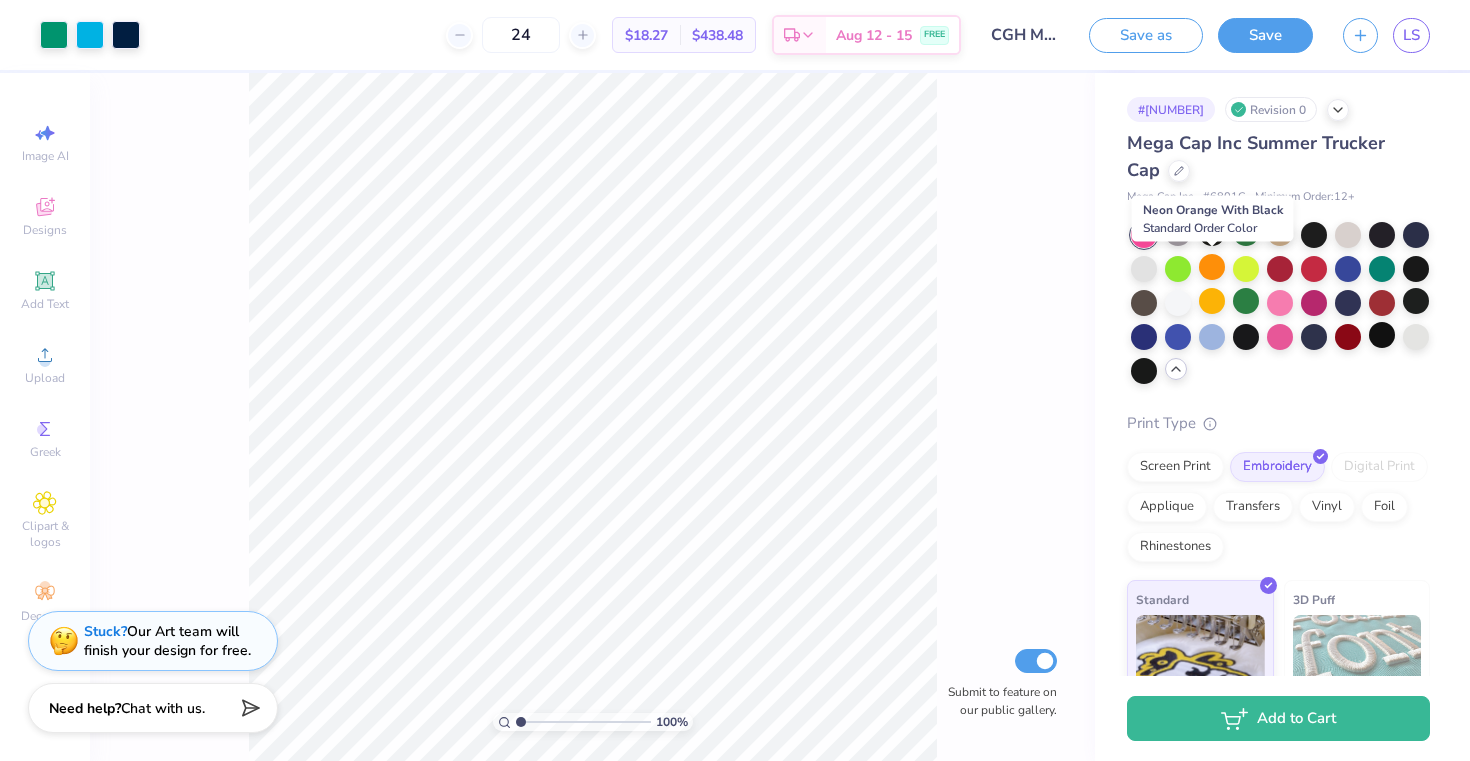 click at bounding box center [1212, 267] 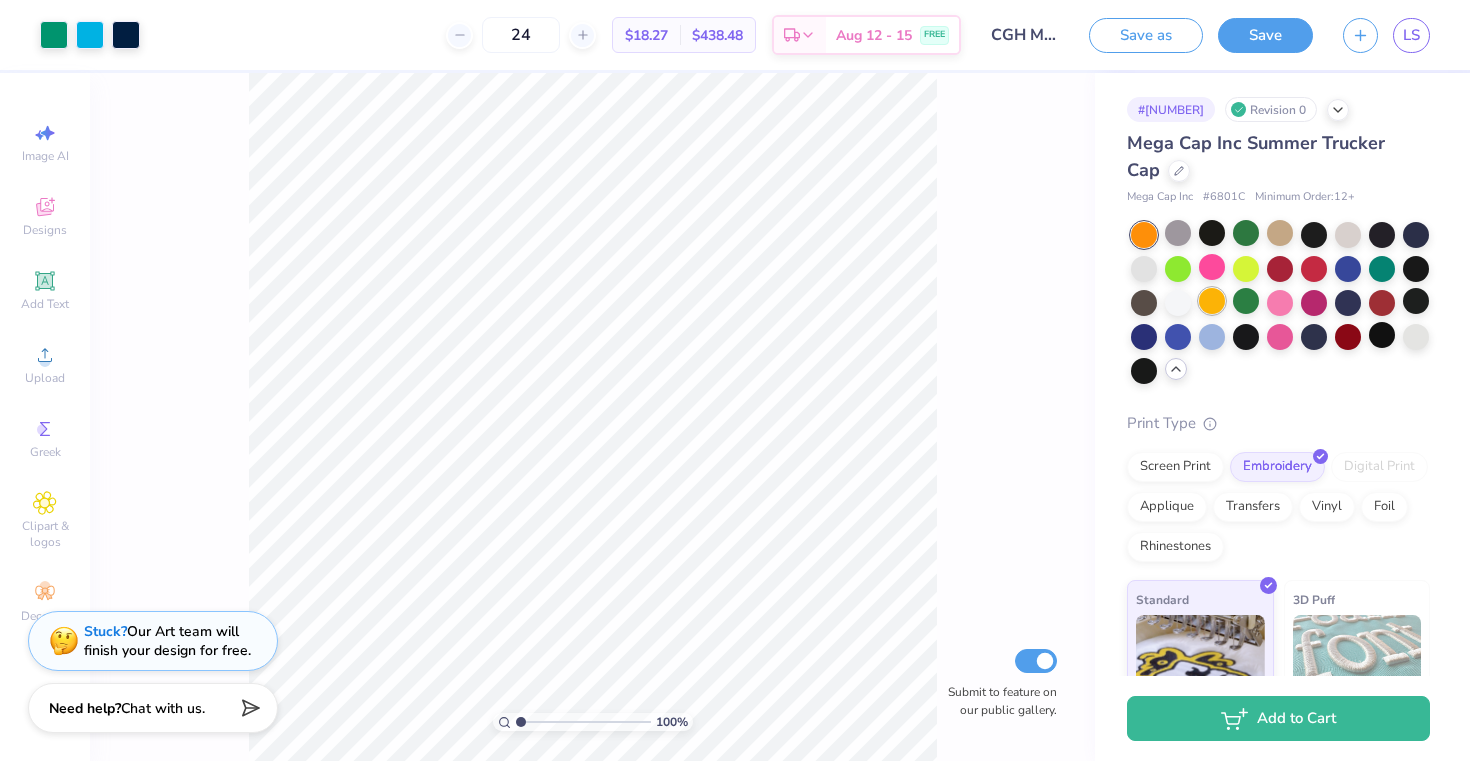 click at bounding box center [1212, 301] 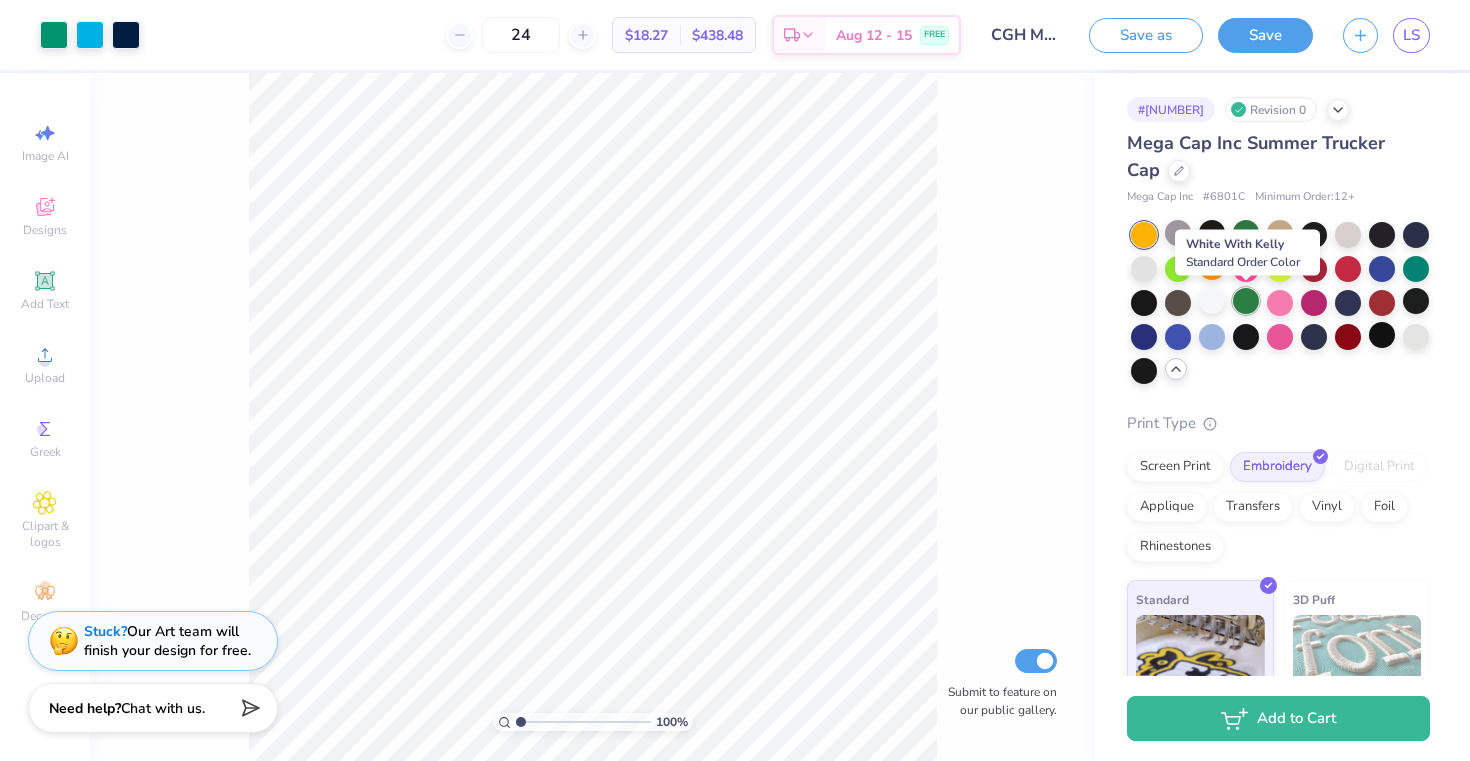 click at bounding box center [1246, 301] 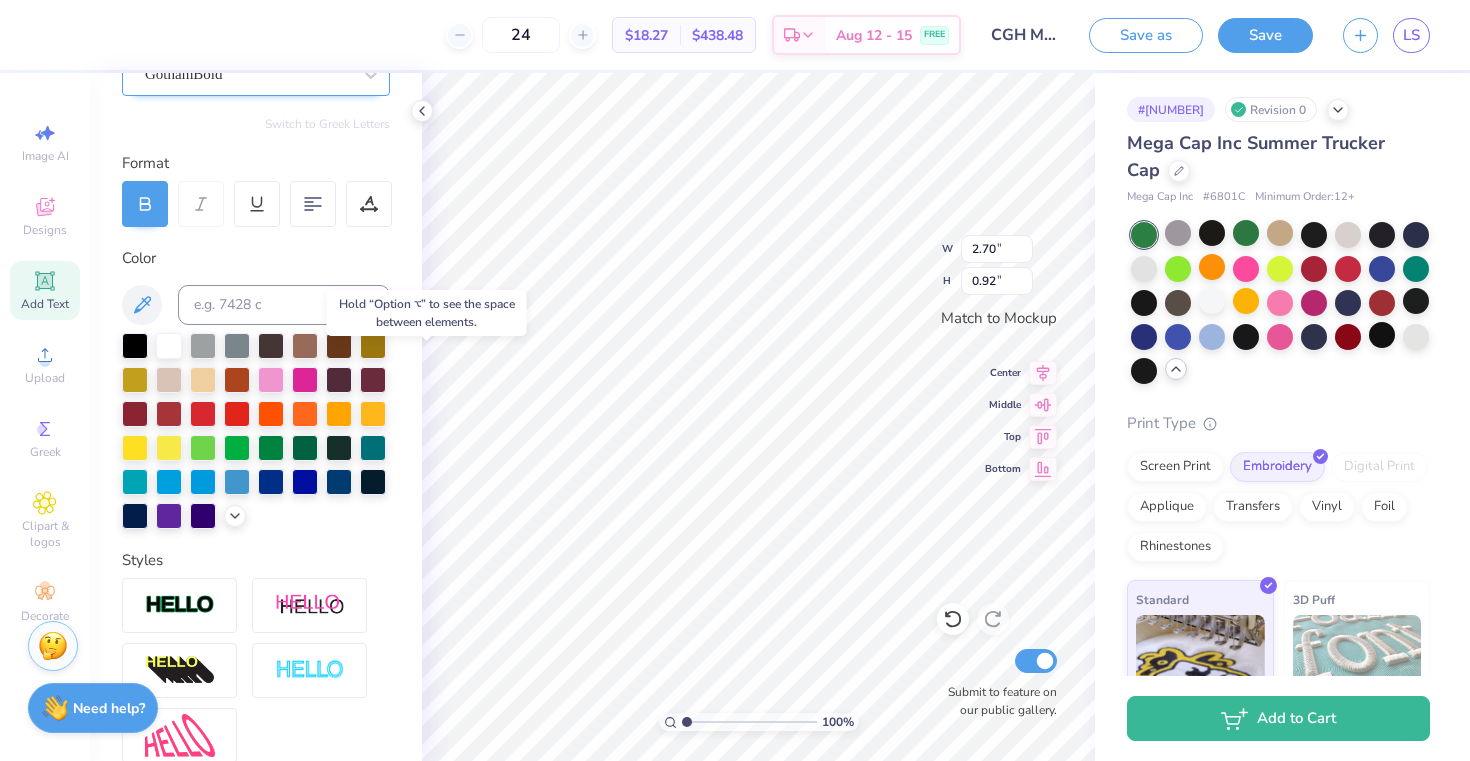 scroll, scrollTop: 401, scrollLeft: 0, axis: vertical 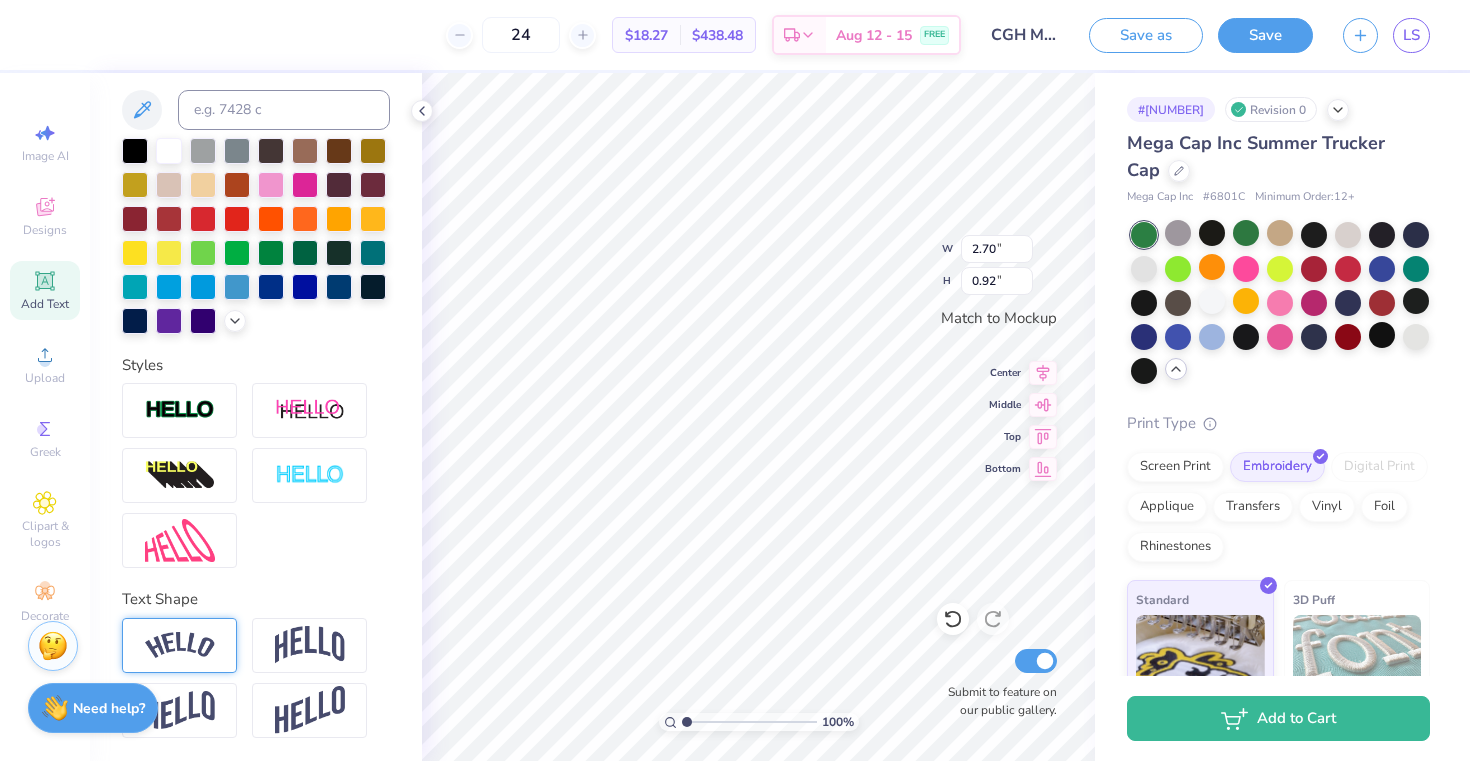 click at bounding box center [180, 645] 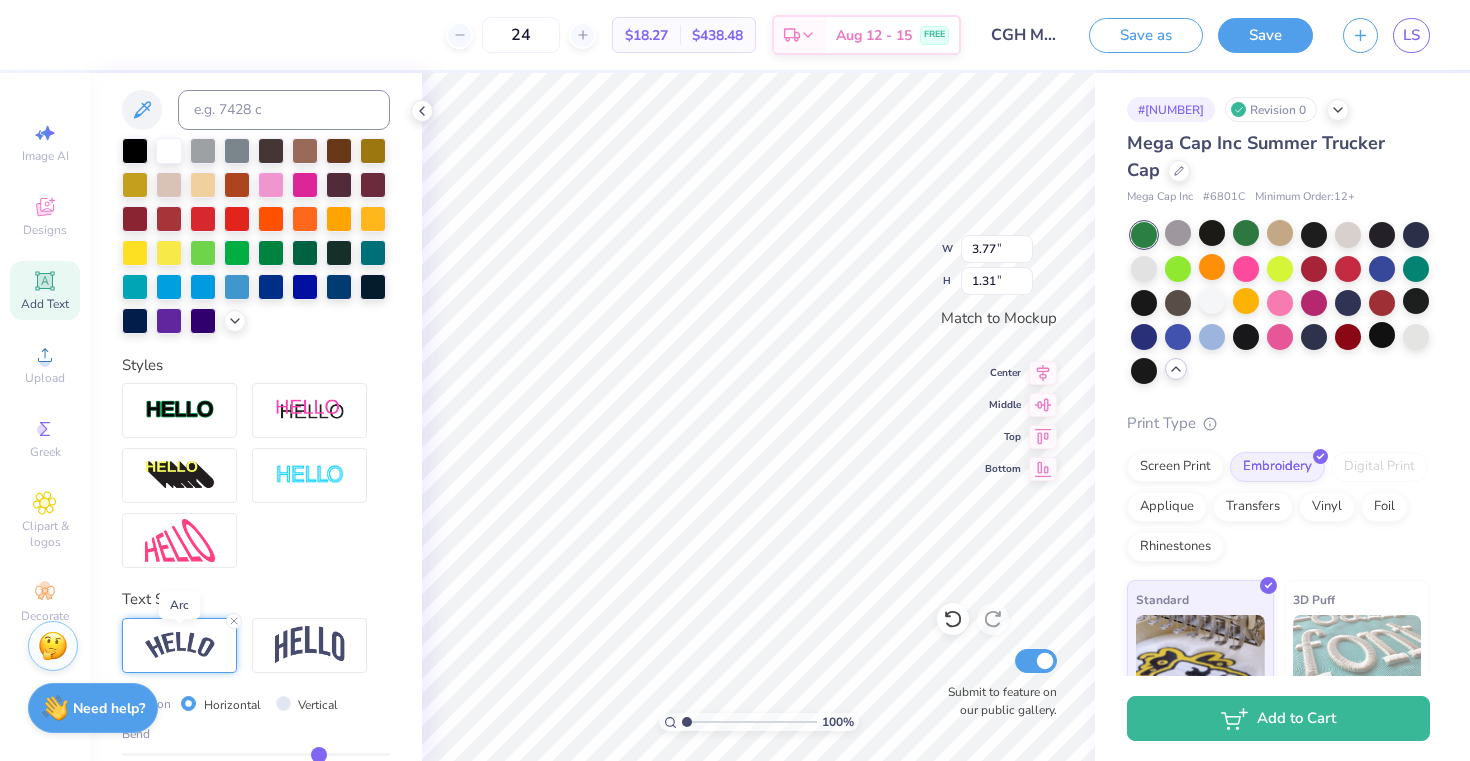 type on "3.77" 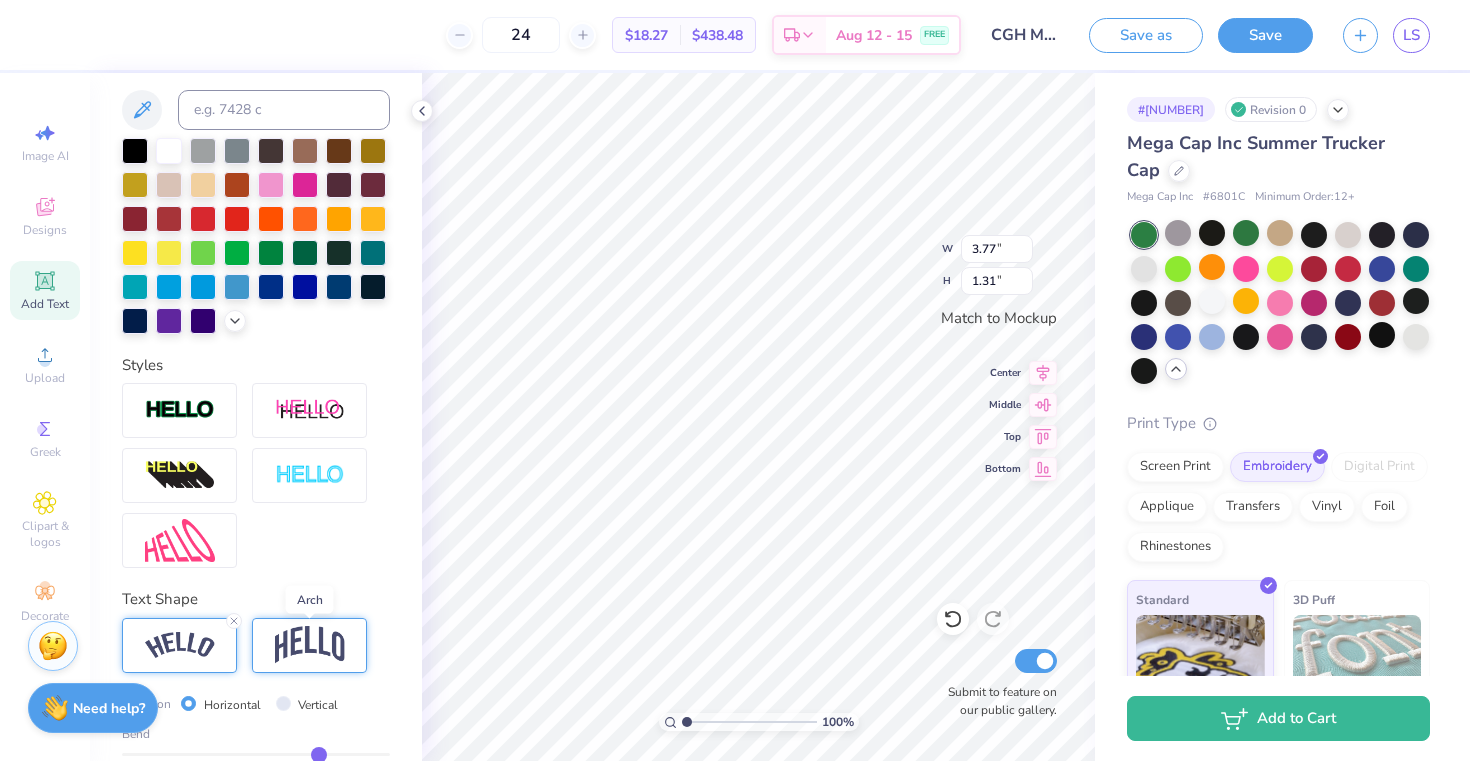 click at bounding box center [310, 645] 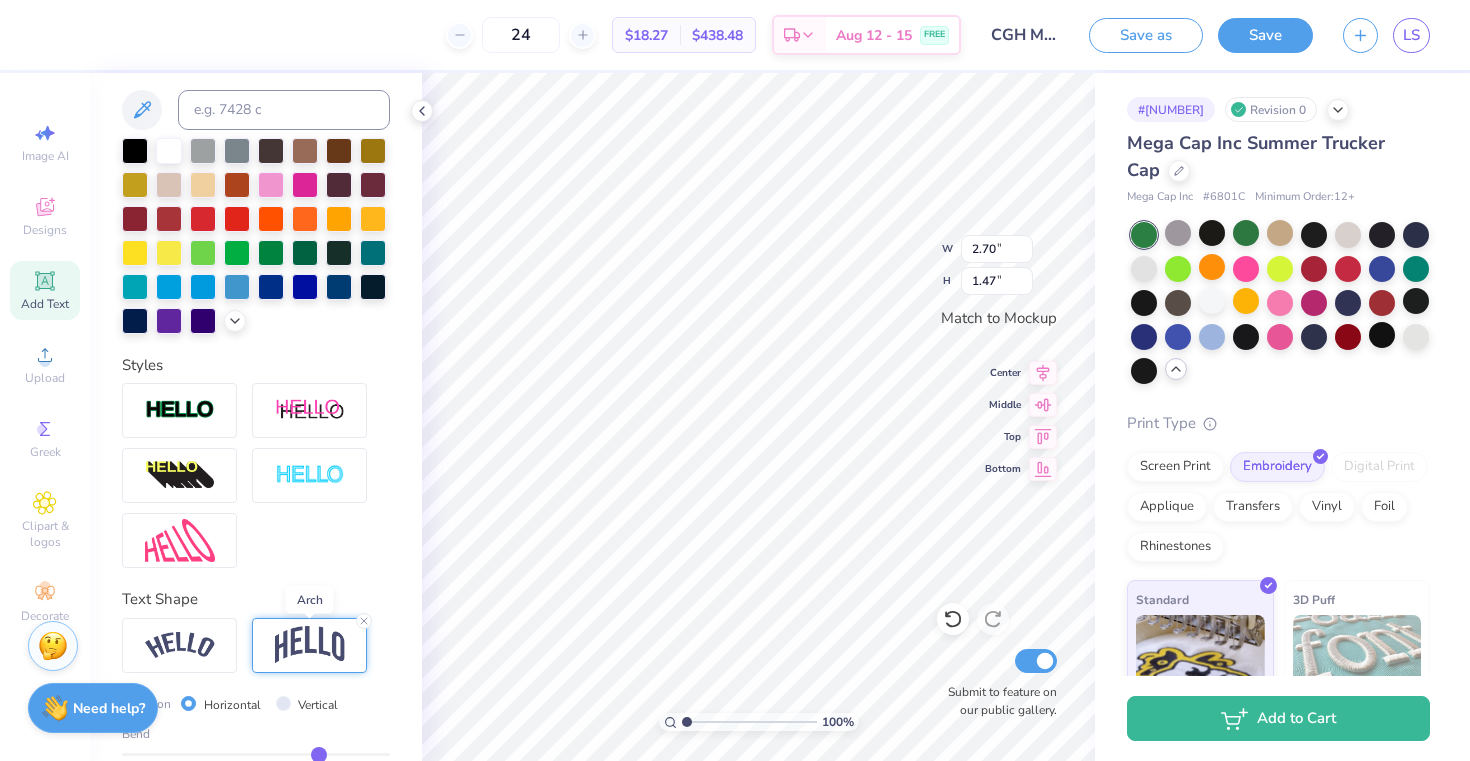 click at bounding box center (310, 645) 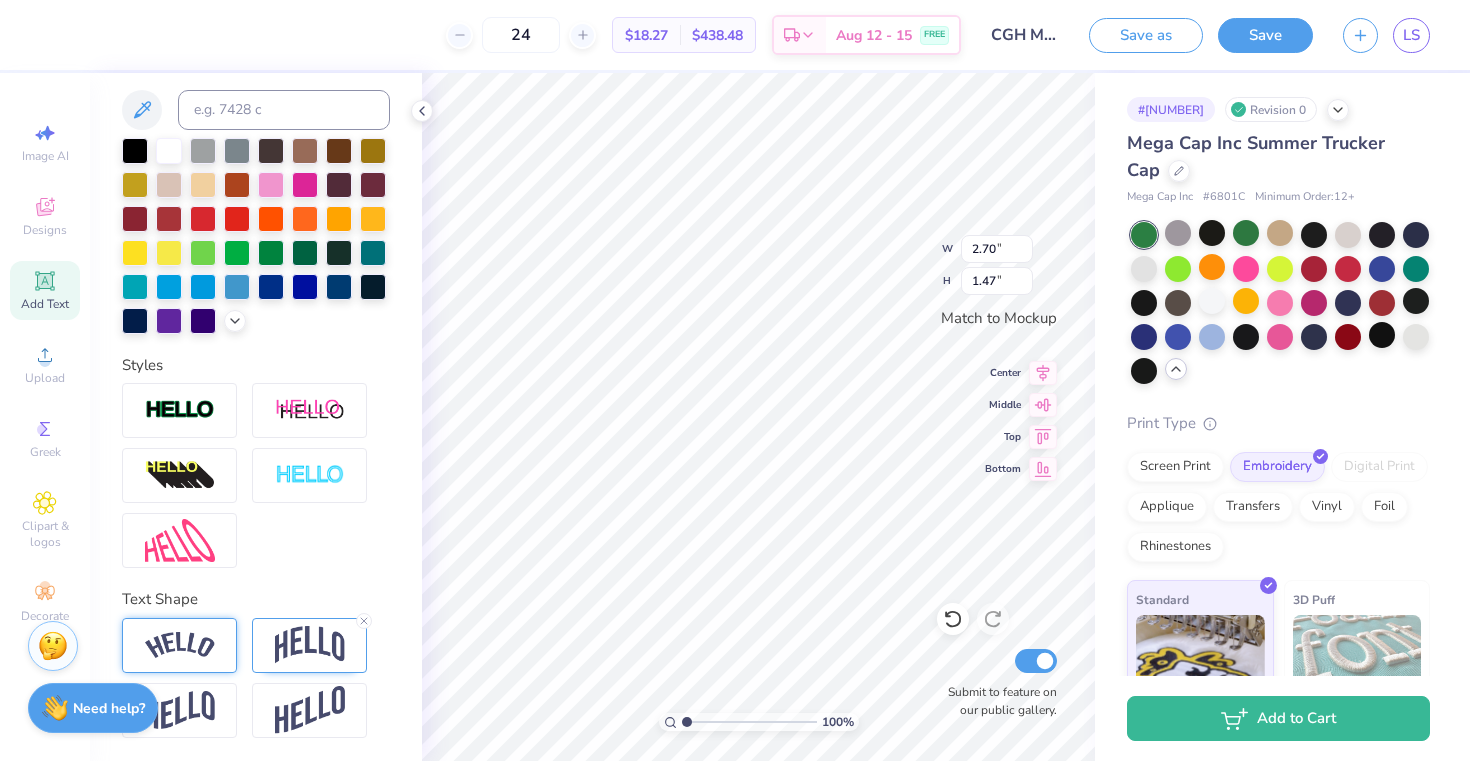 click at bounding box center [180, 645] 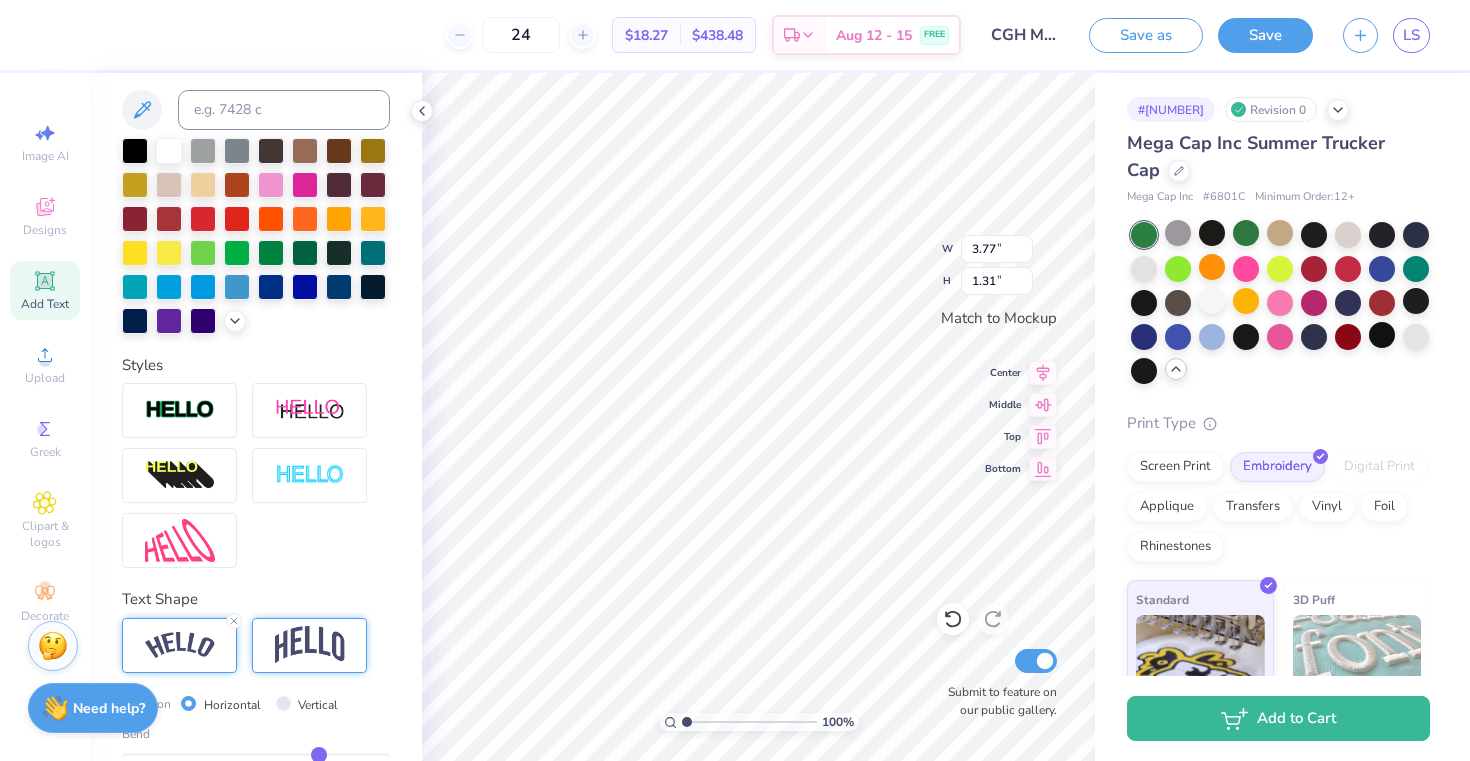 click at bounding box center (310, 645) 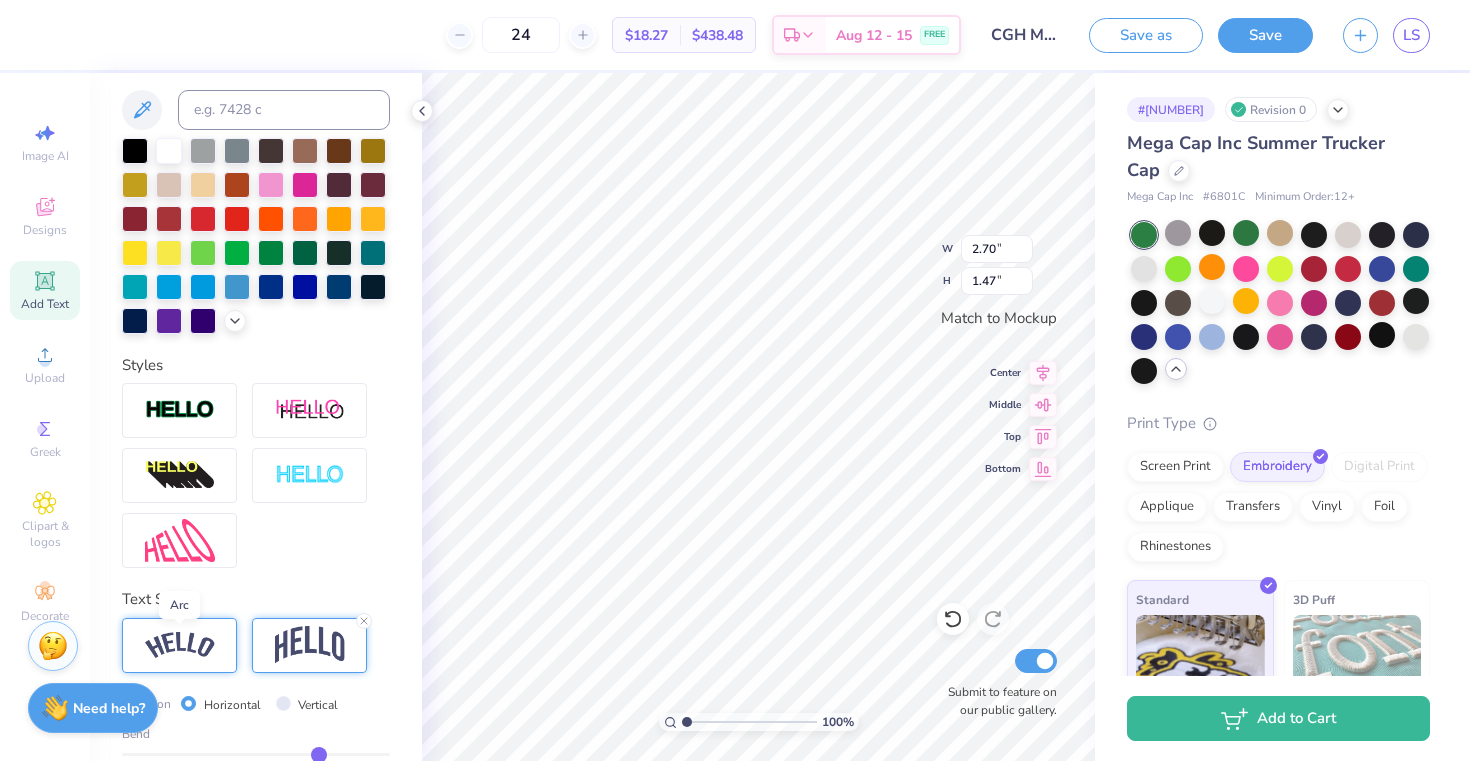 click at bounding box center (180, 645) 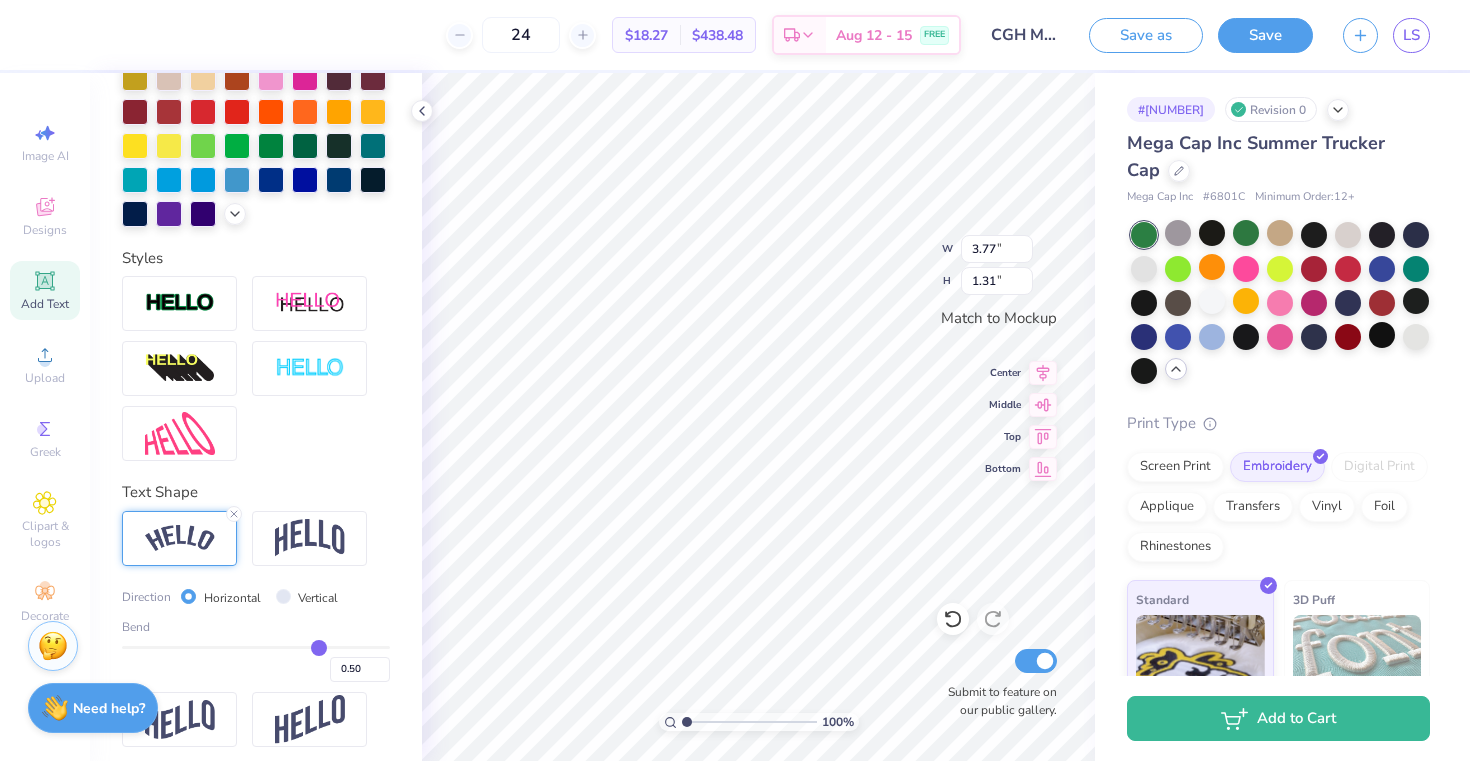 scroll, scrollTop: 518, scrollLeft: 0, axis: vertical 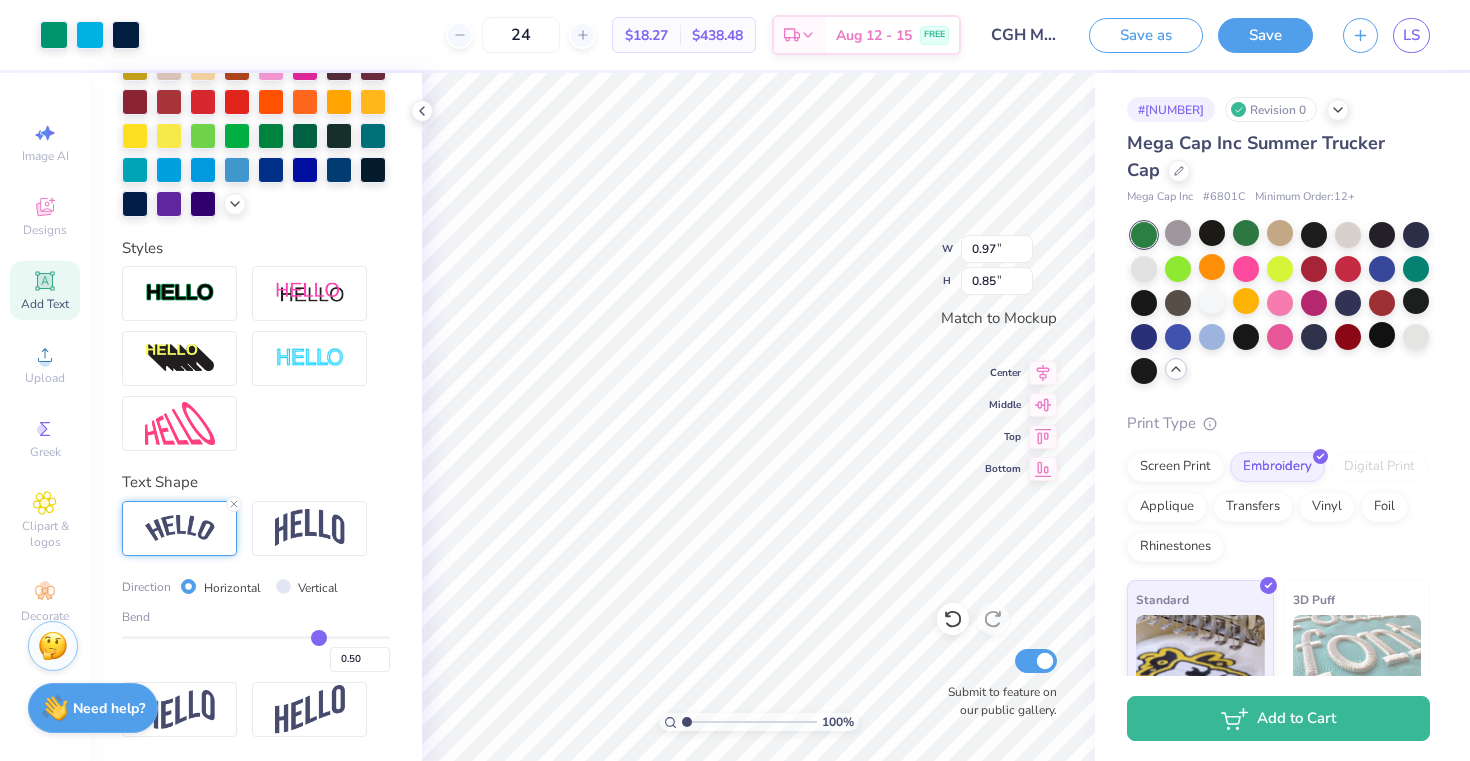 type on "3.77" 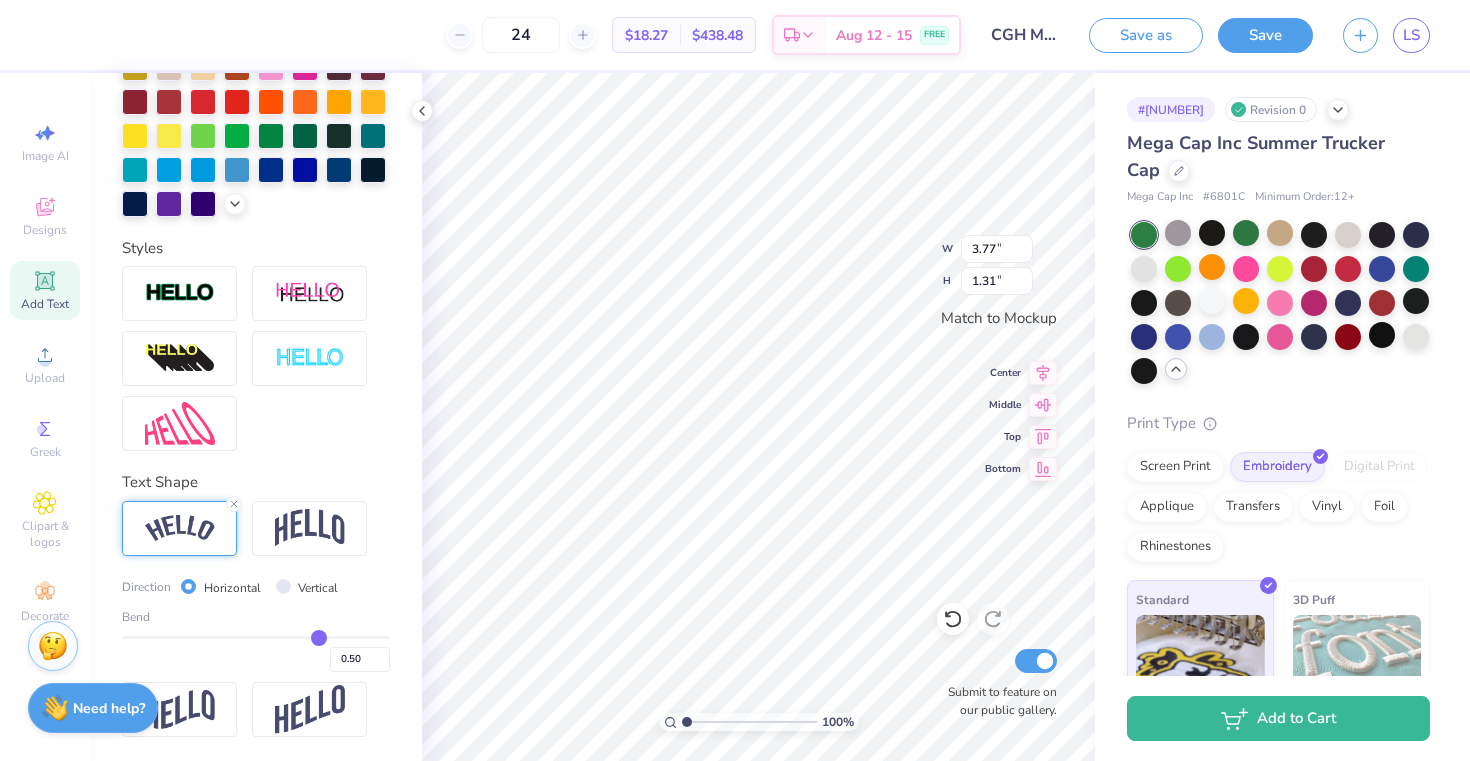 scroll, scrollTop: 6, scrollLeft: 0, axis: vertical 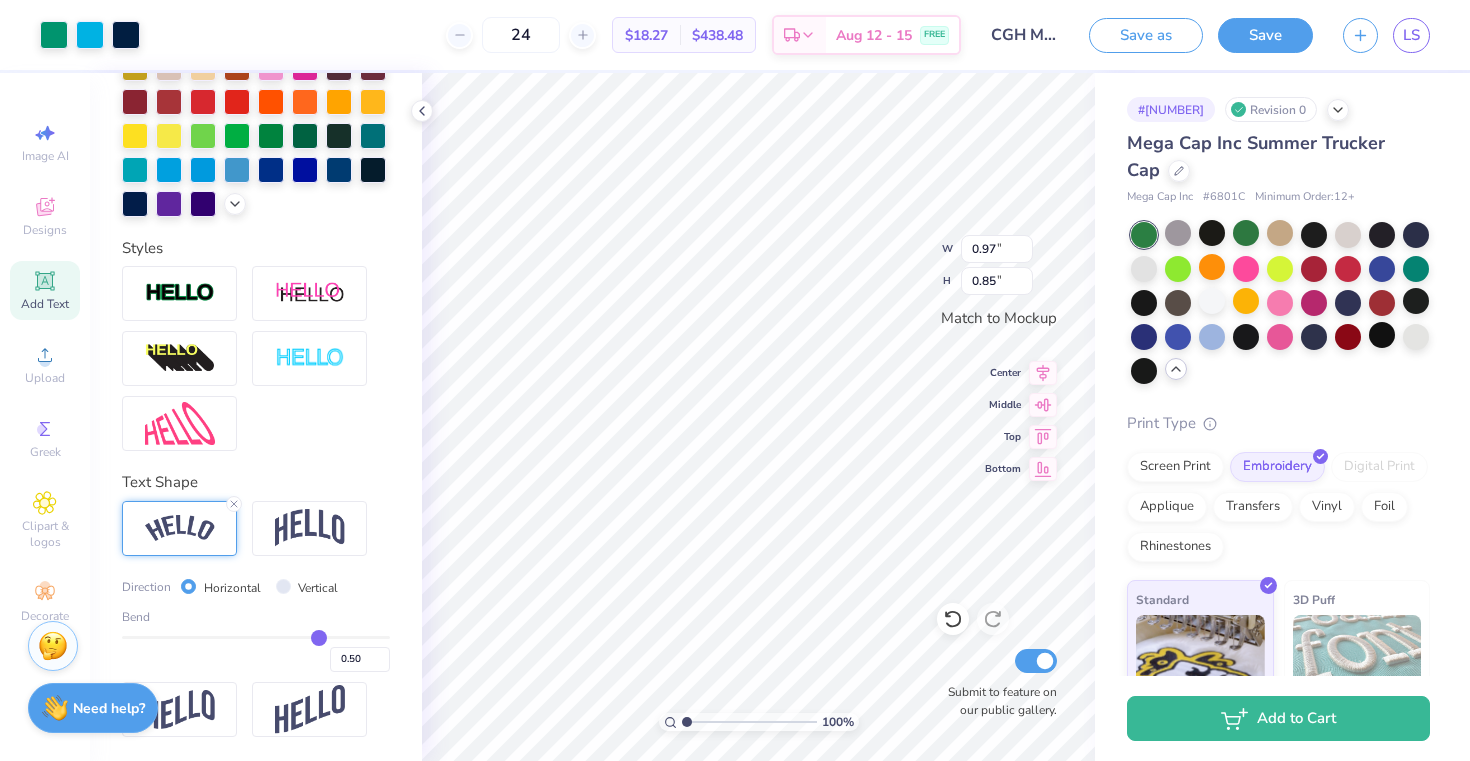 type on "3.77" 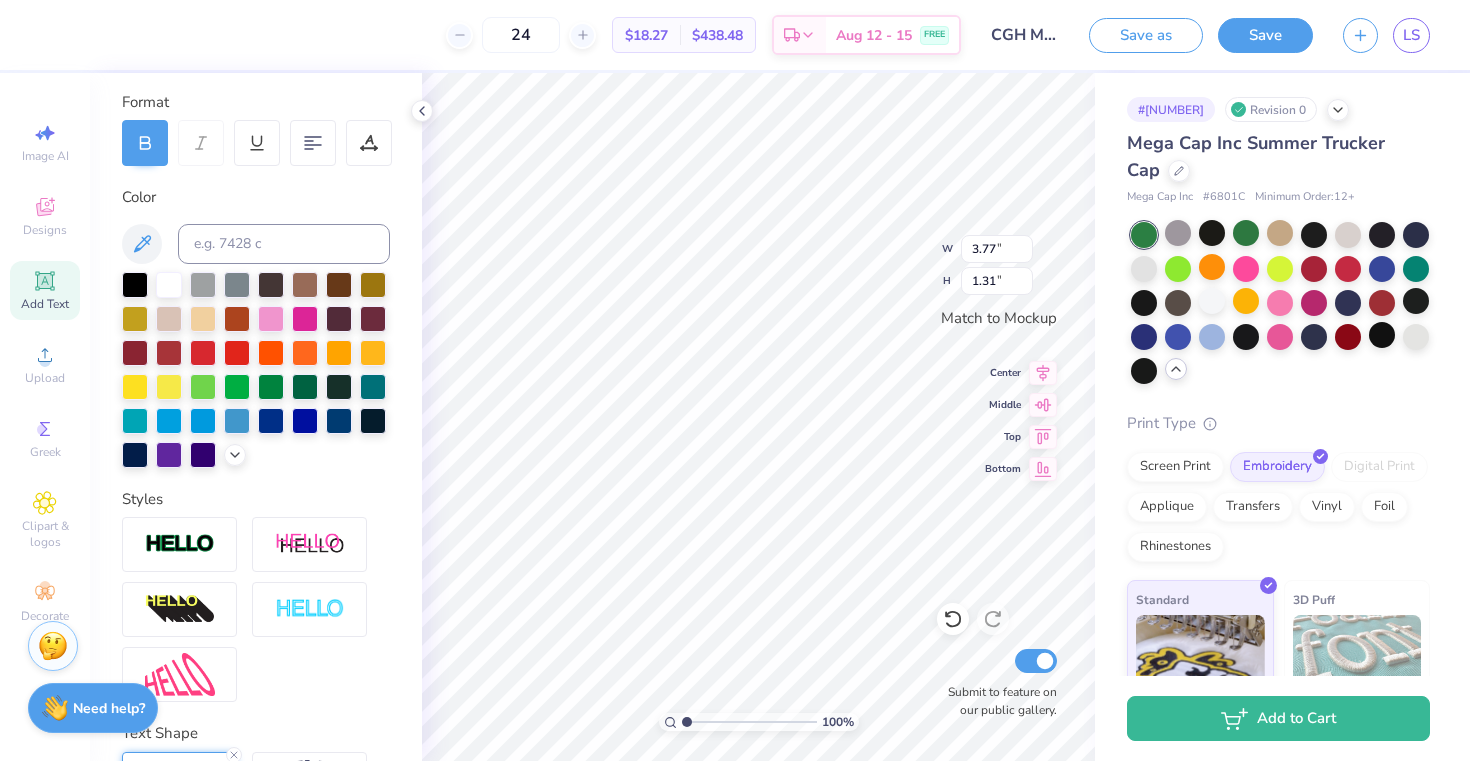 scroll, scrollTop: 518, scrollLeft: 0, axis: vertical 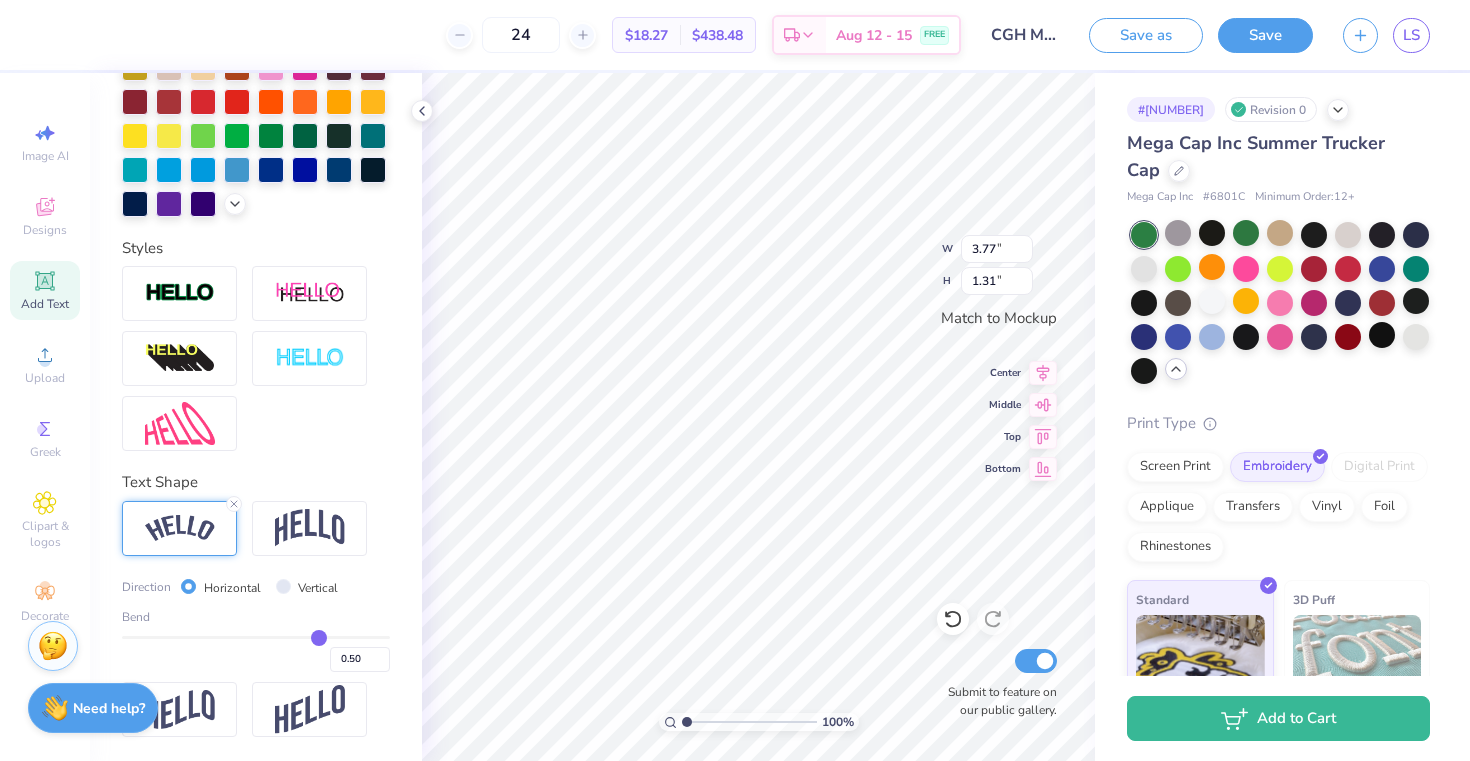 type on "0.48" 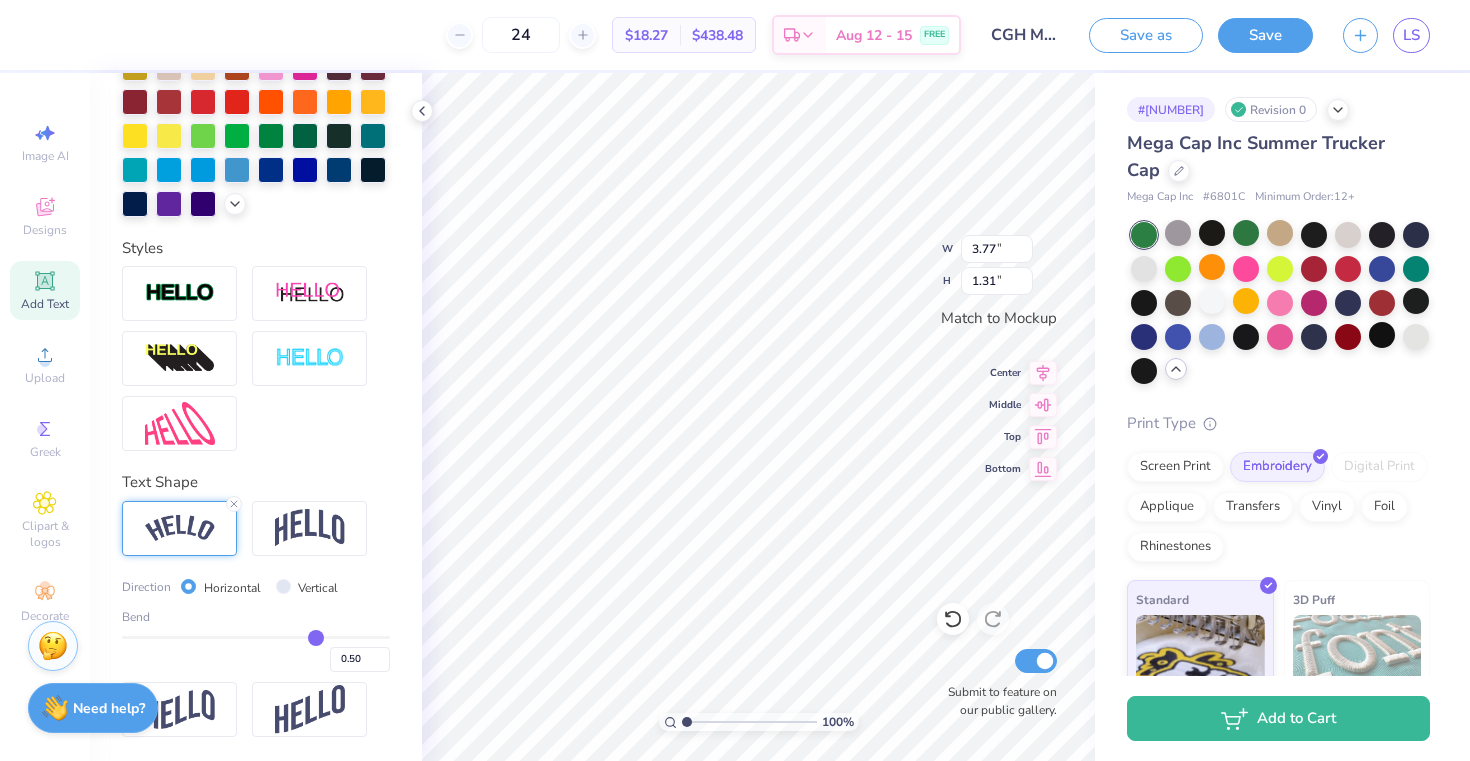 type on "0.48" 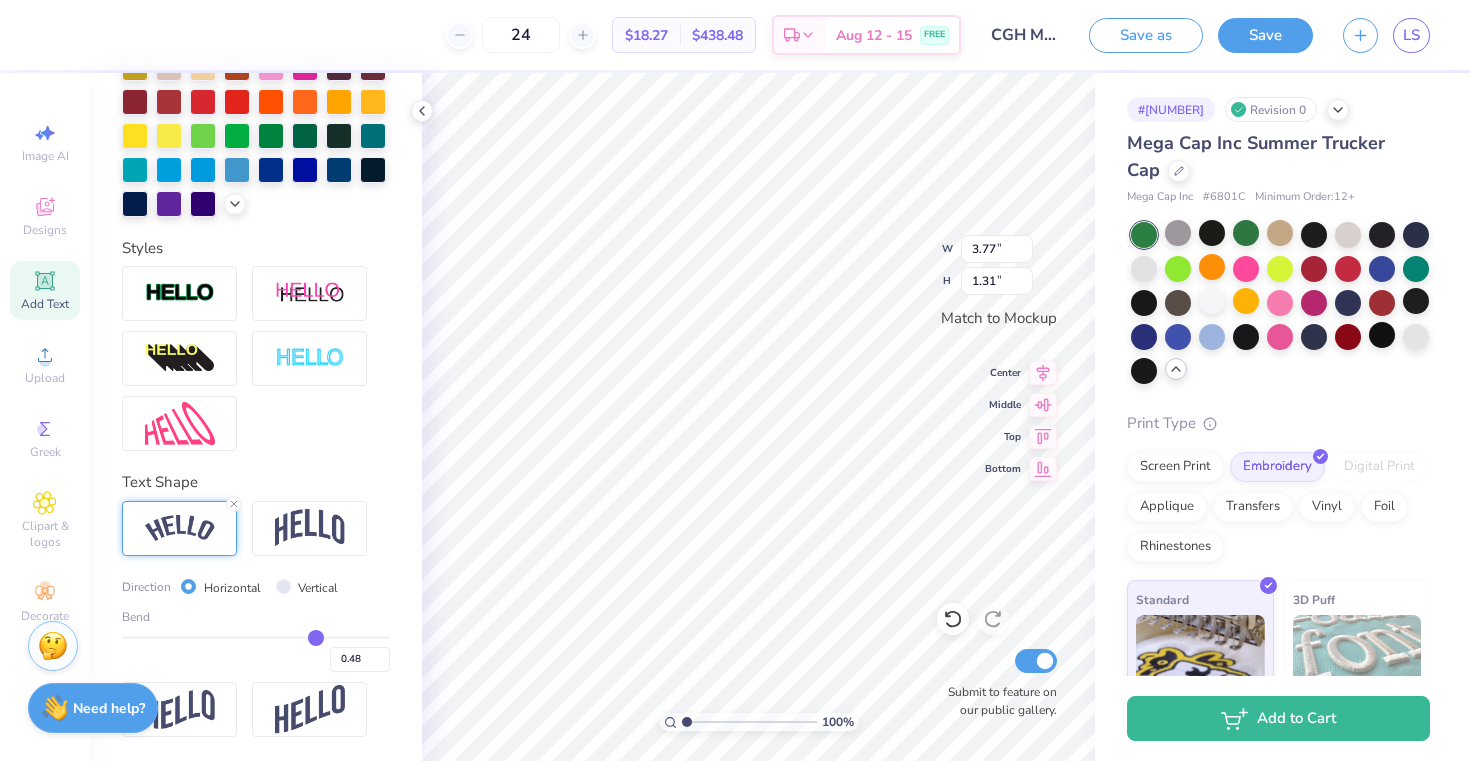 type on "0.45" 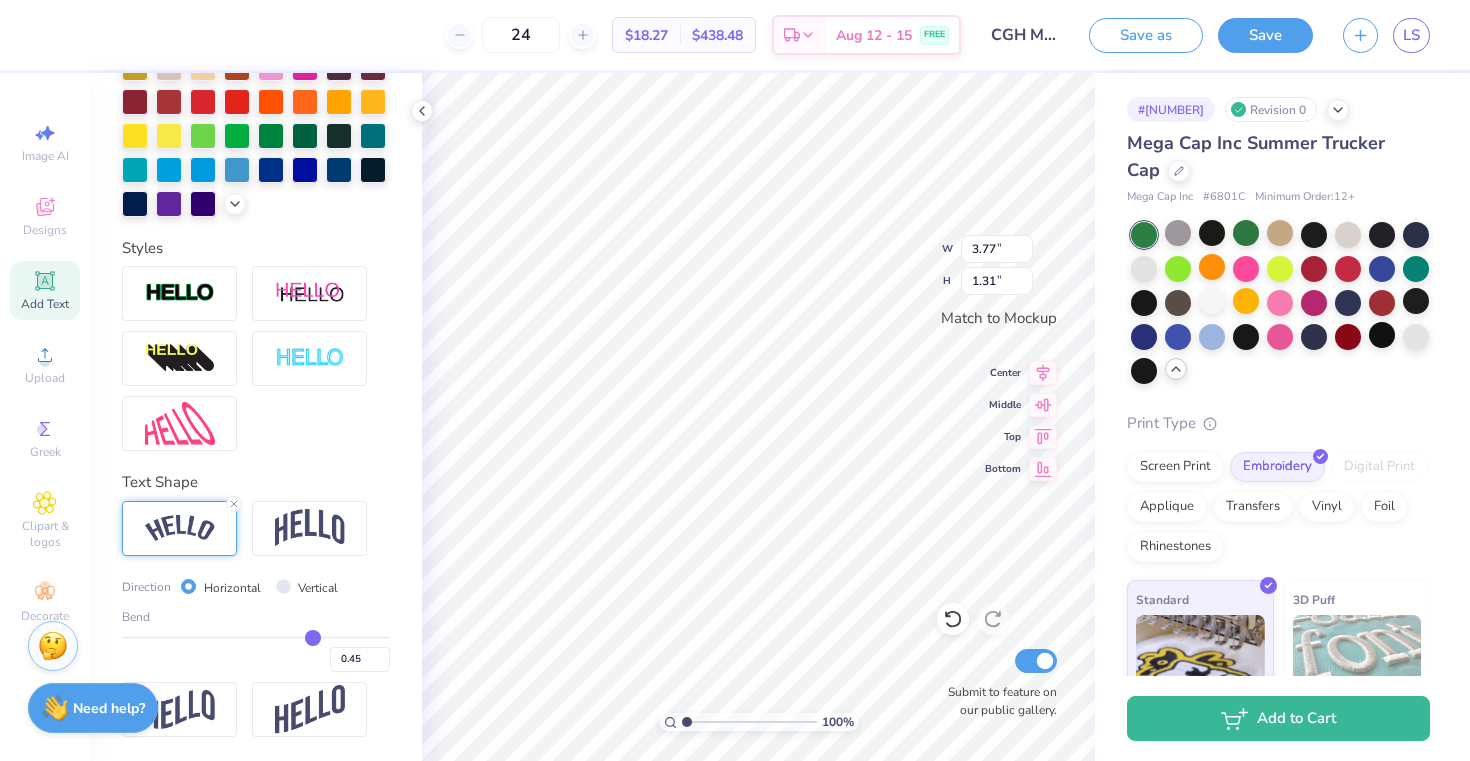 type on "0.44" 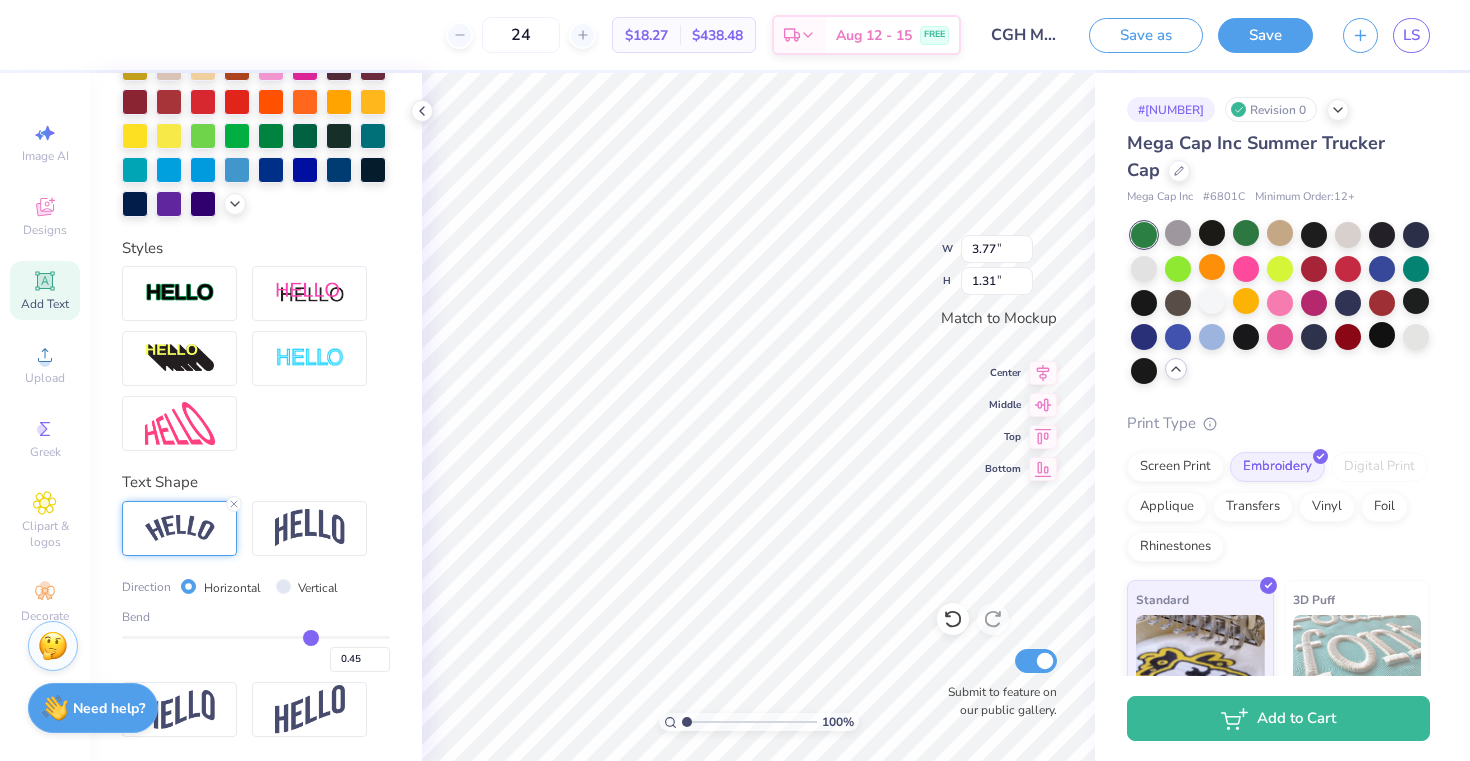 type on "0.44" 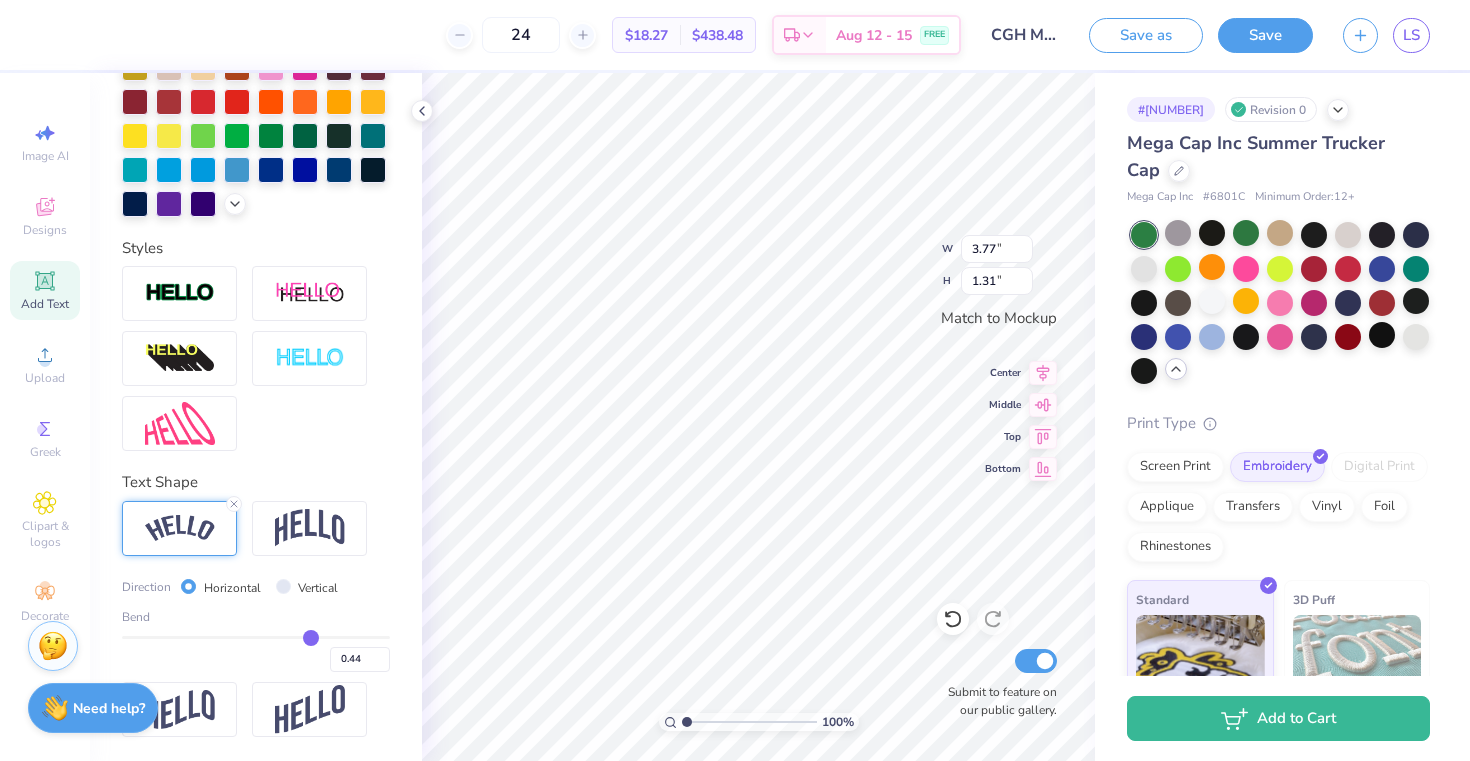 type on "0.42" 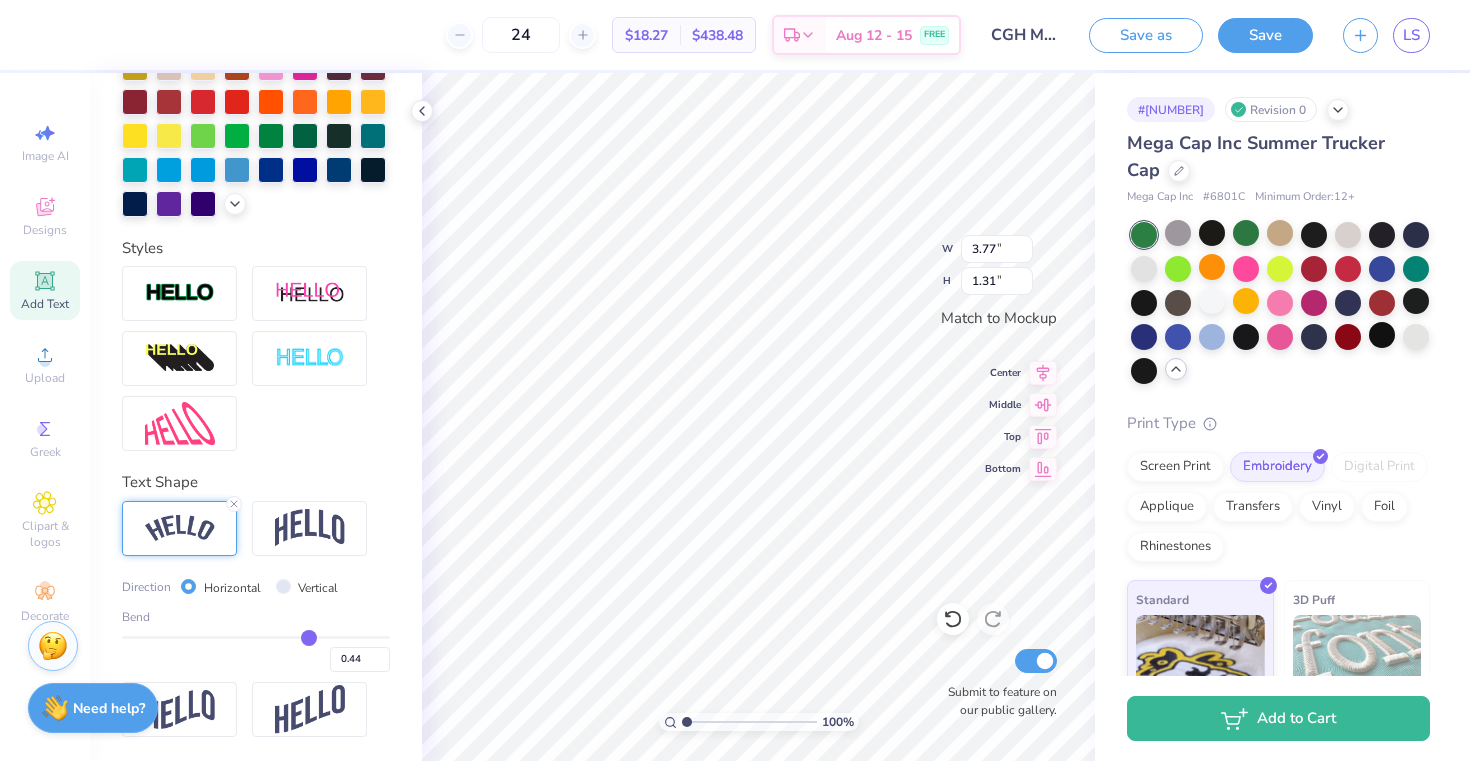 type on "0.42" 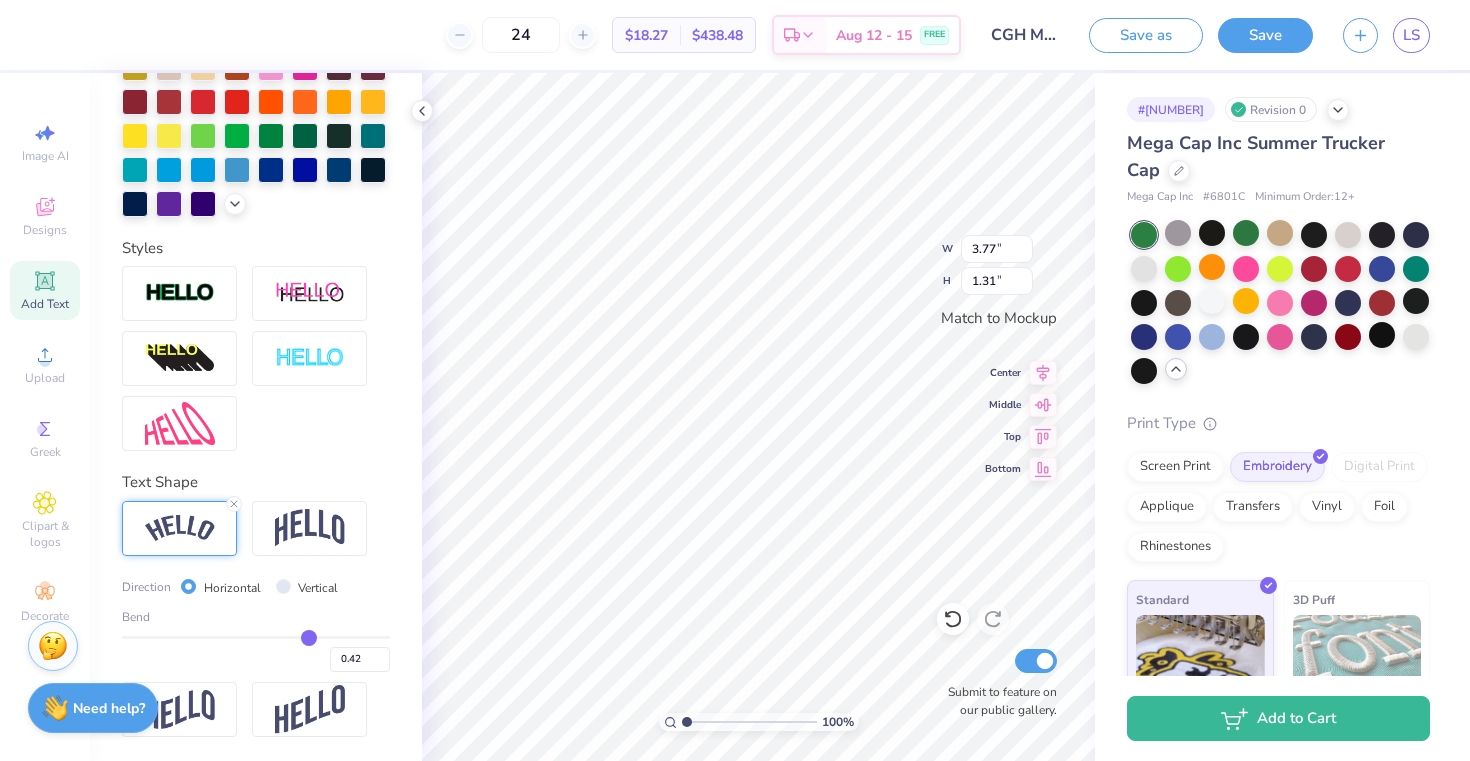 type on "0.41" 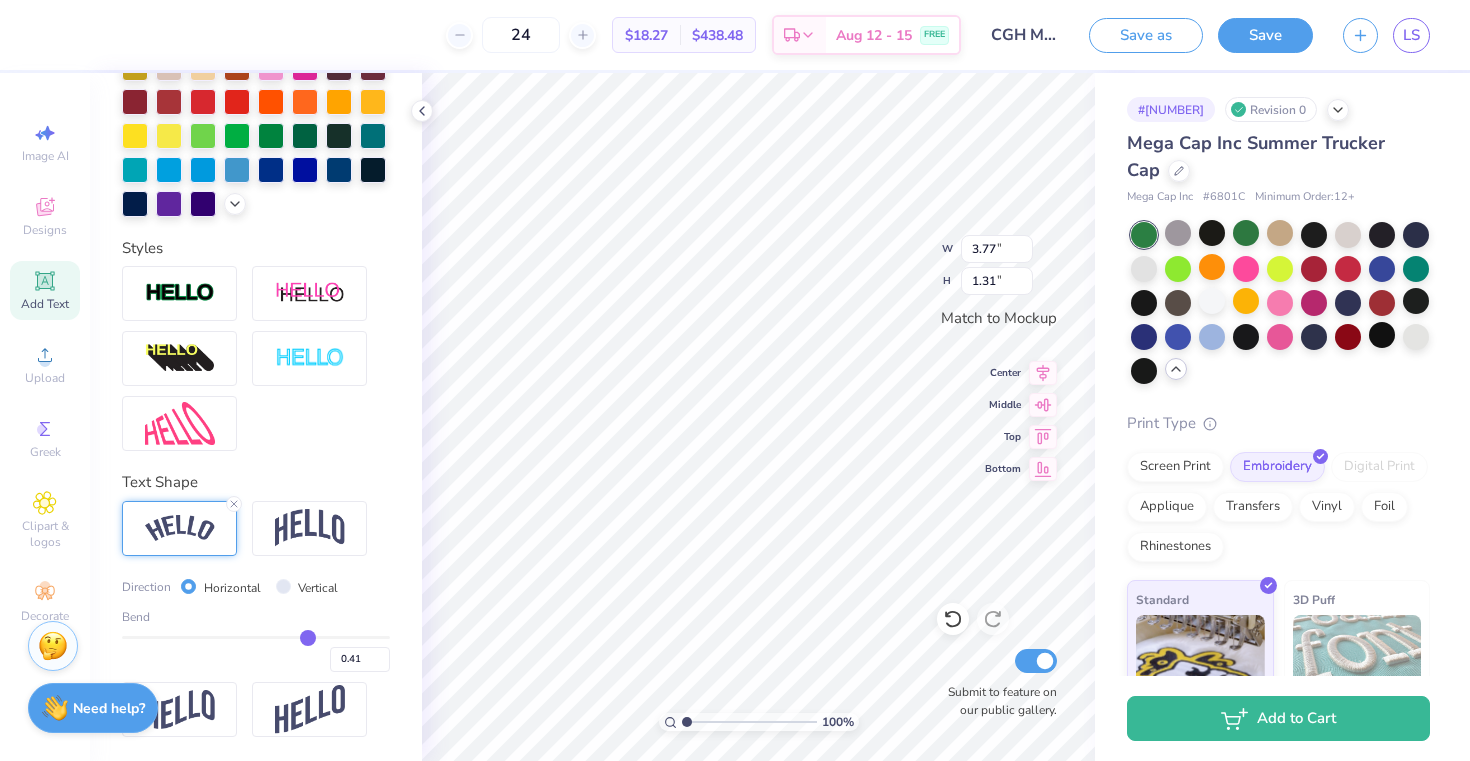 type on "0.4" 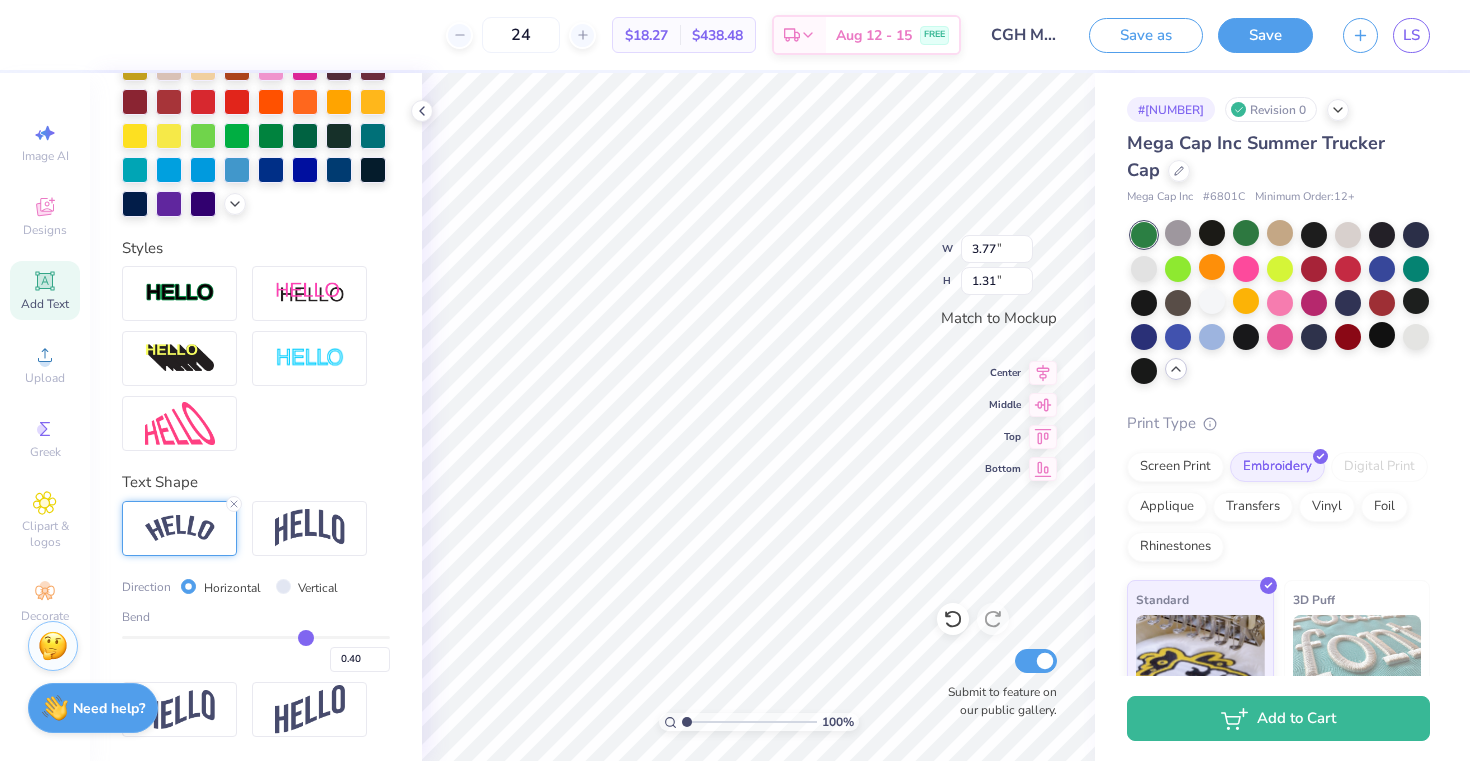 type on "0.38" 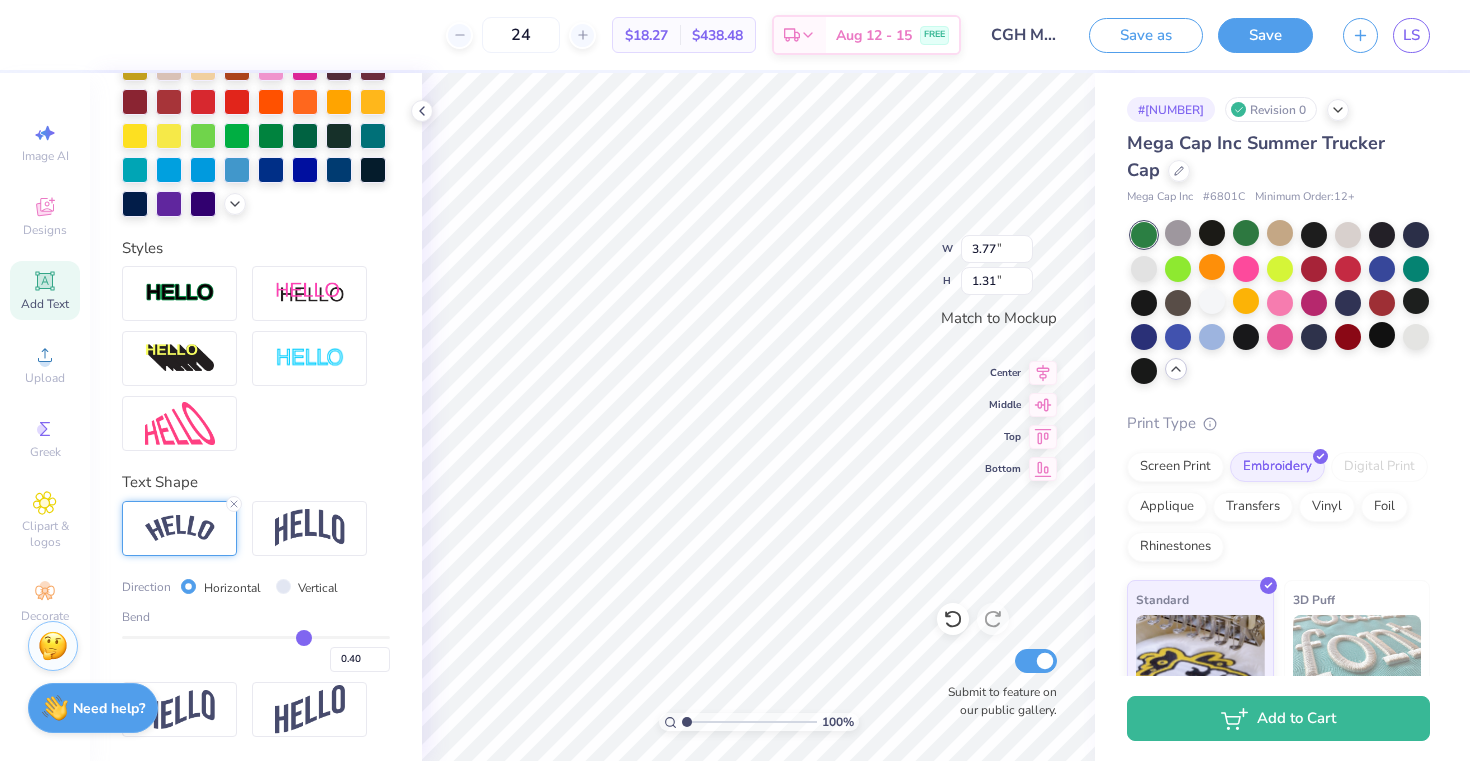 type on "0.38" 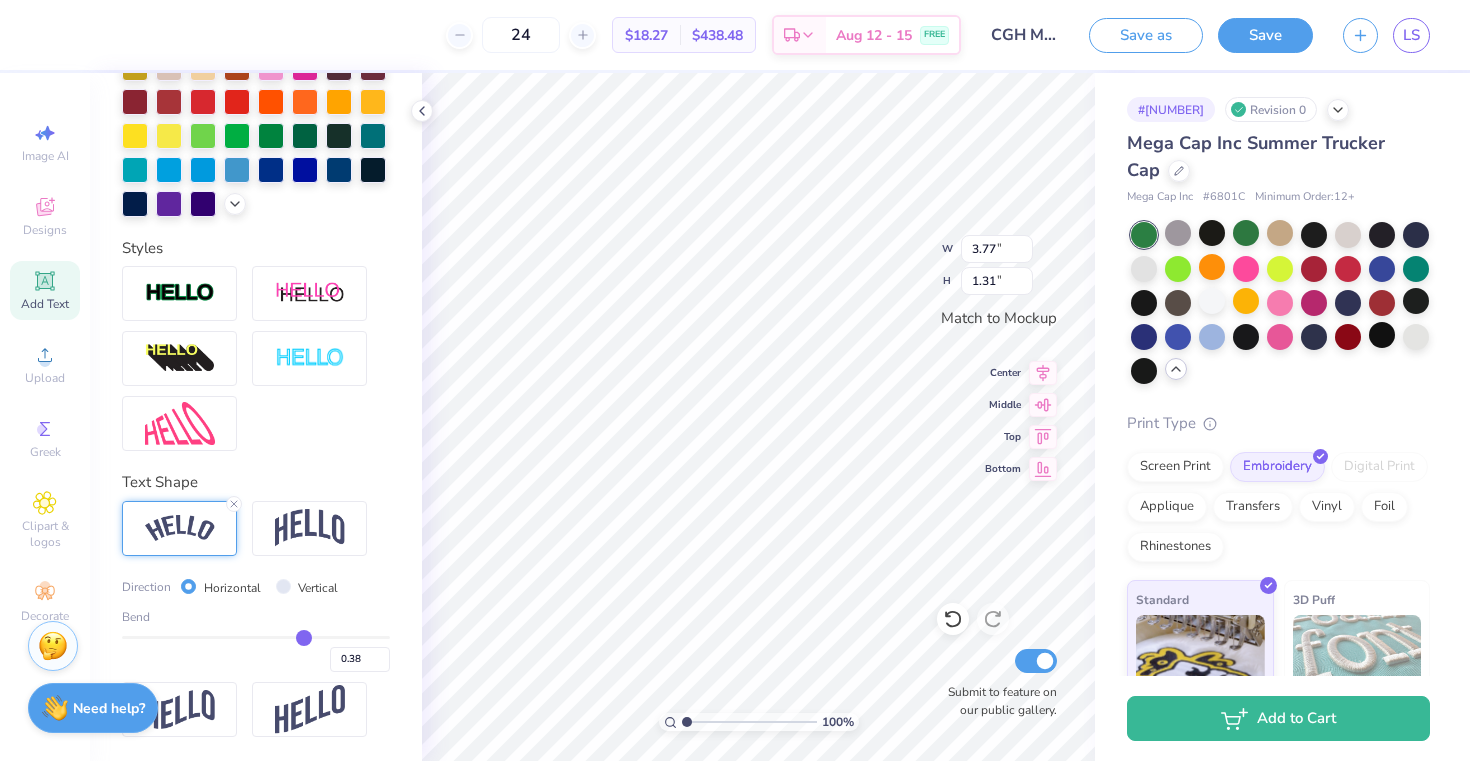 type on "0.37" 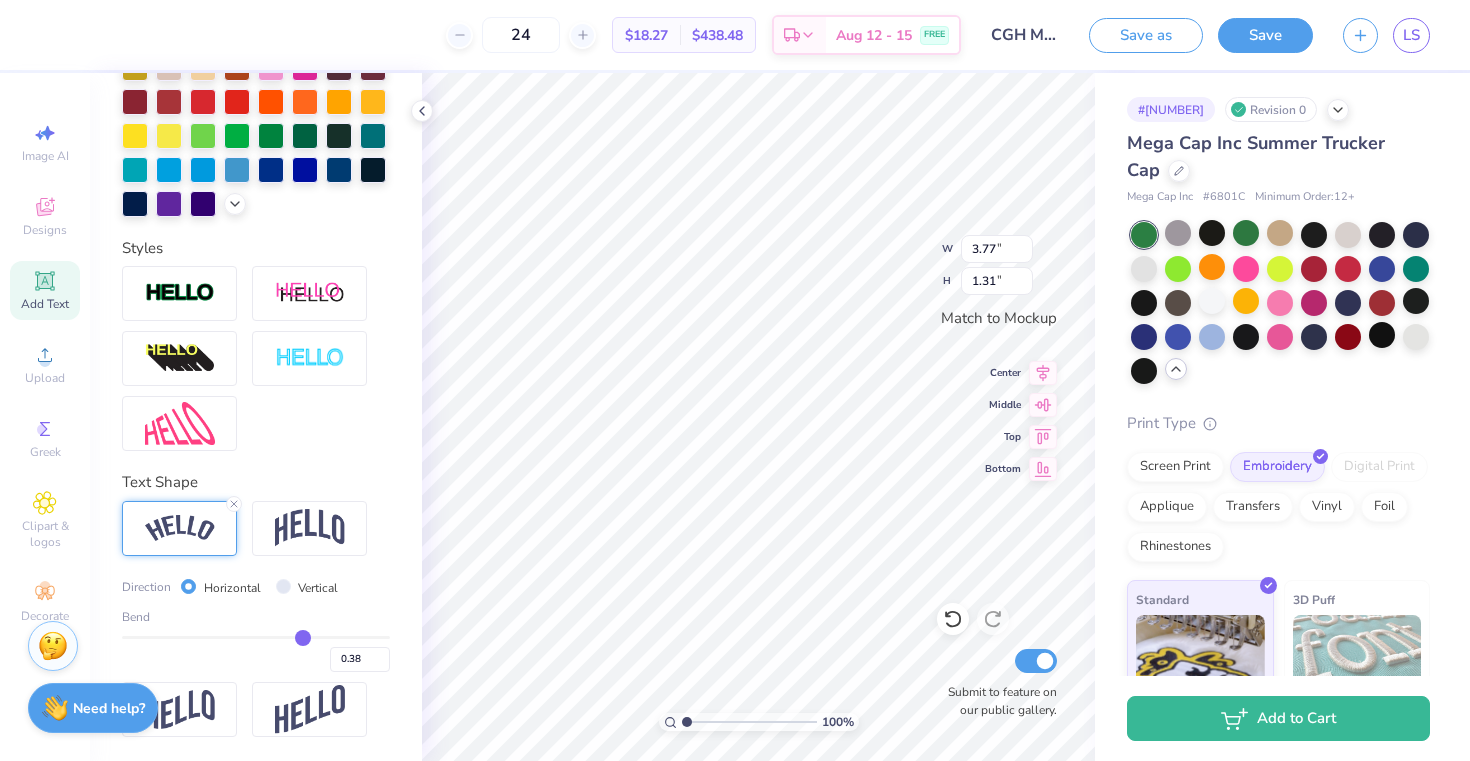type on "0.37" 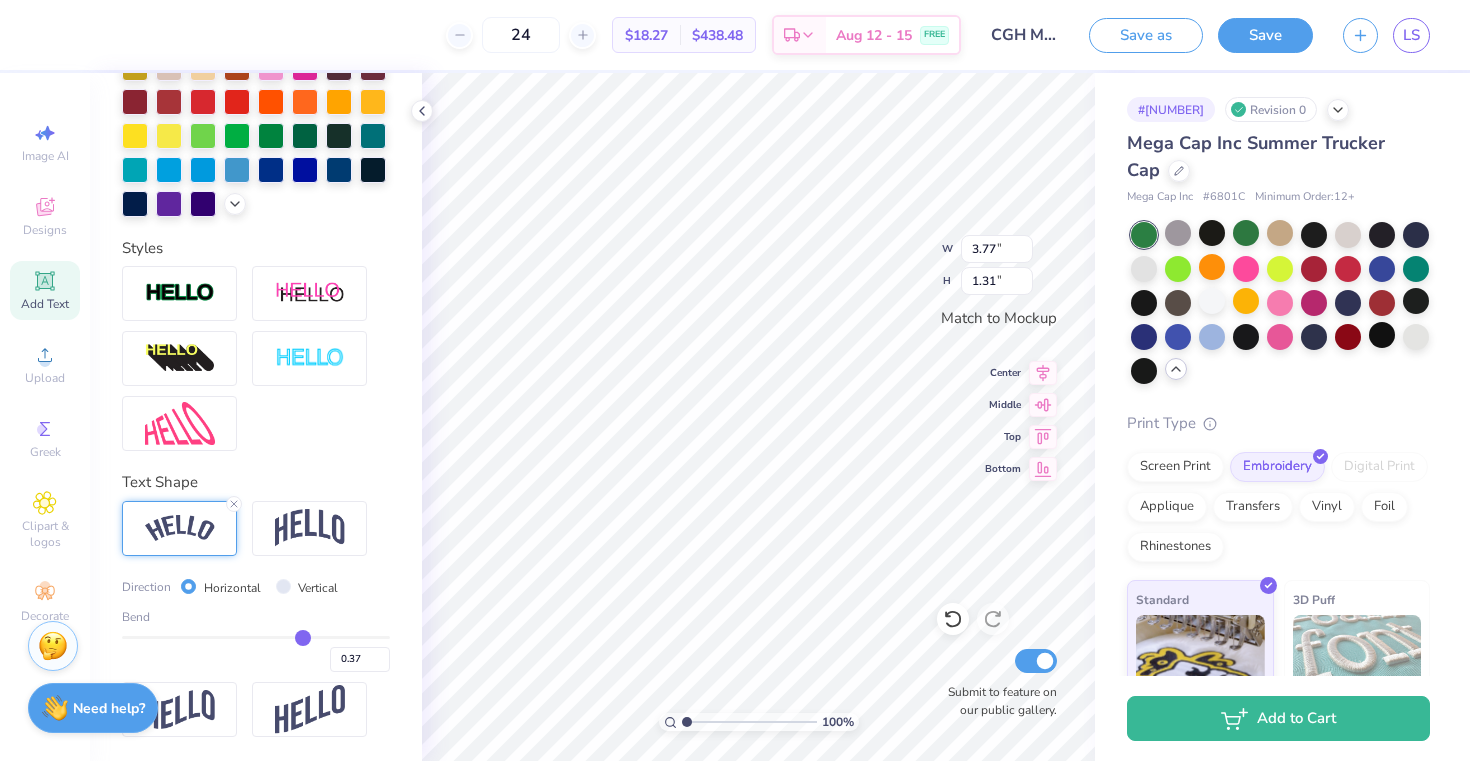 type on "0.34" 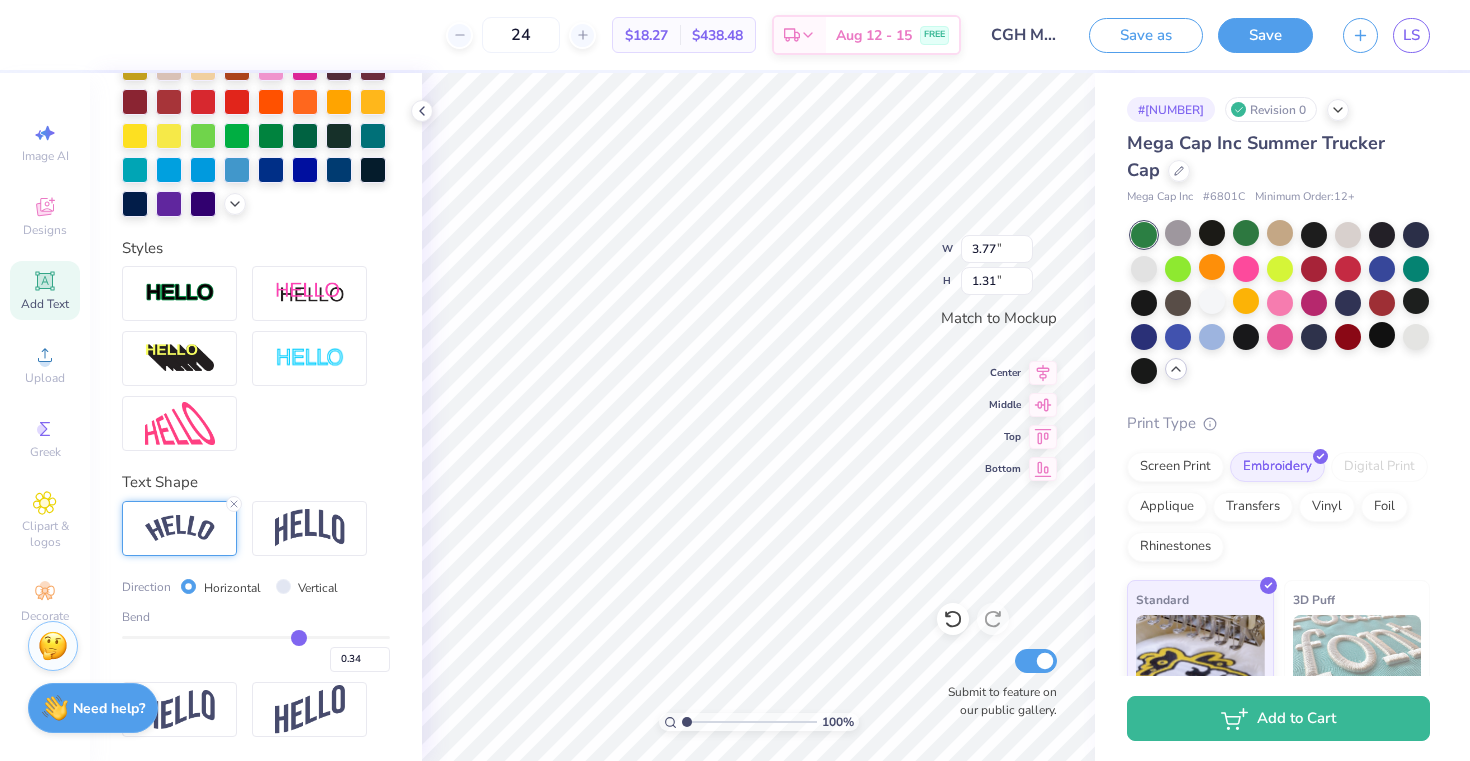 type on "0.32" 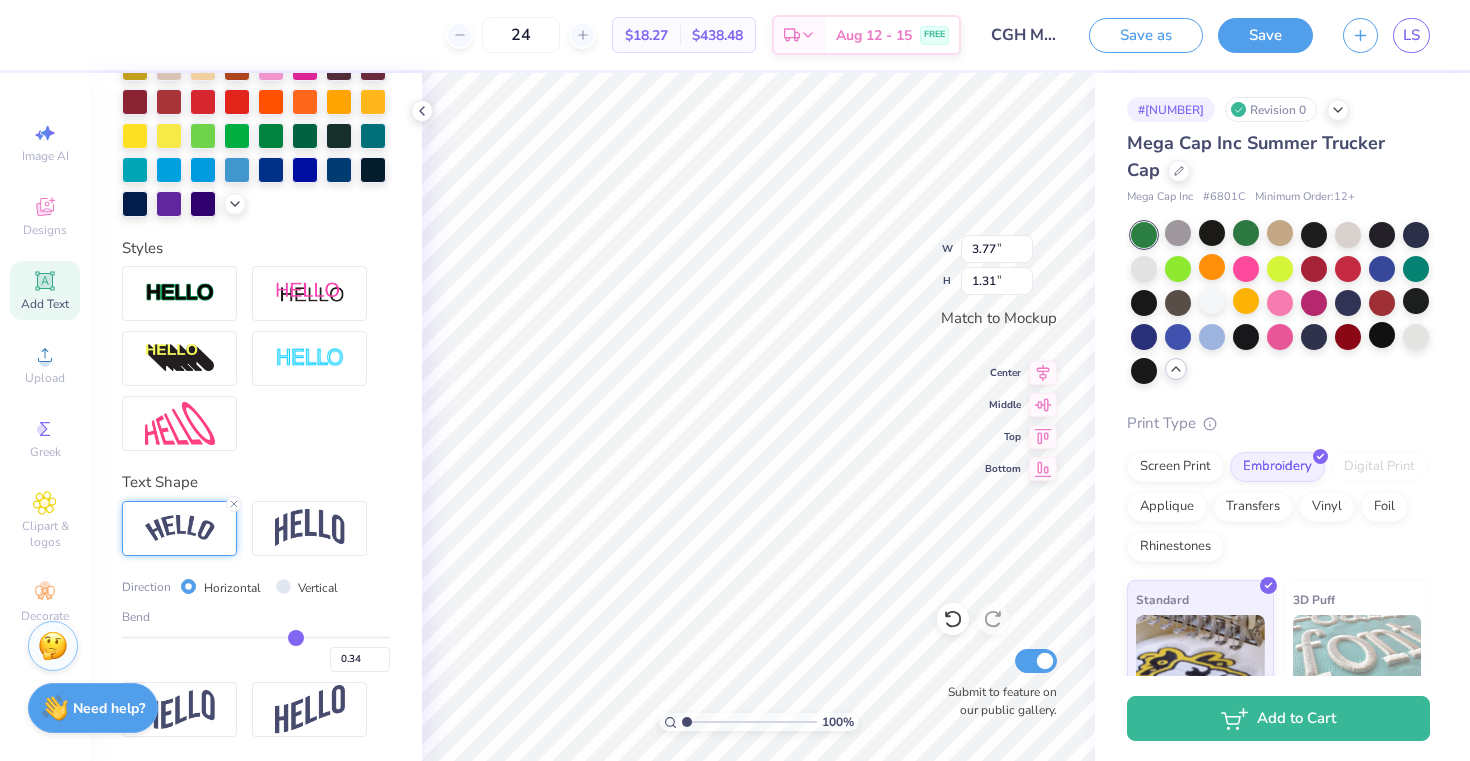 type on "0.32" 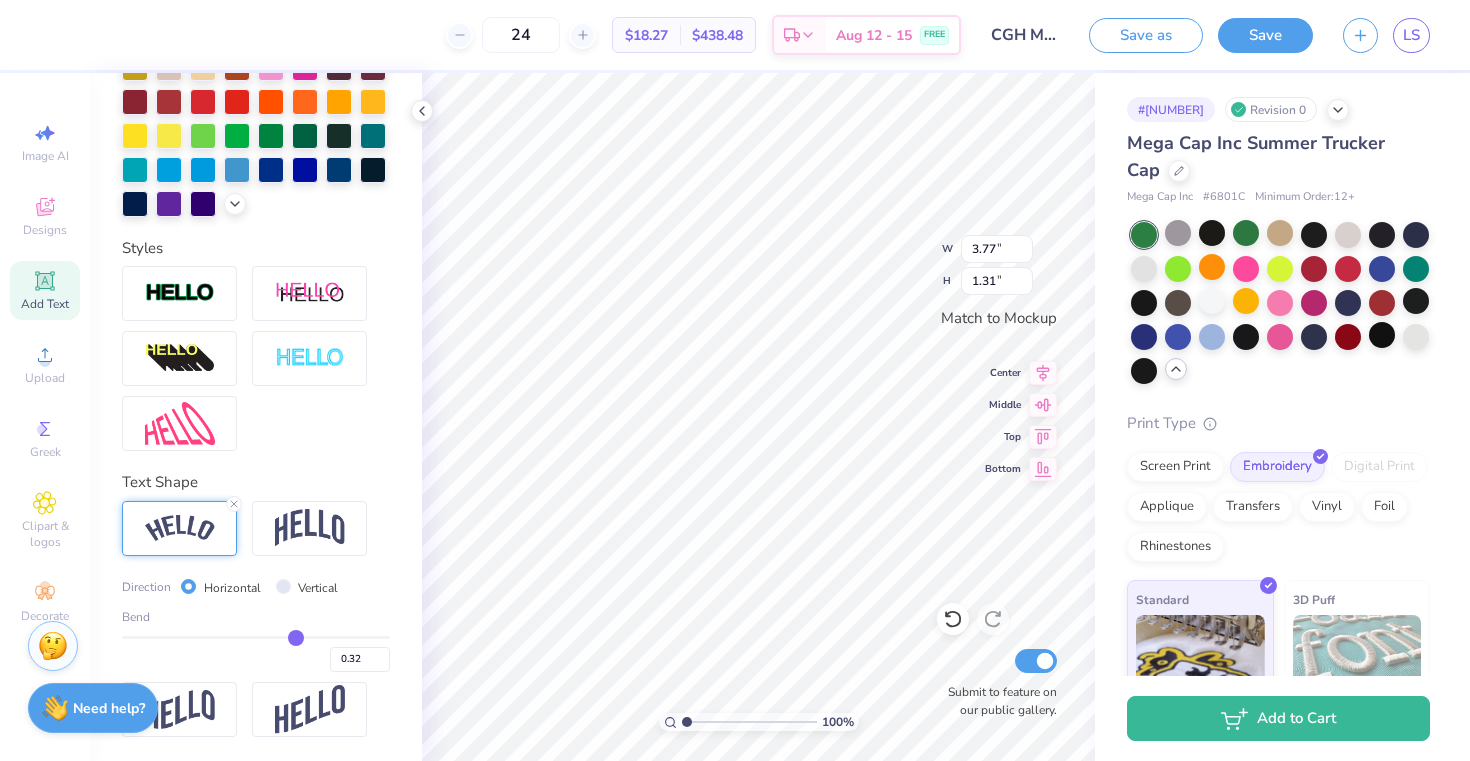 type on "0.29" 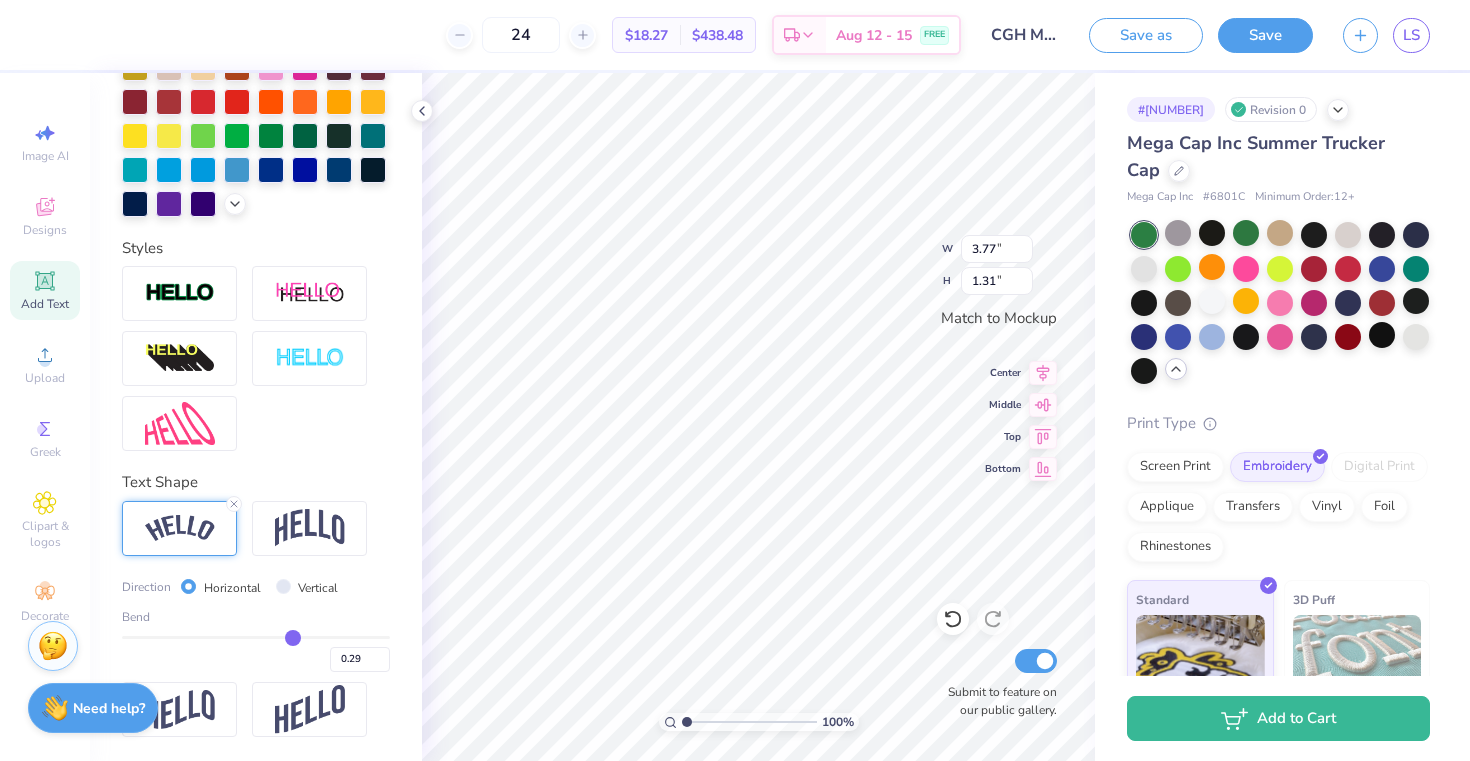 type on "0.27" 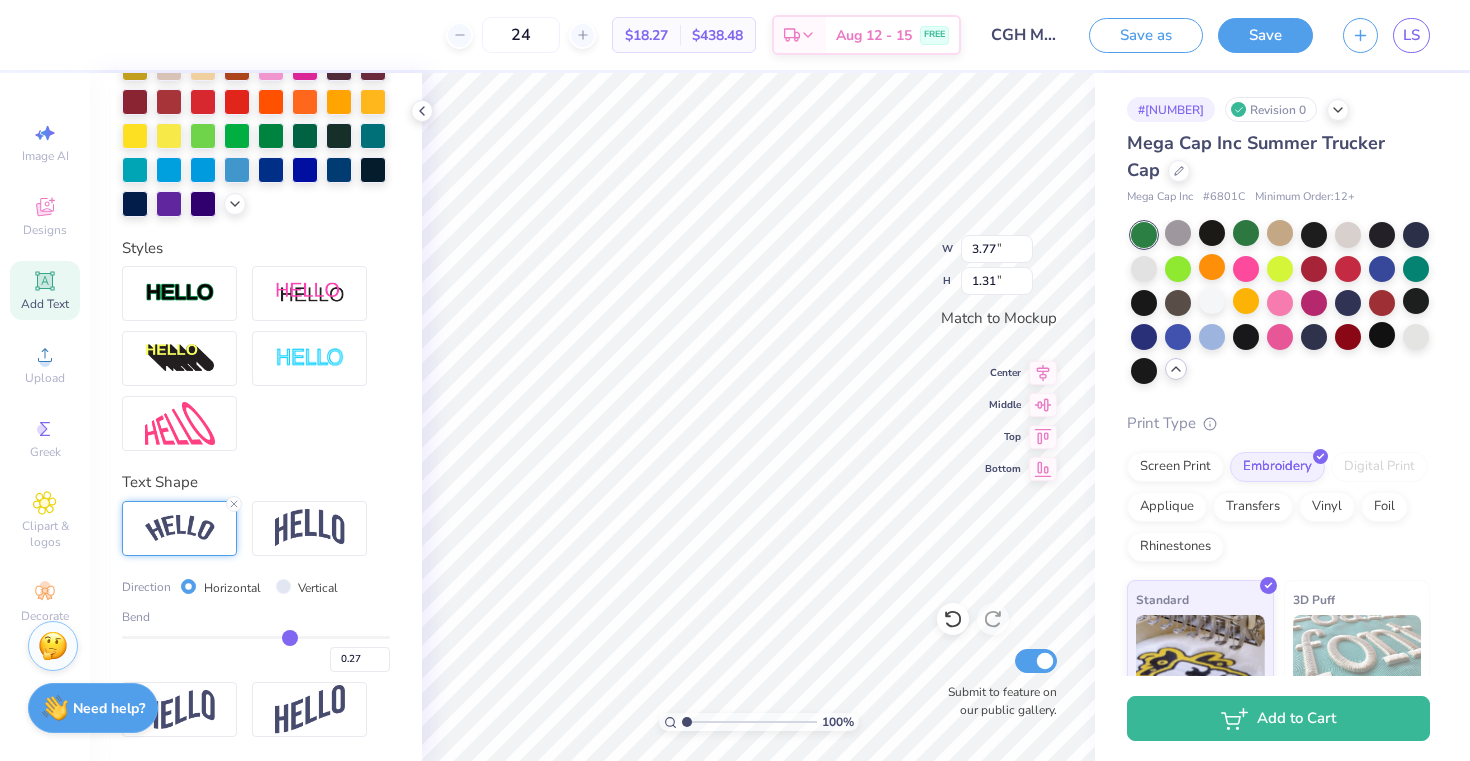 type on "0.25" 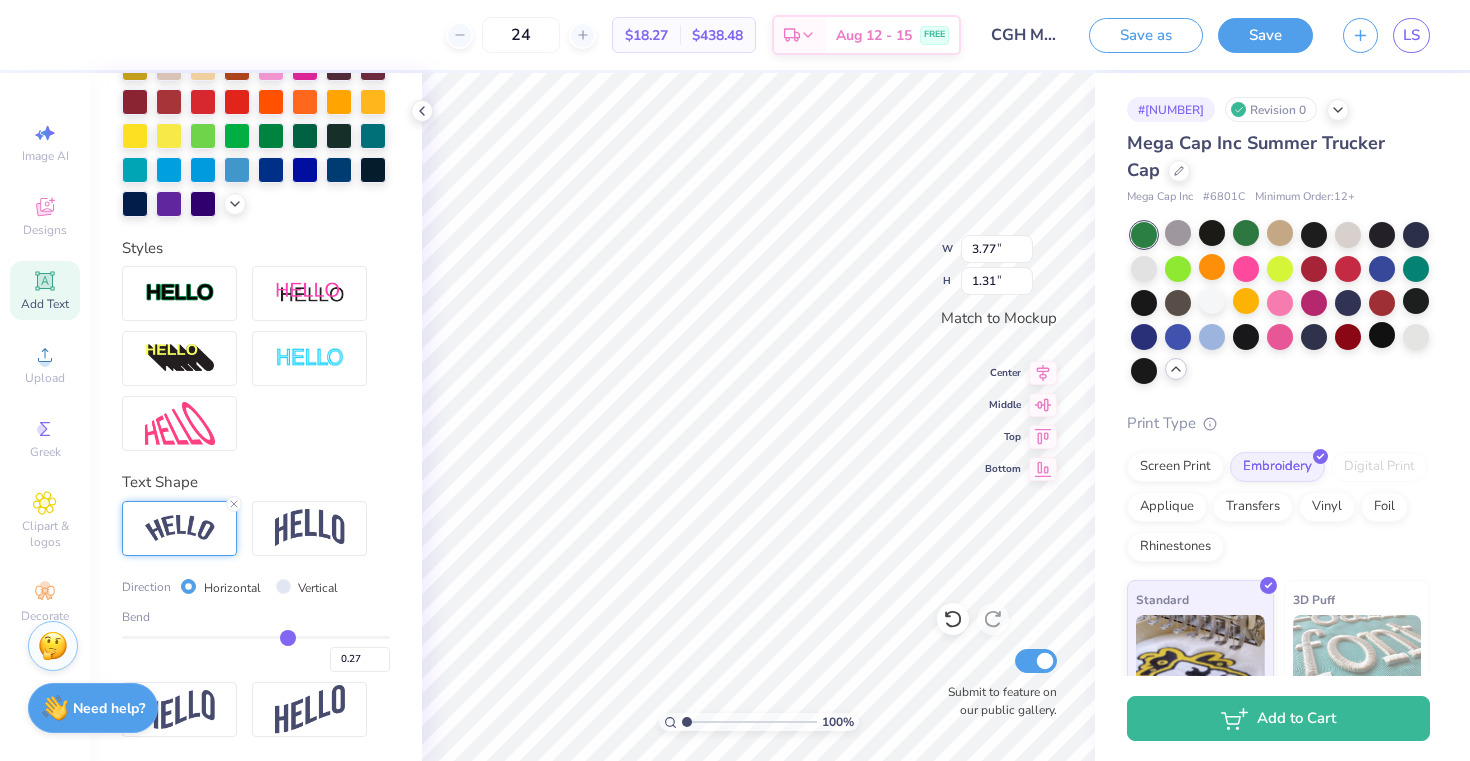 type on "0.25" 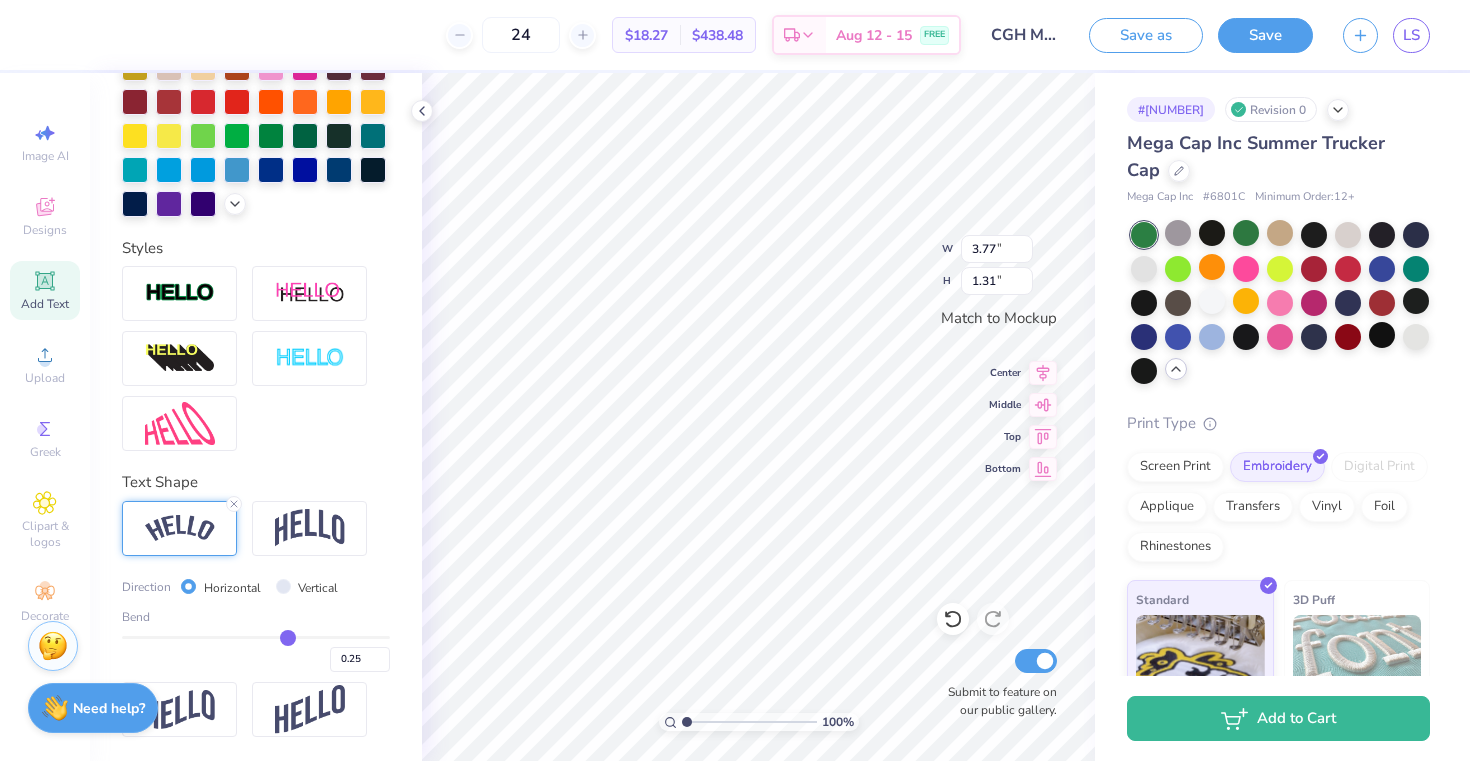 type on "0.24" 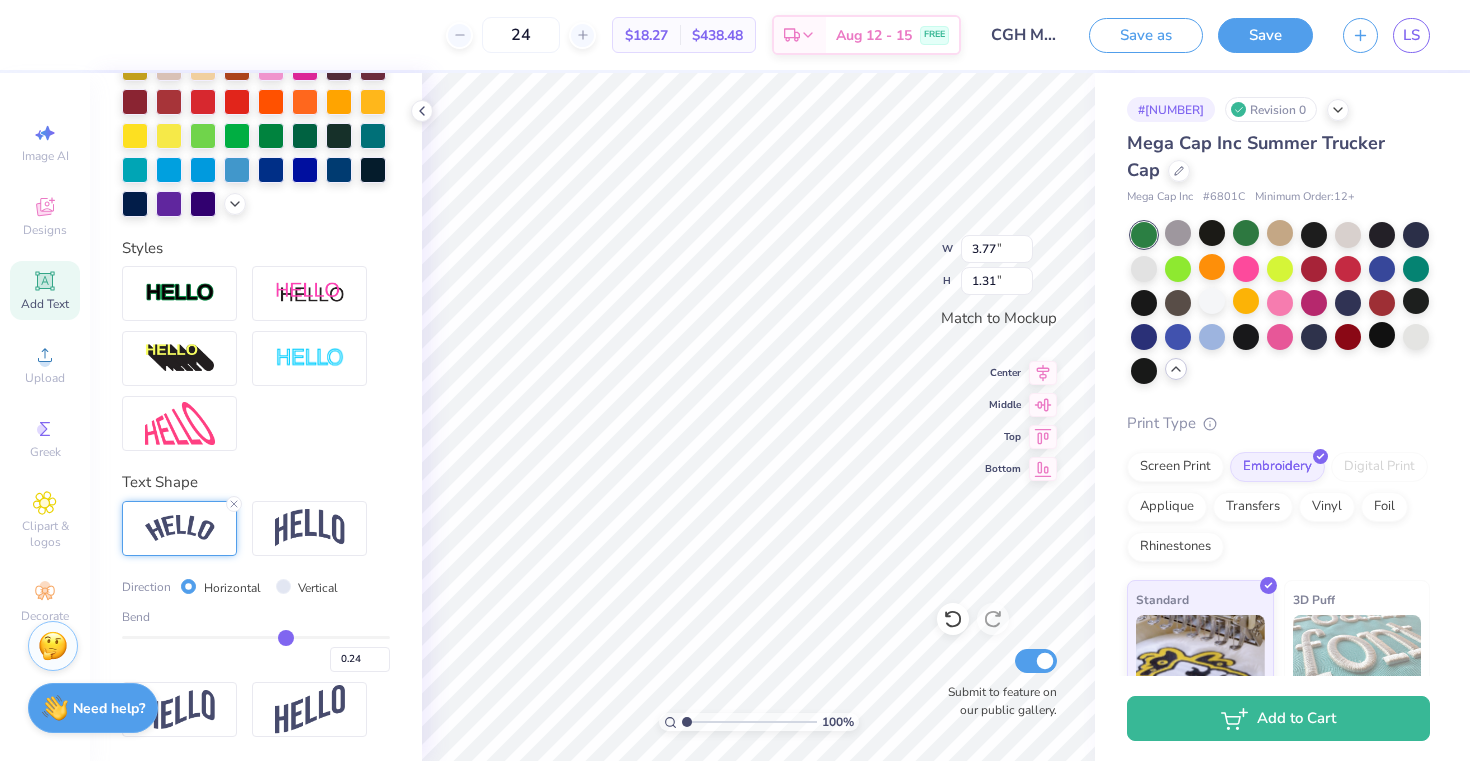 type on "0.22" 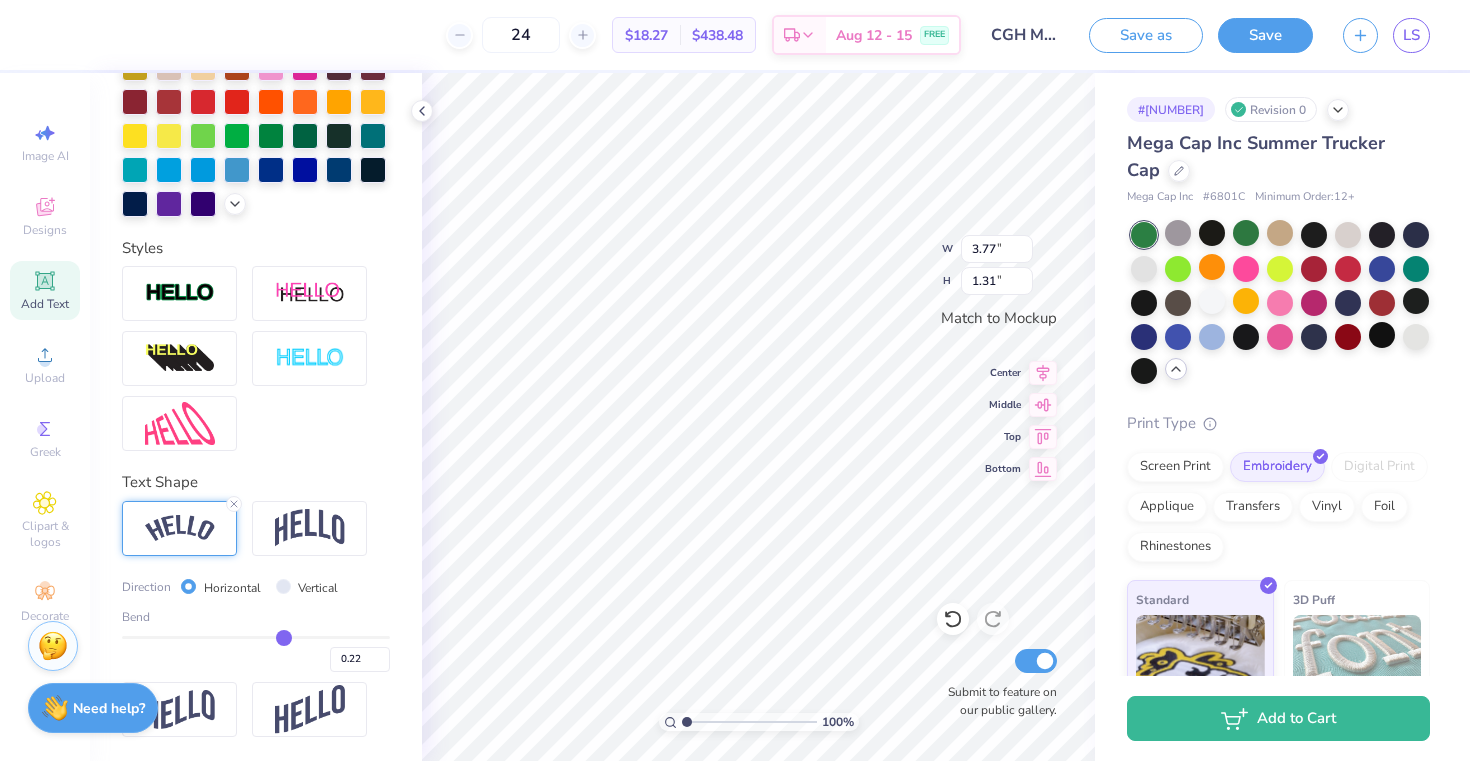 type on "0.21" 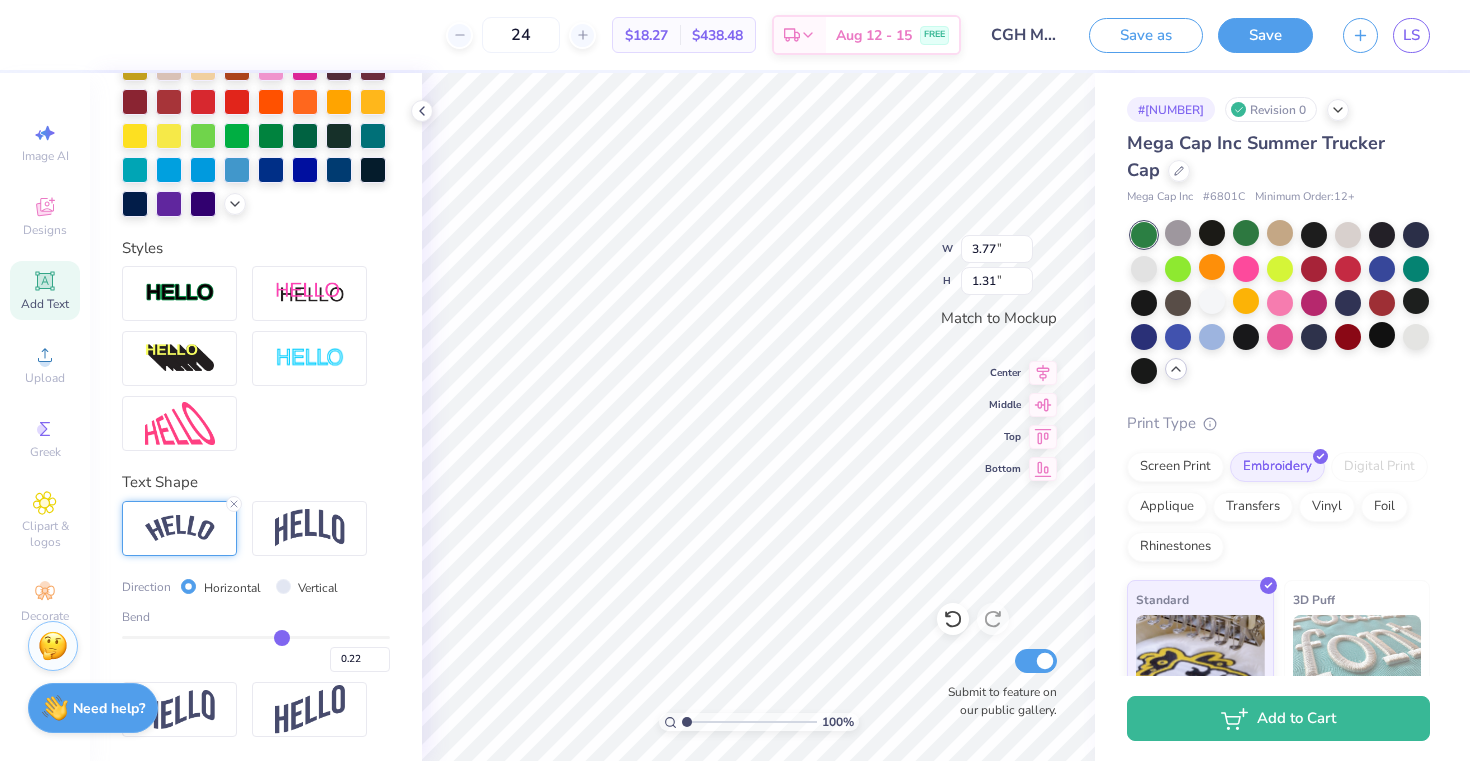 type on "0.21" 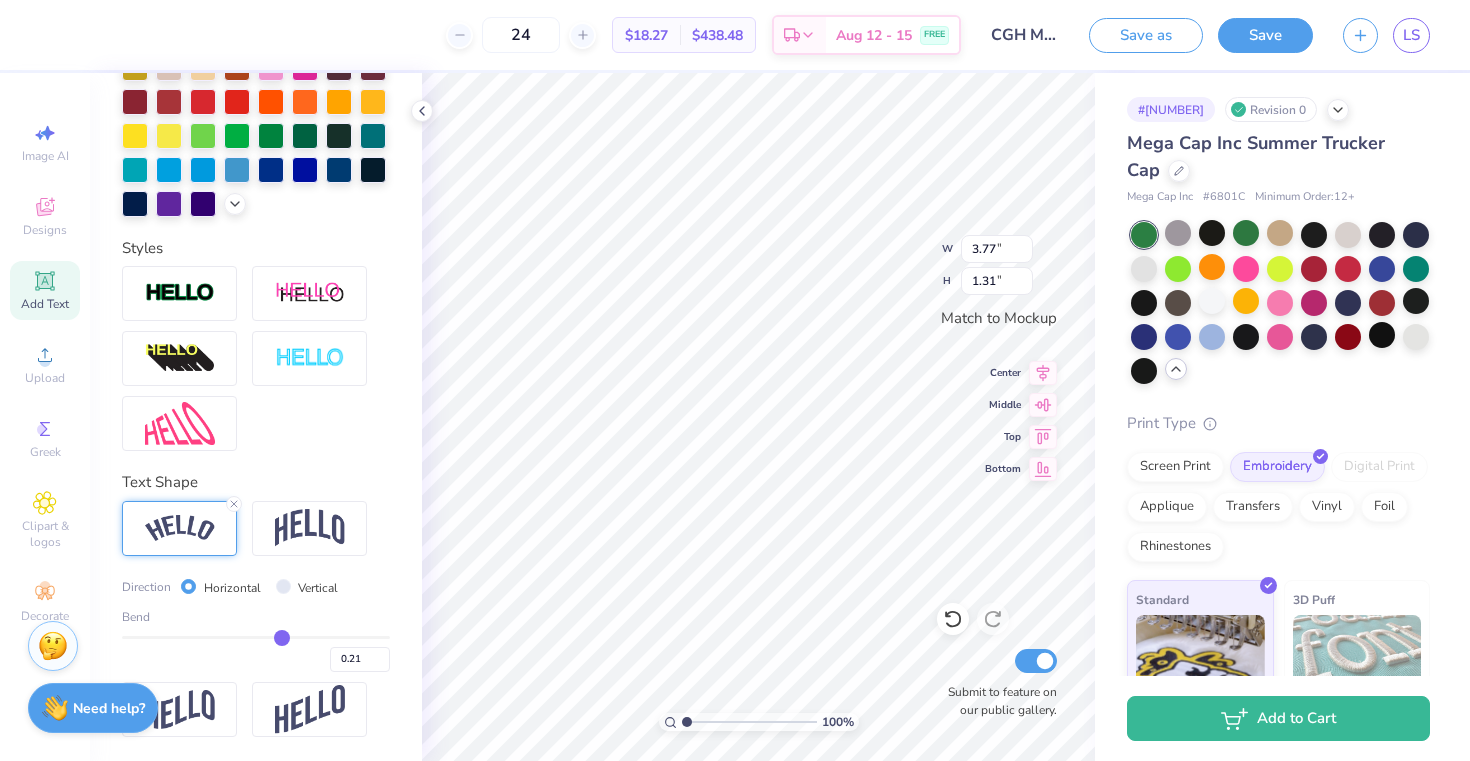 type on "0.19" 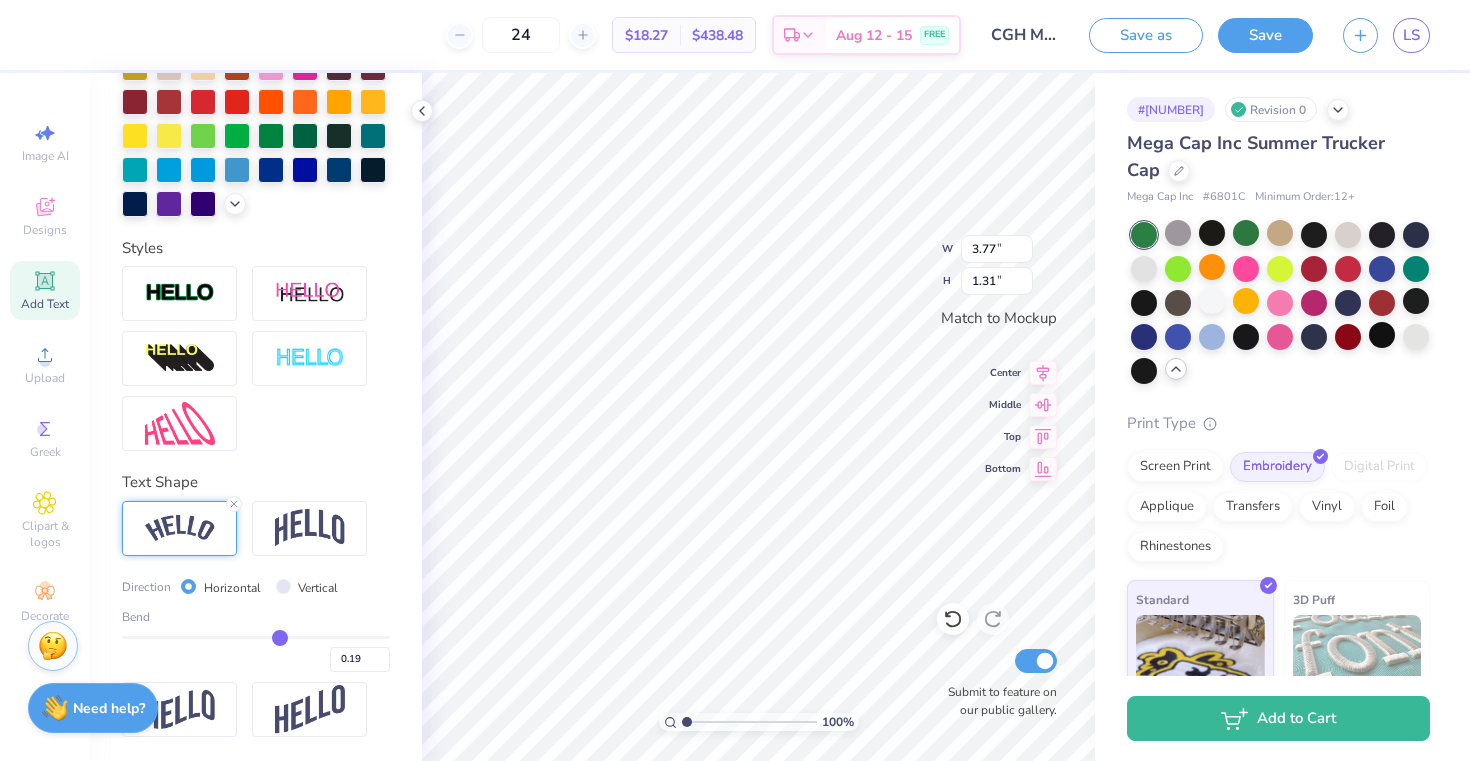 type on "0.17" 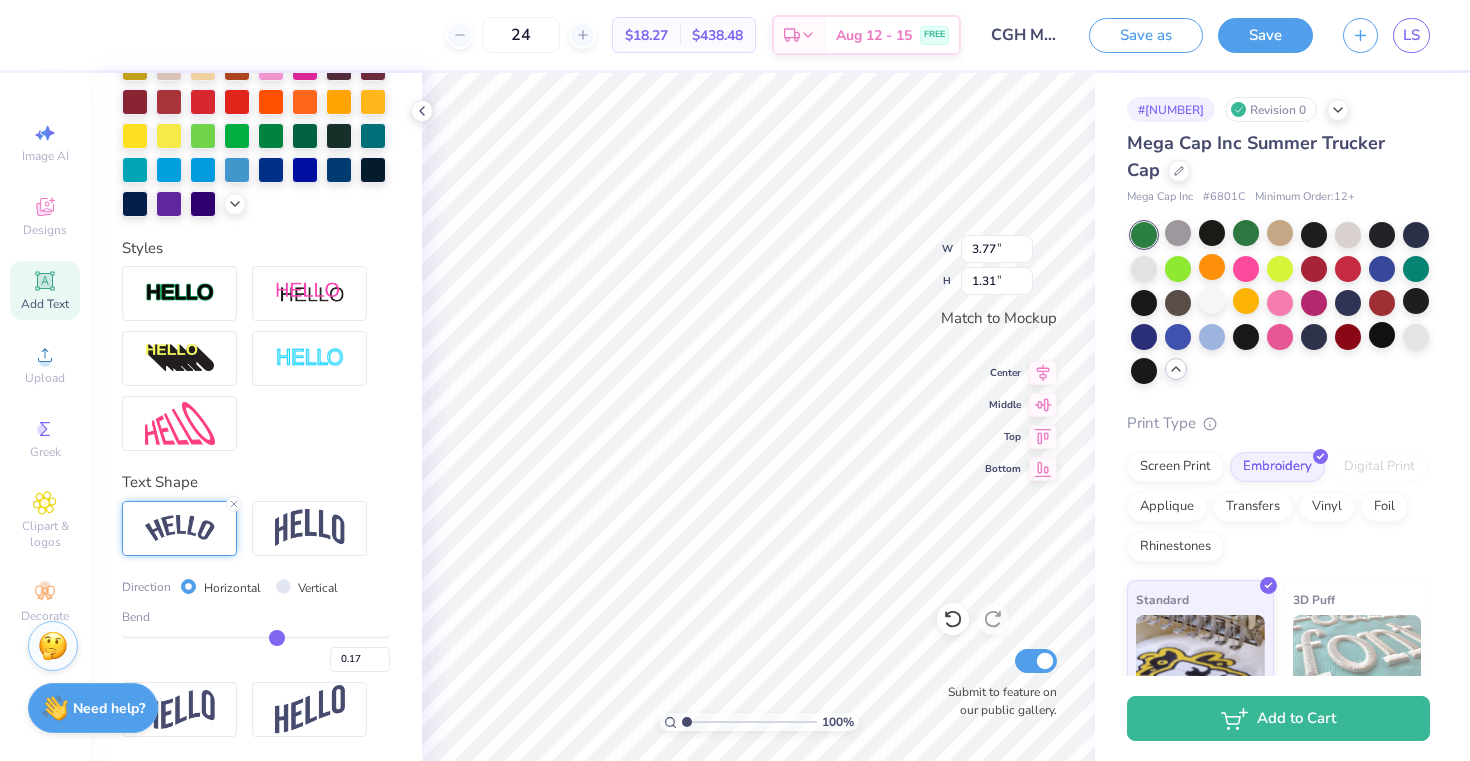 type on "0.15" 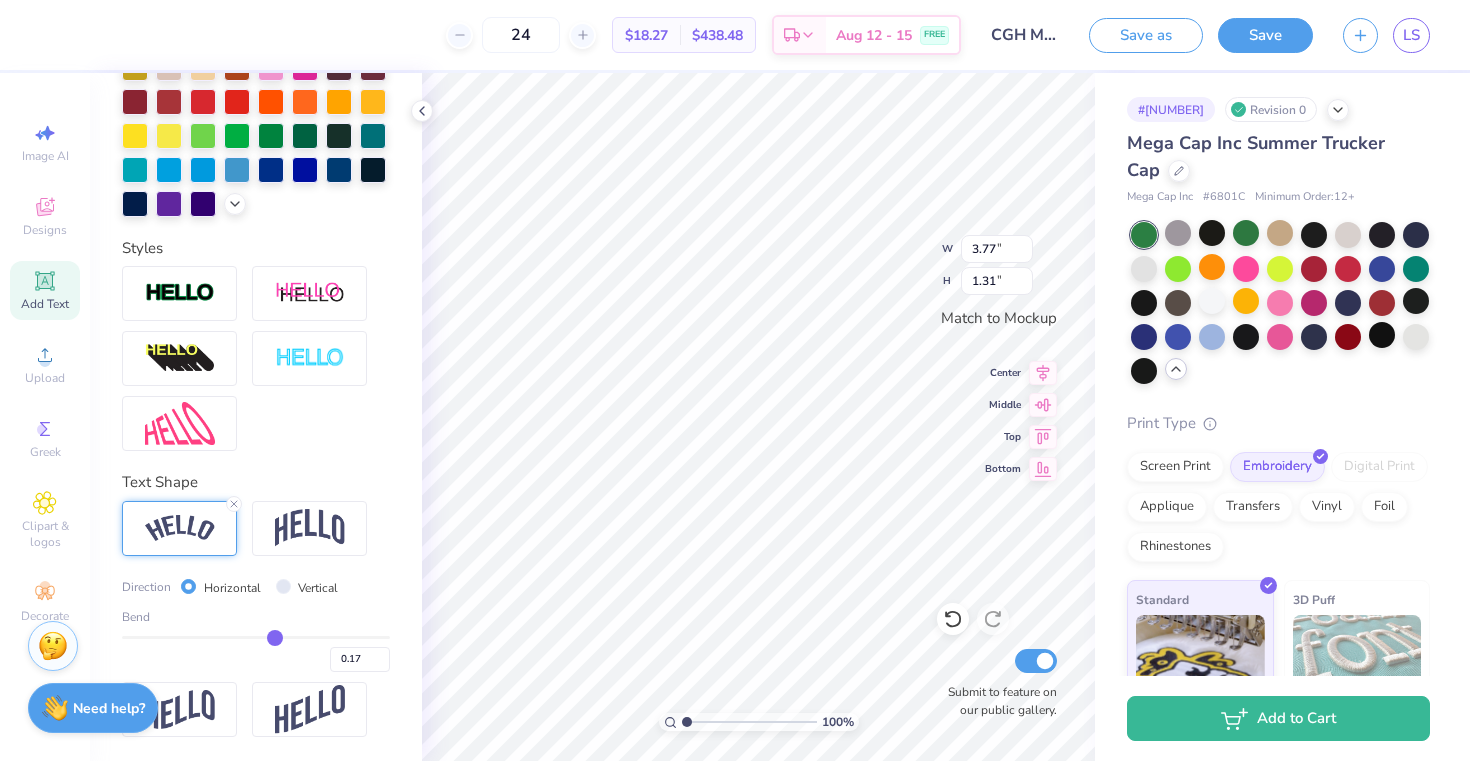 type on "0.15" 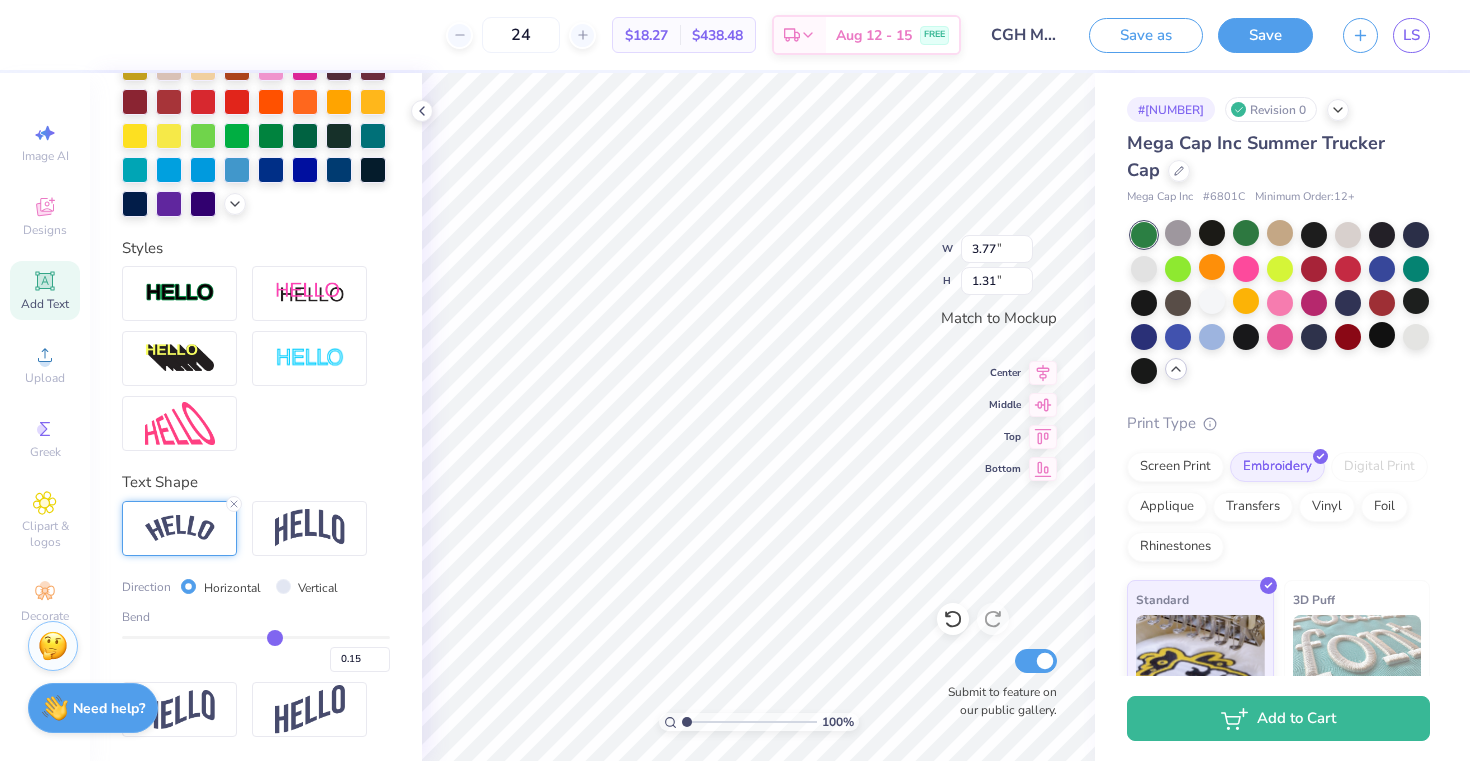 type on "0.13" 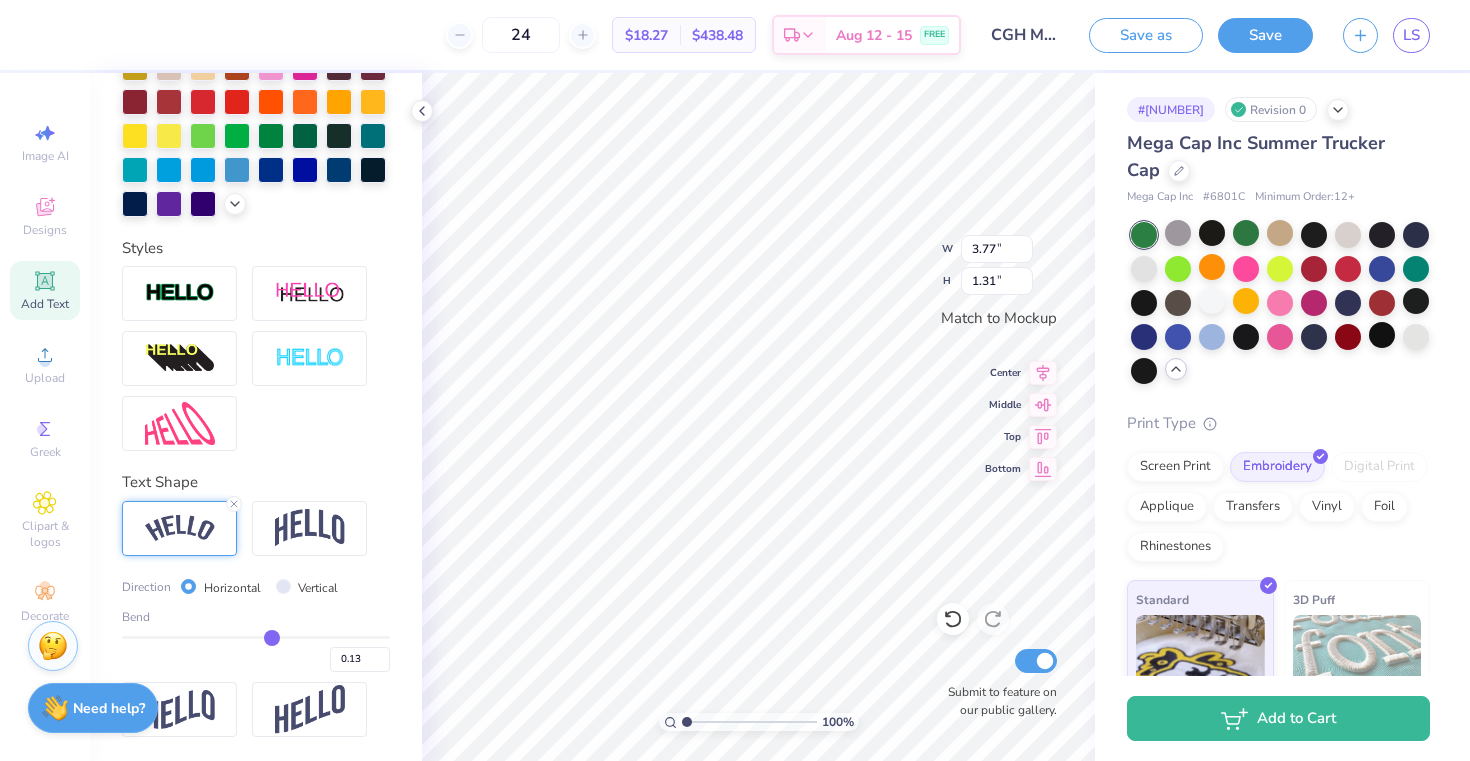type on "0.11" 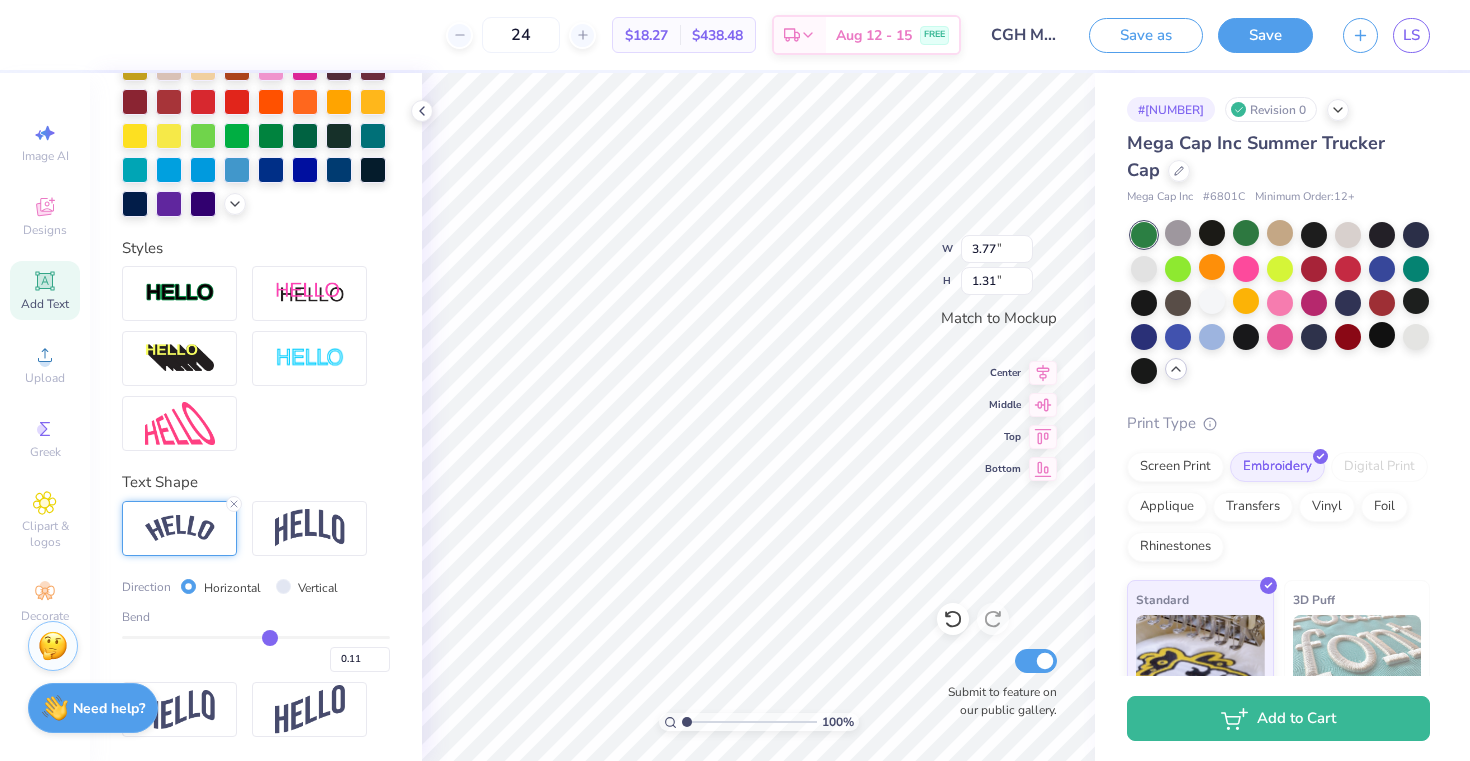 type on "0.09" 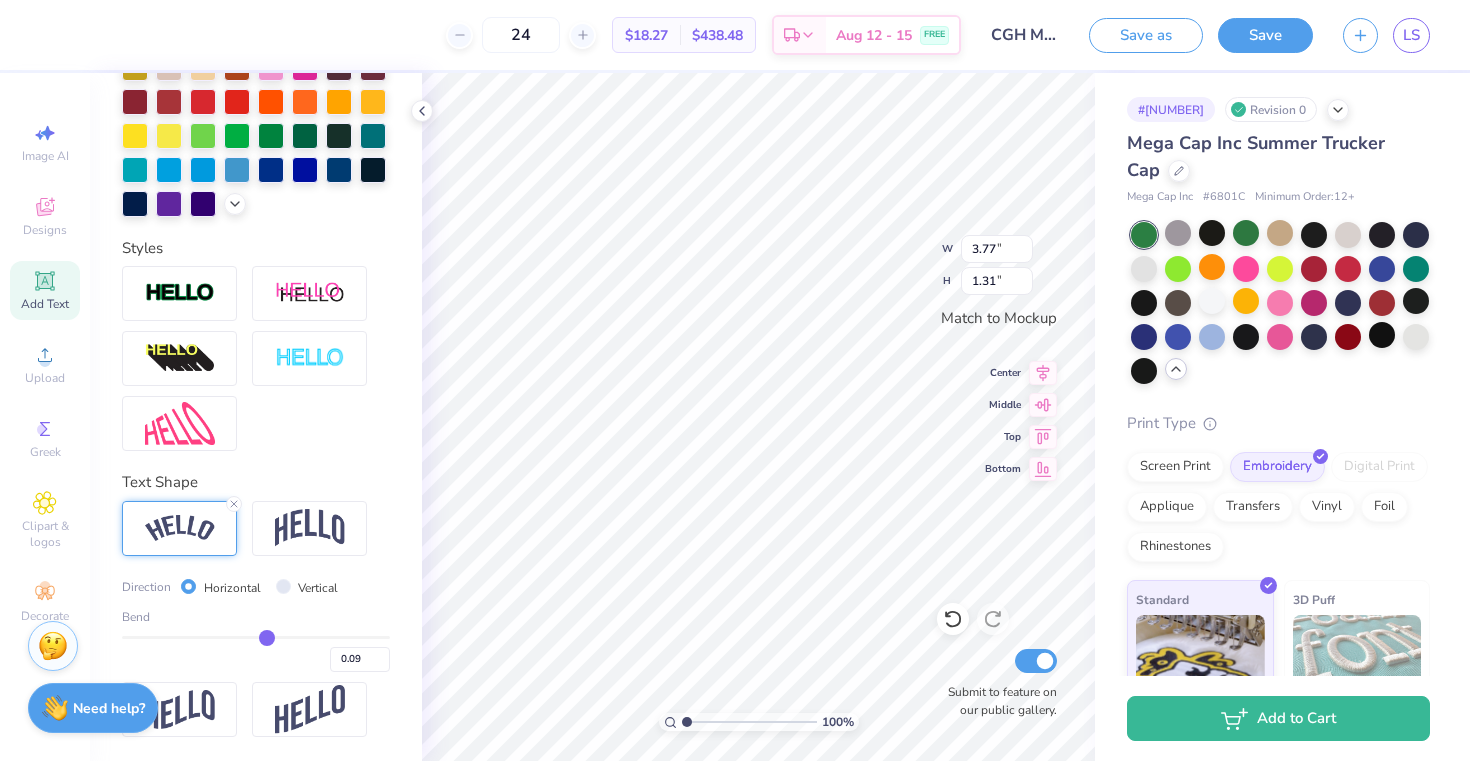 type on "0.08" 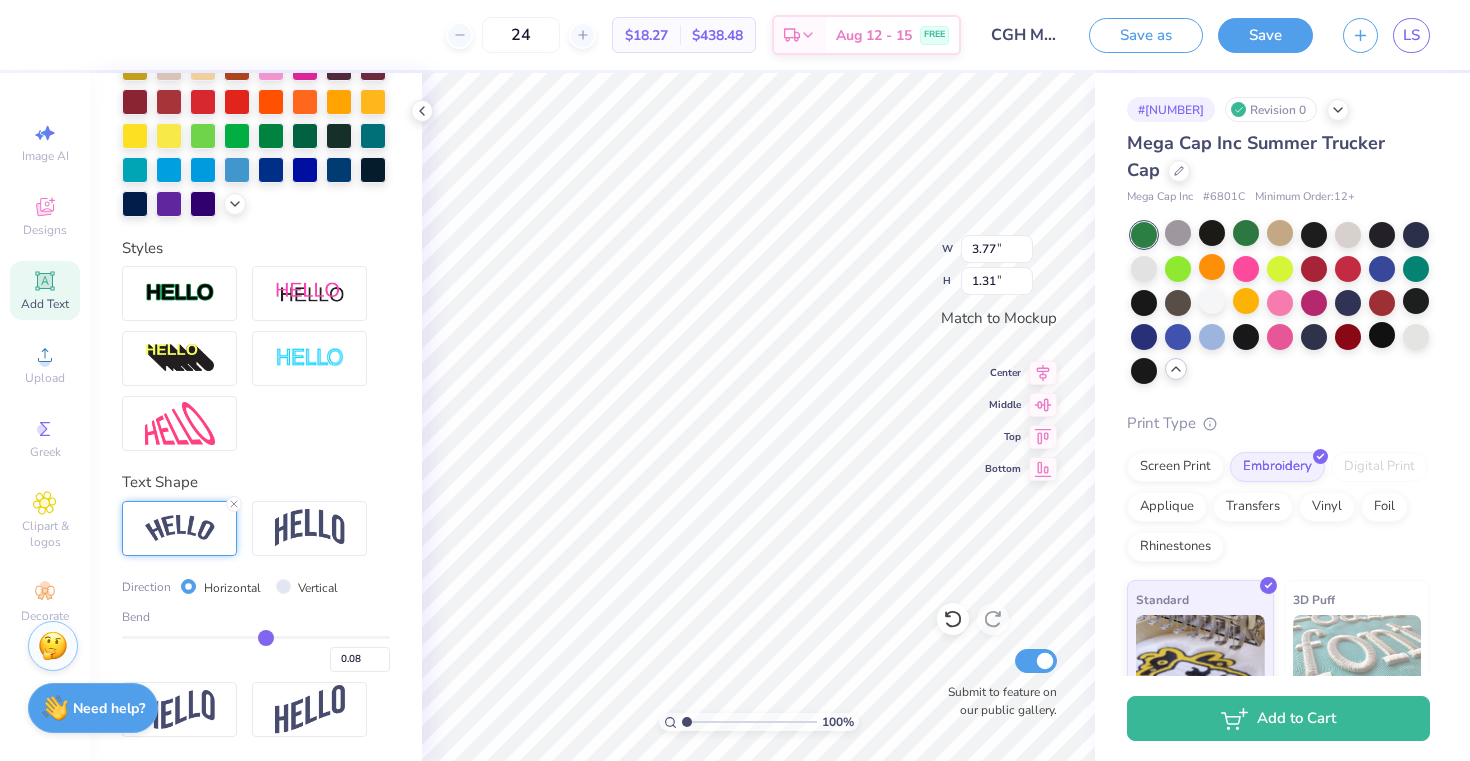 type on "0.07" 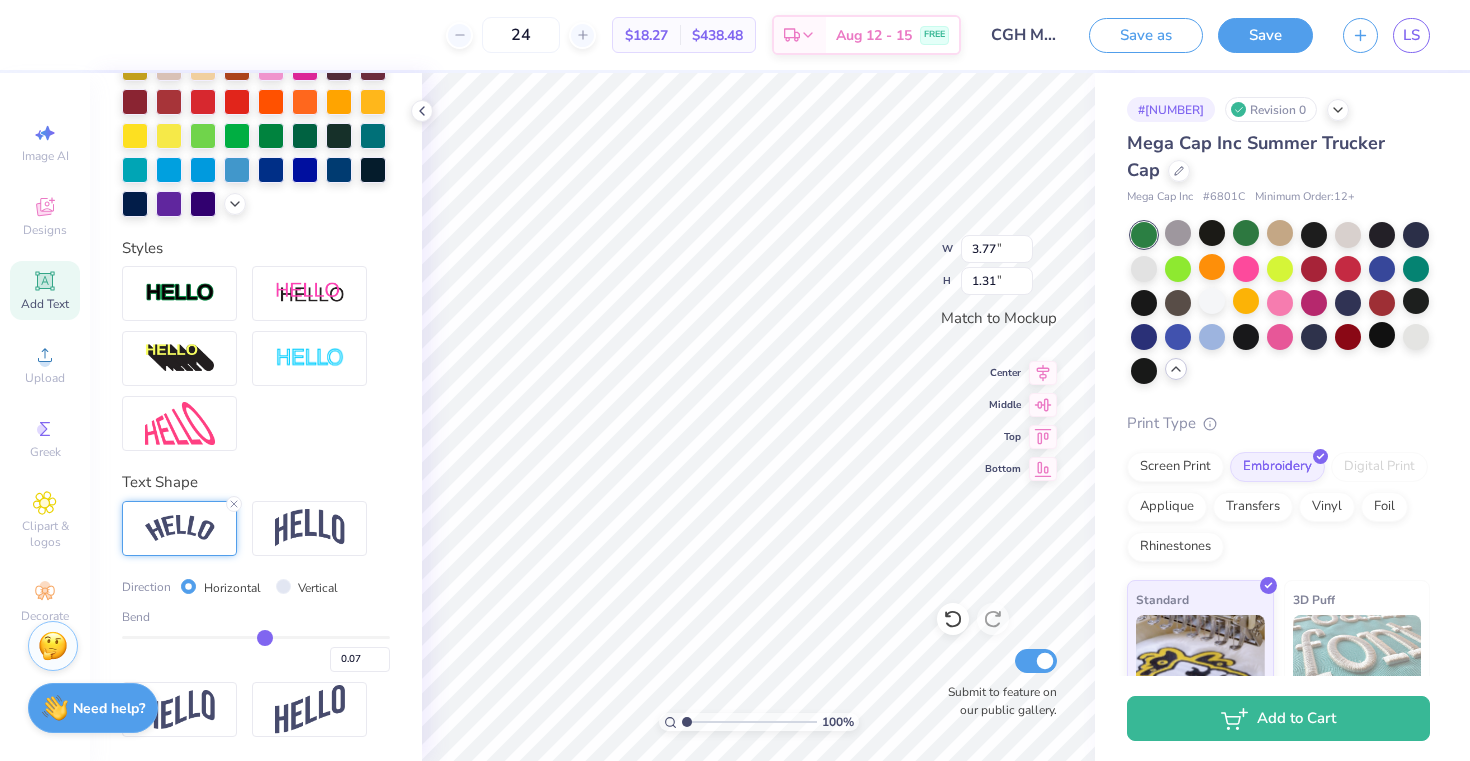 type on "0.06" 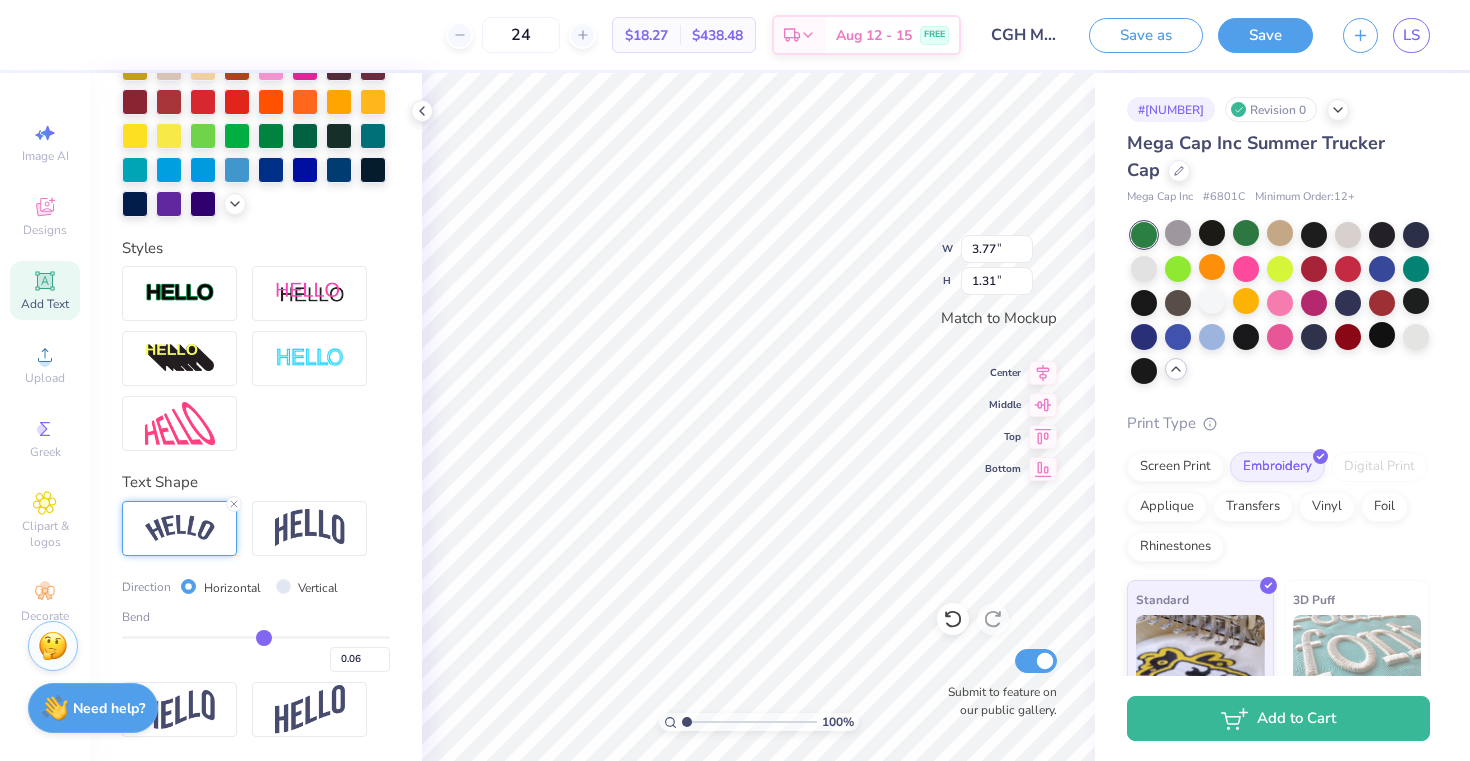 type on "0.05" 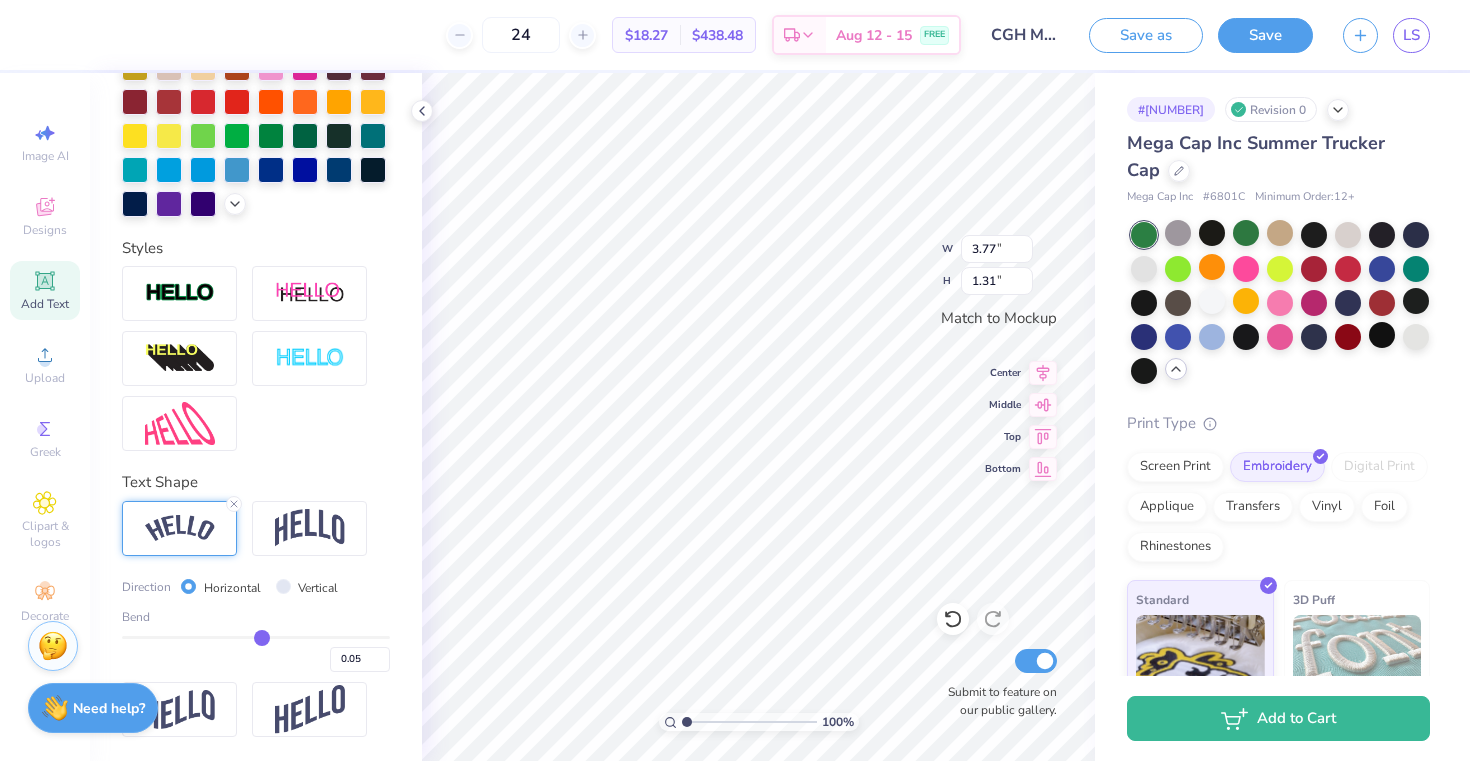 type on "0.04" 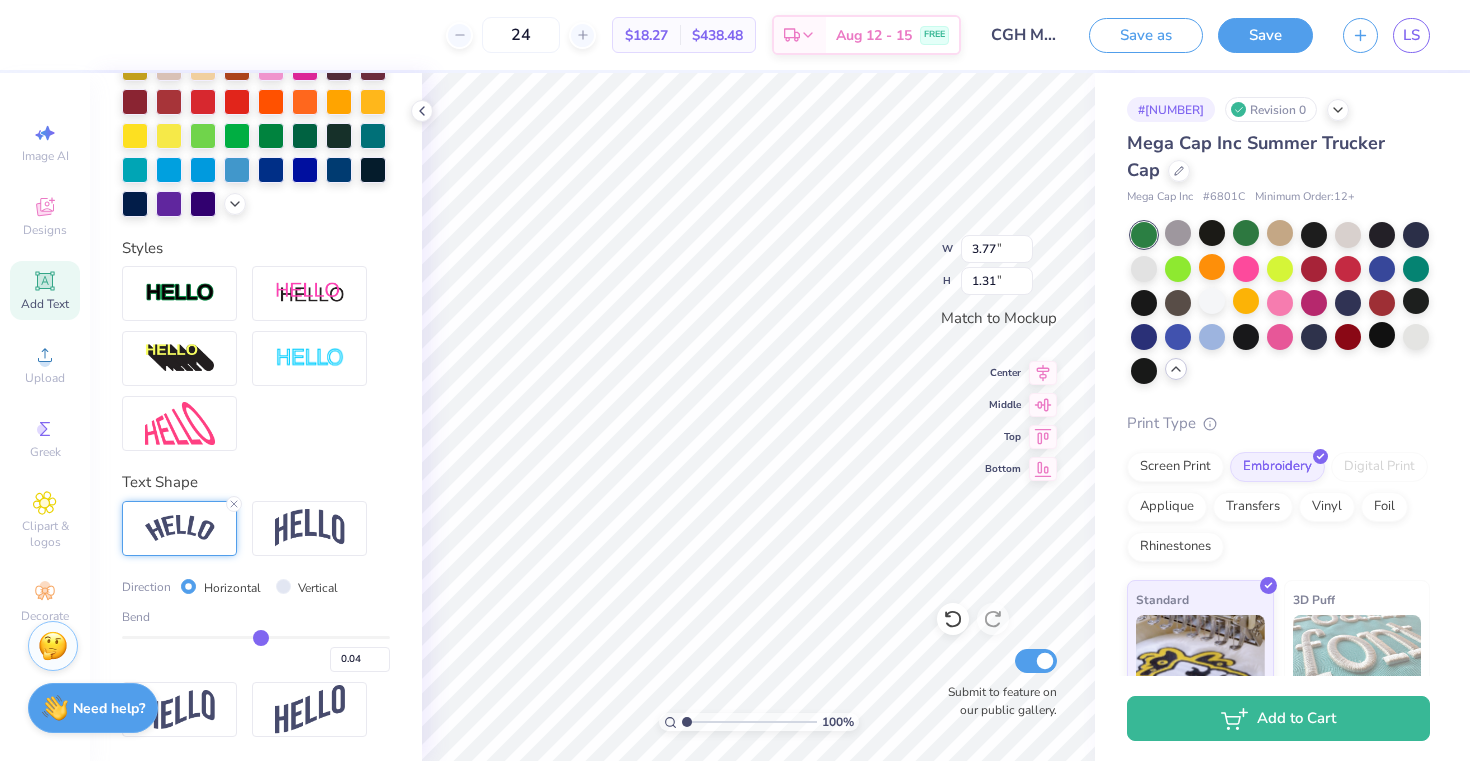 type on "0.03" 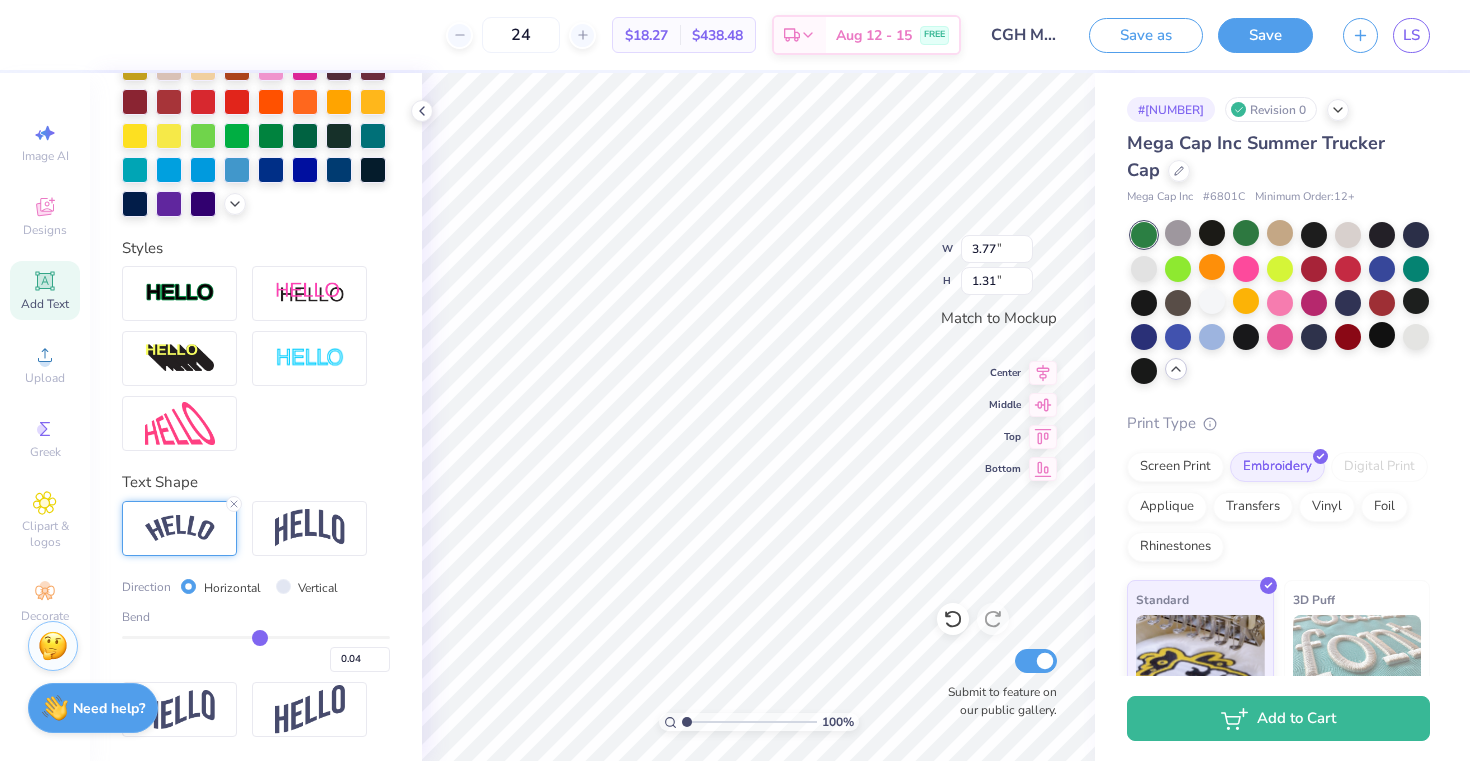 type on "0.03" 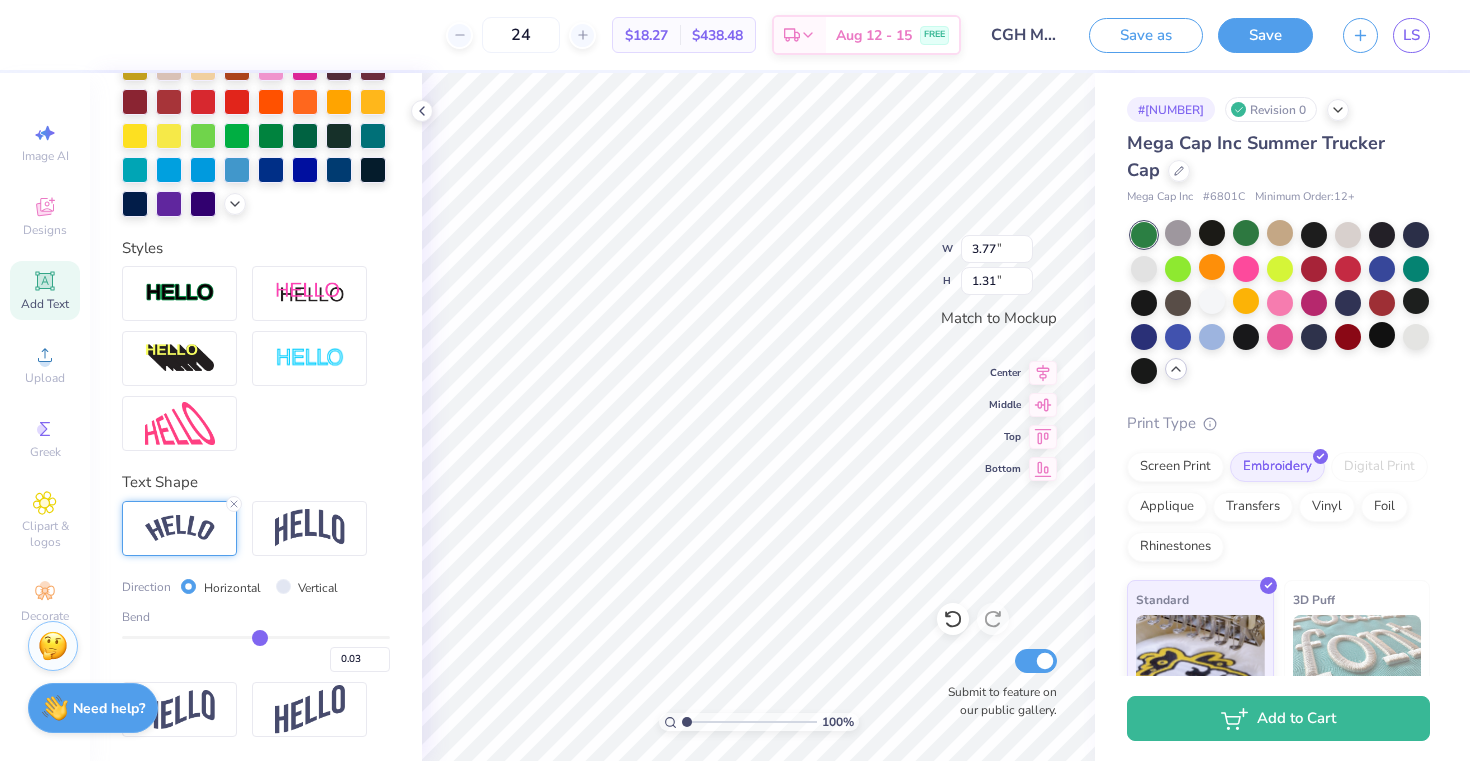 type on "0.02" 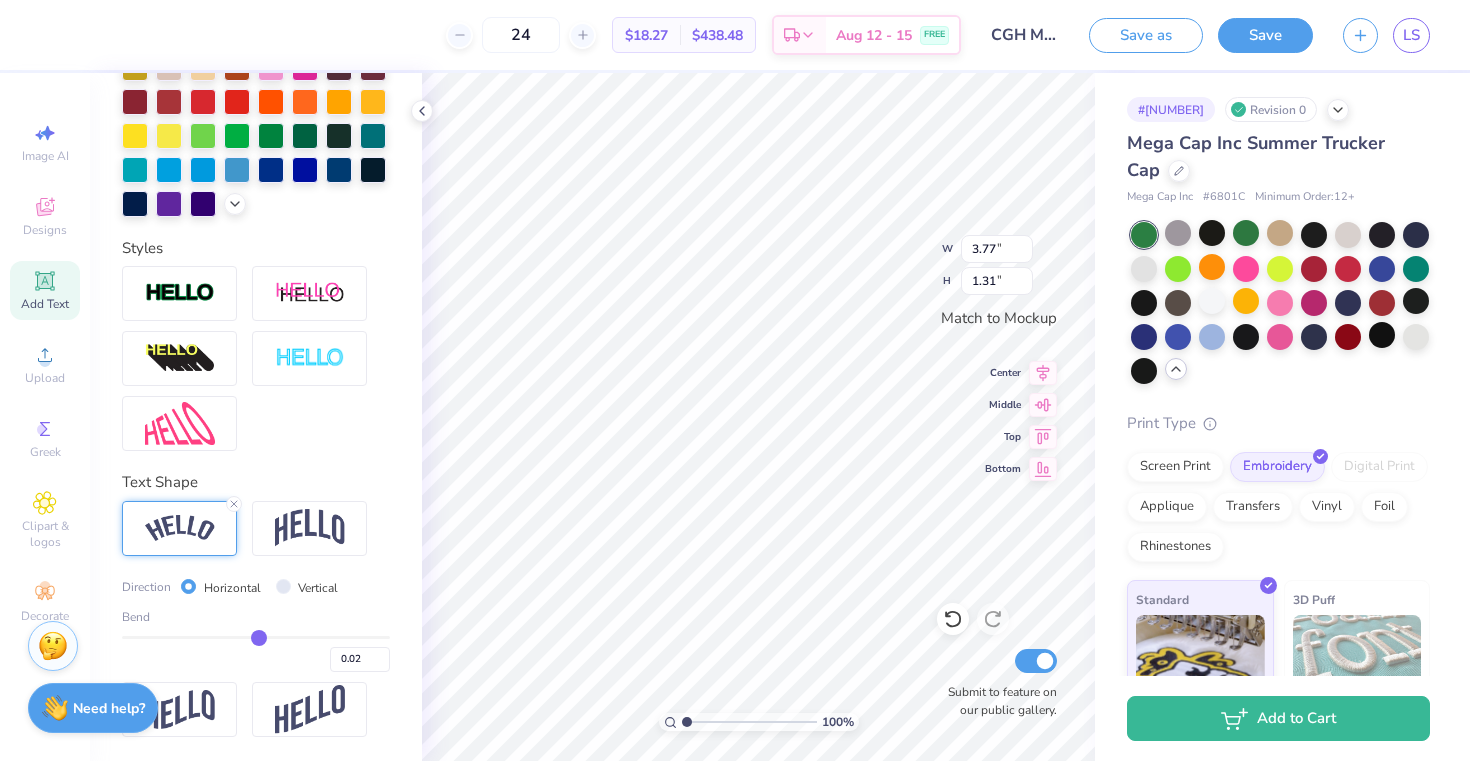 type on "0" 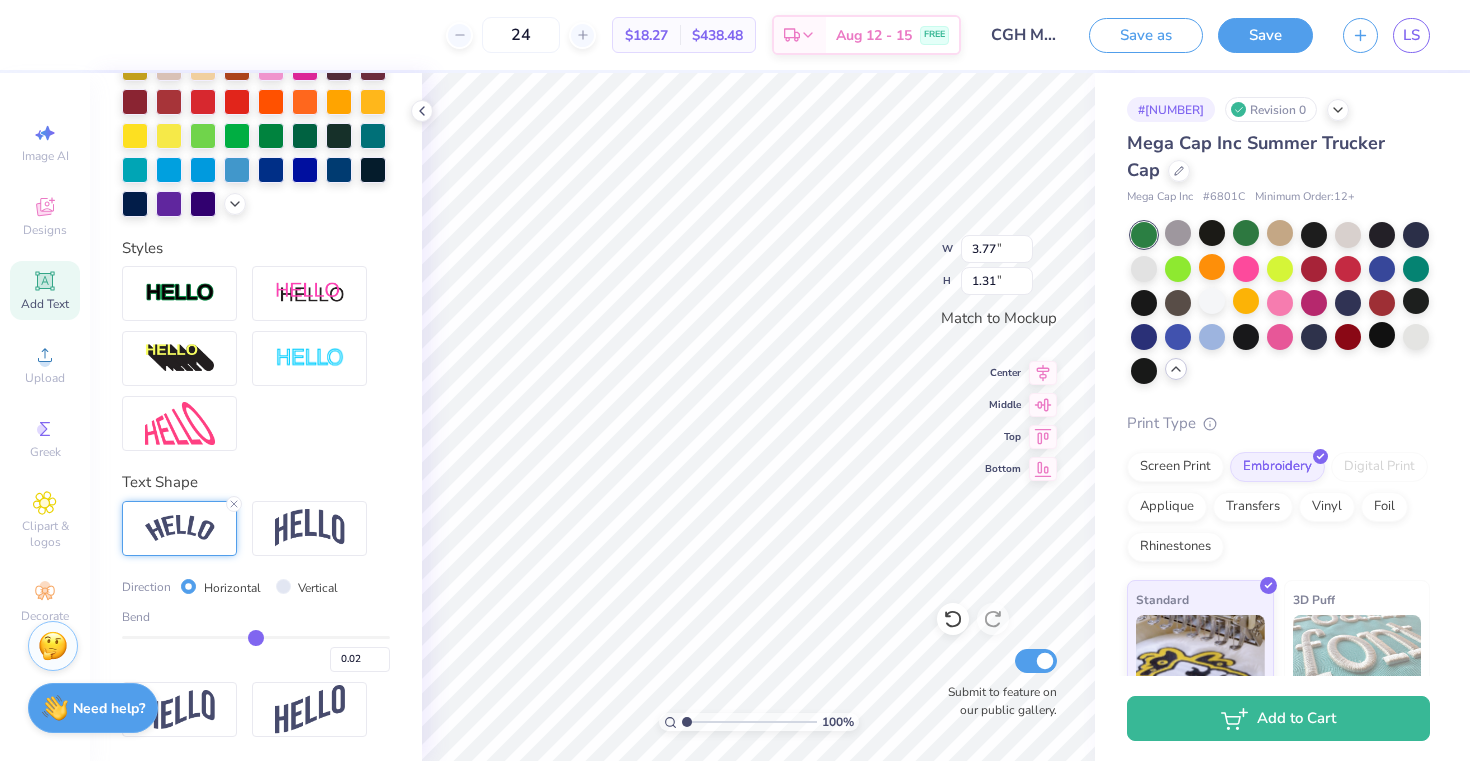 type on "0.00" 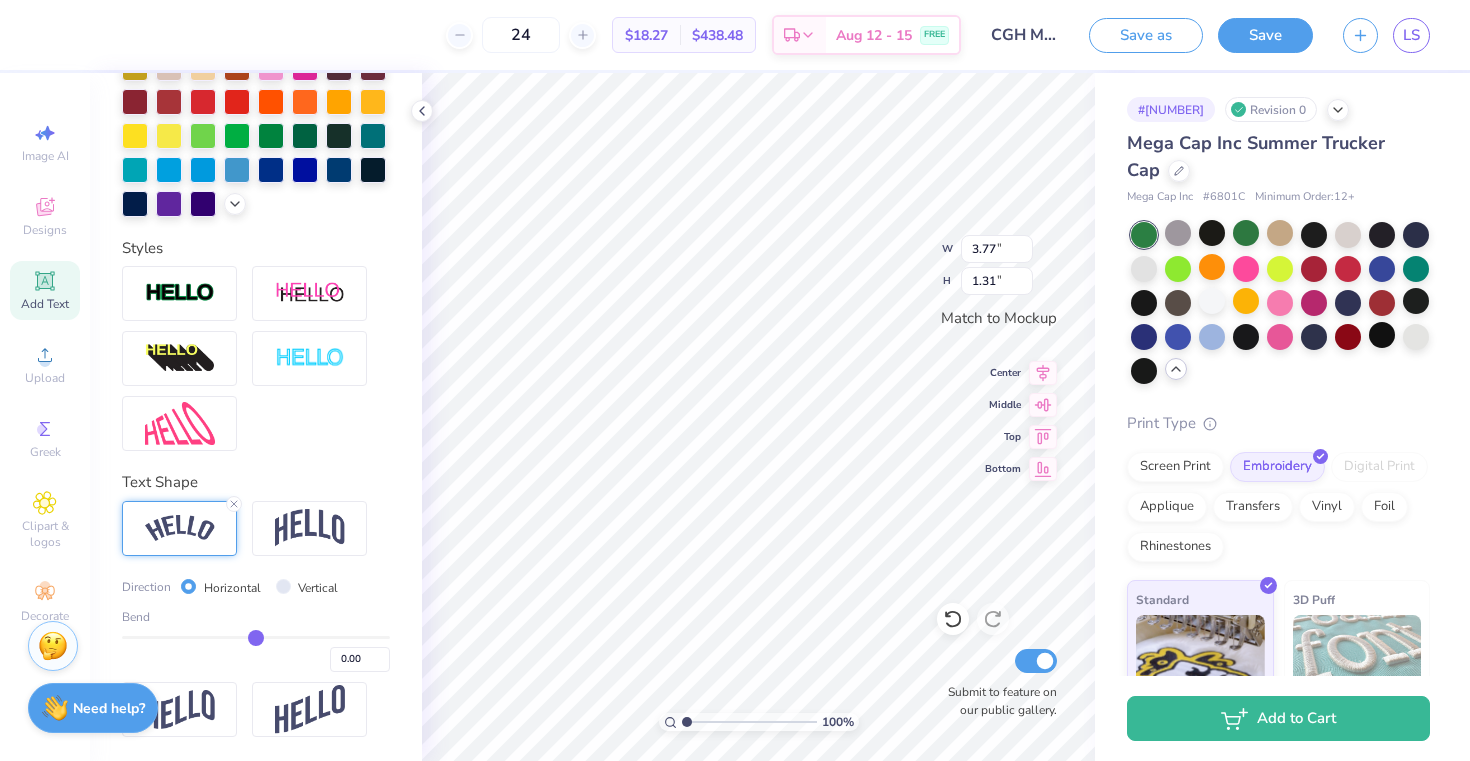 type on "-0.01" 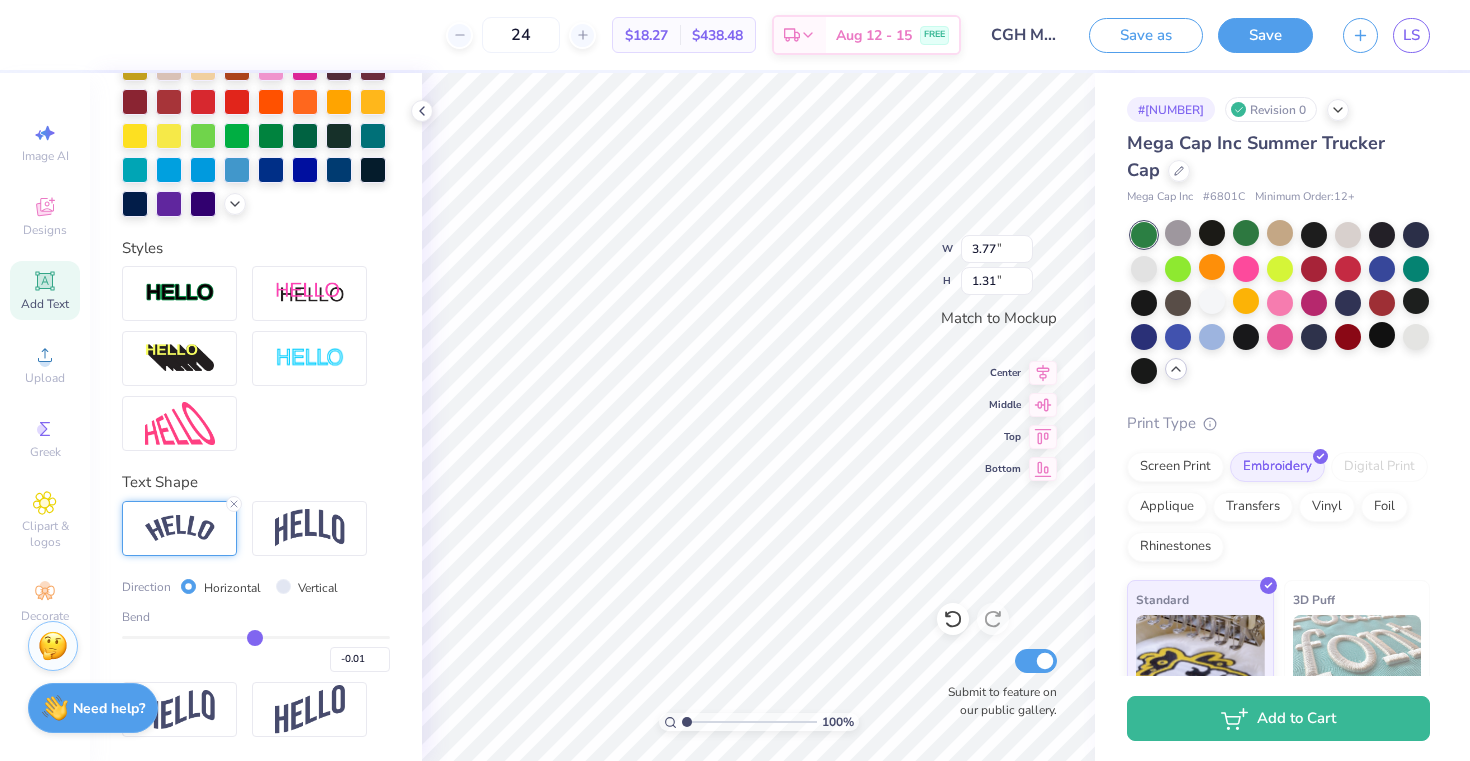 type on "-0.04" 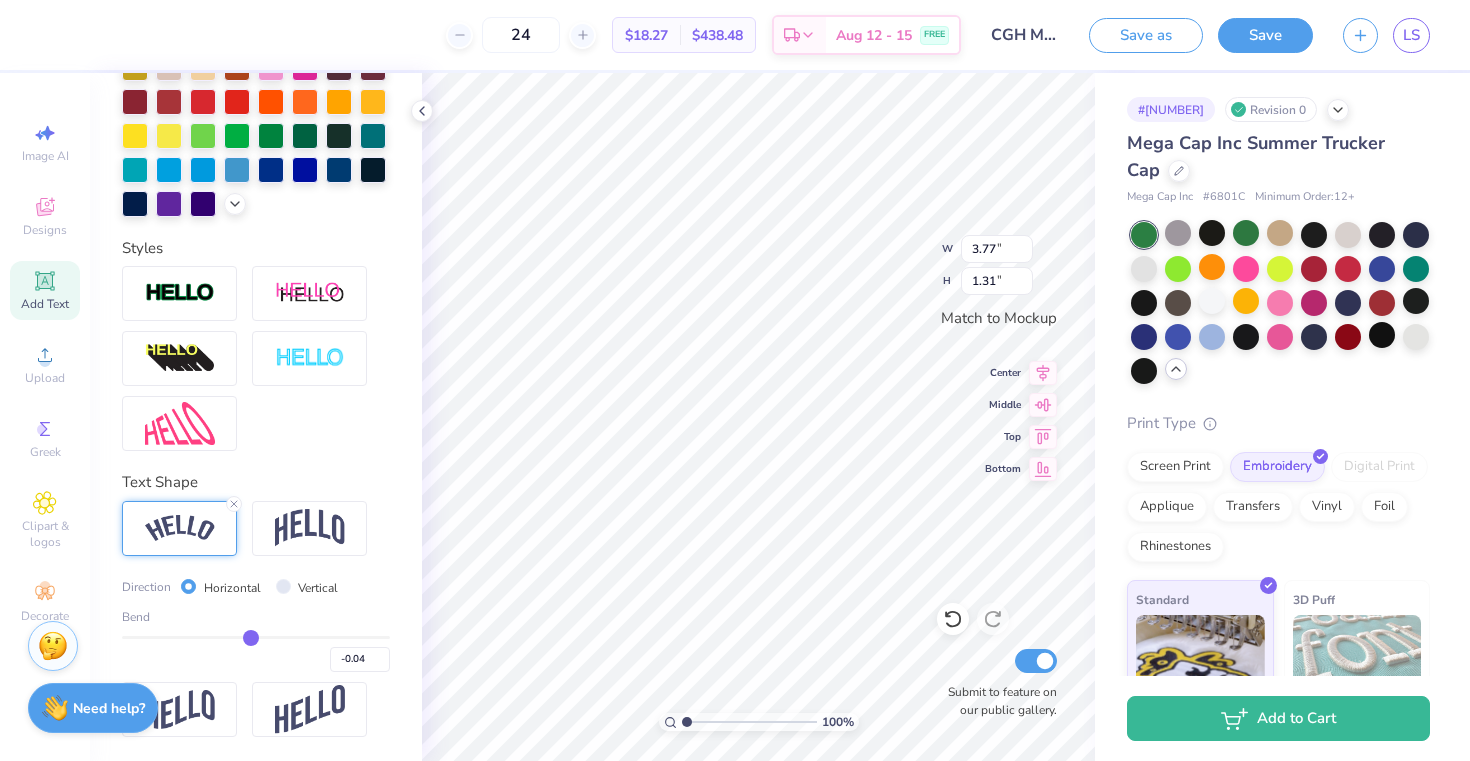 type on "-0.08" 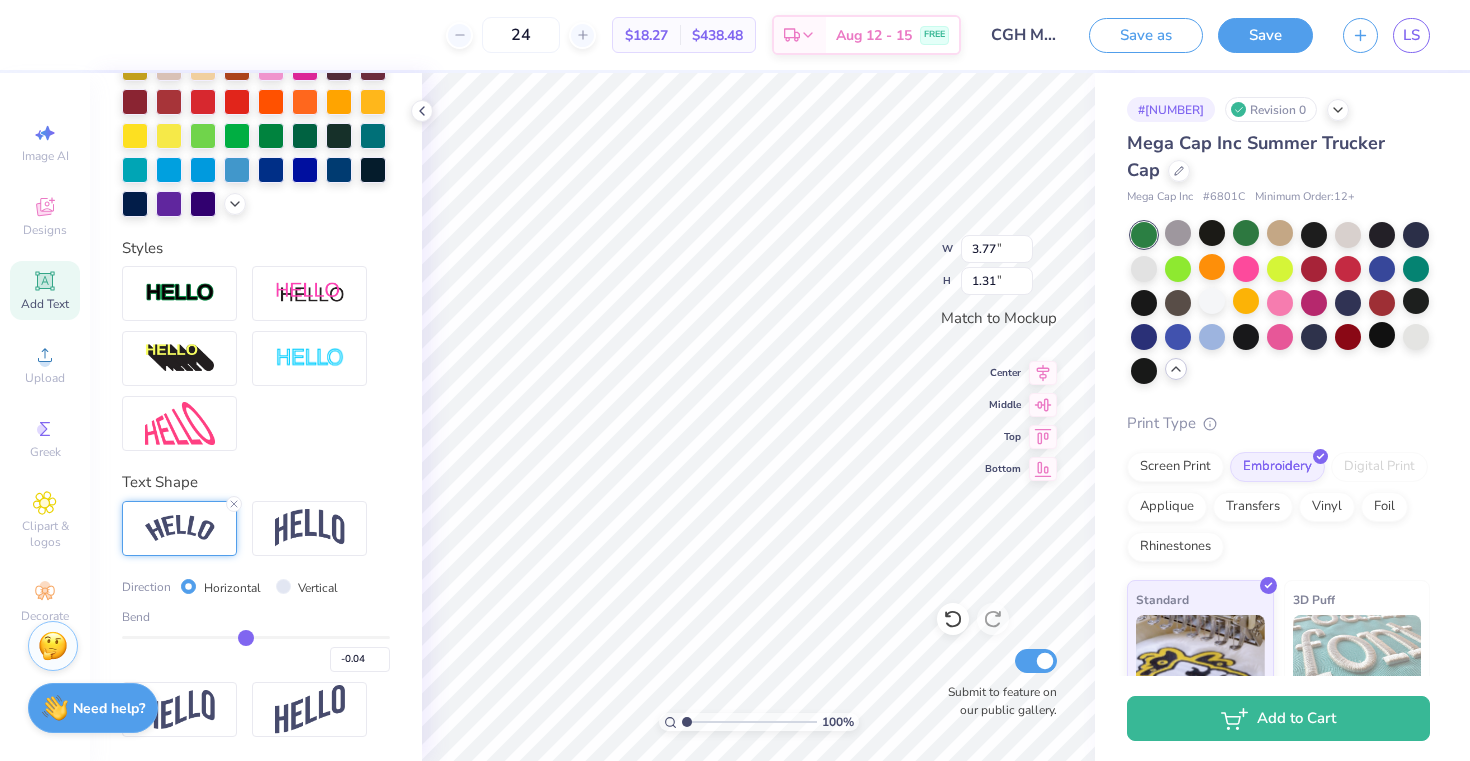 type on "-0.08" 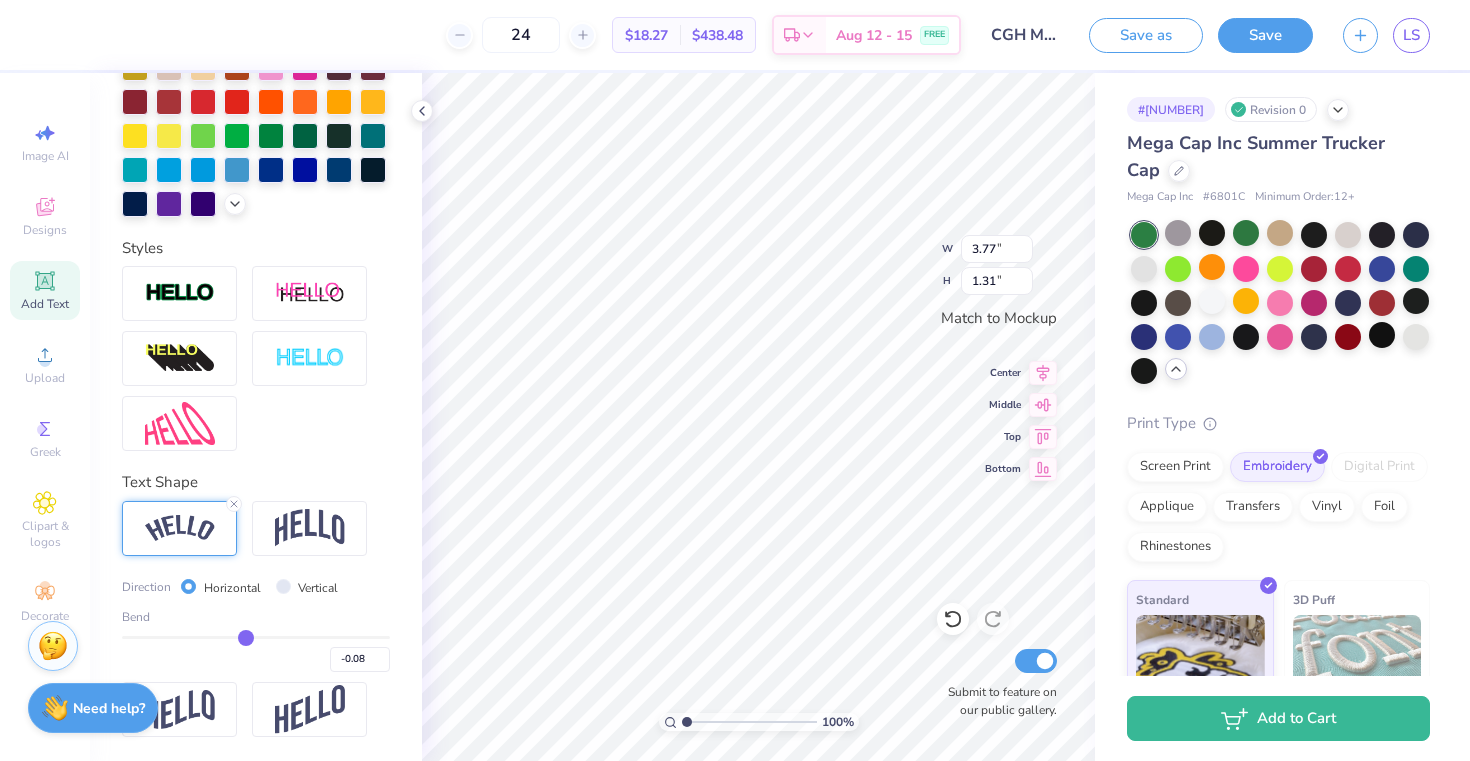 type on "-0.12" 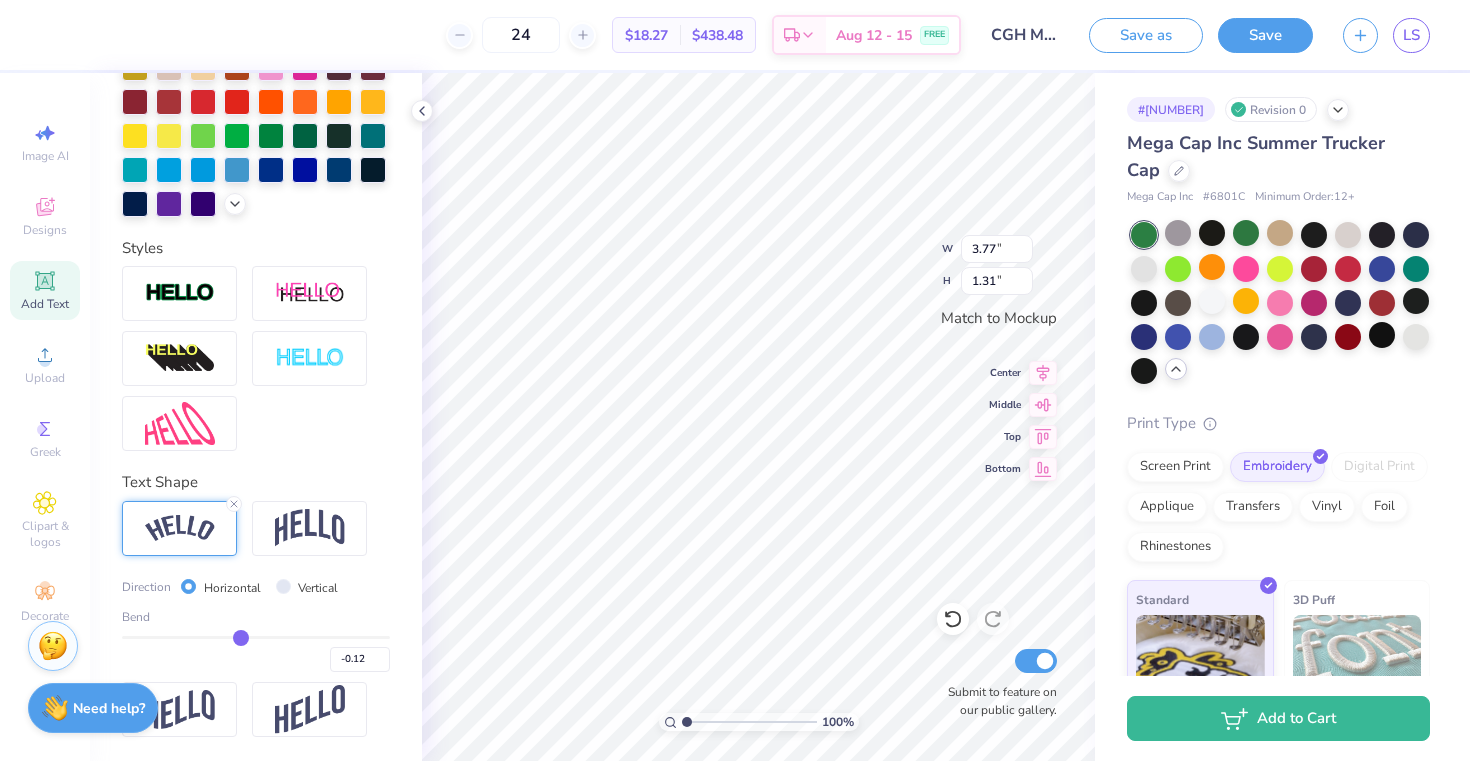 type on "-0.16" 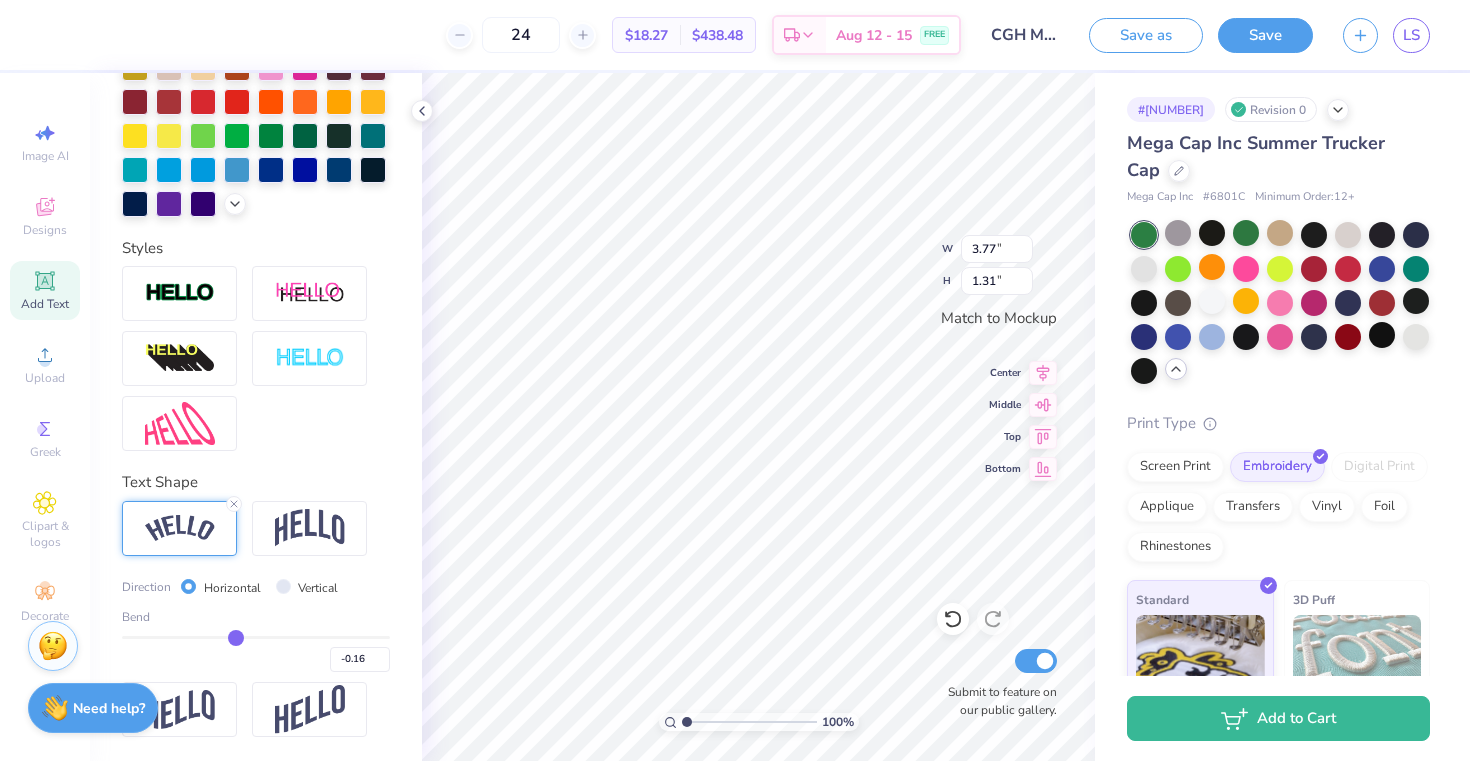 type on "-0.19" 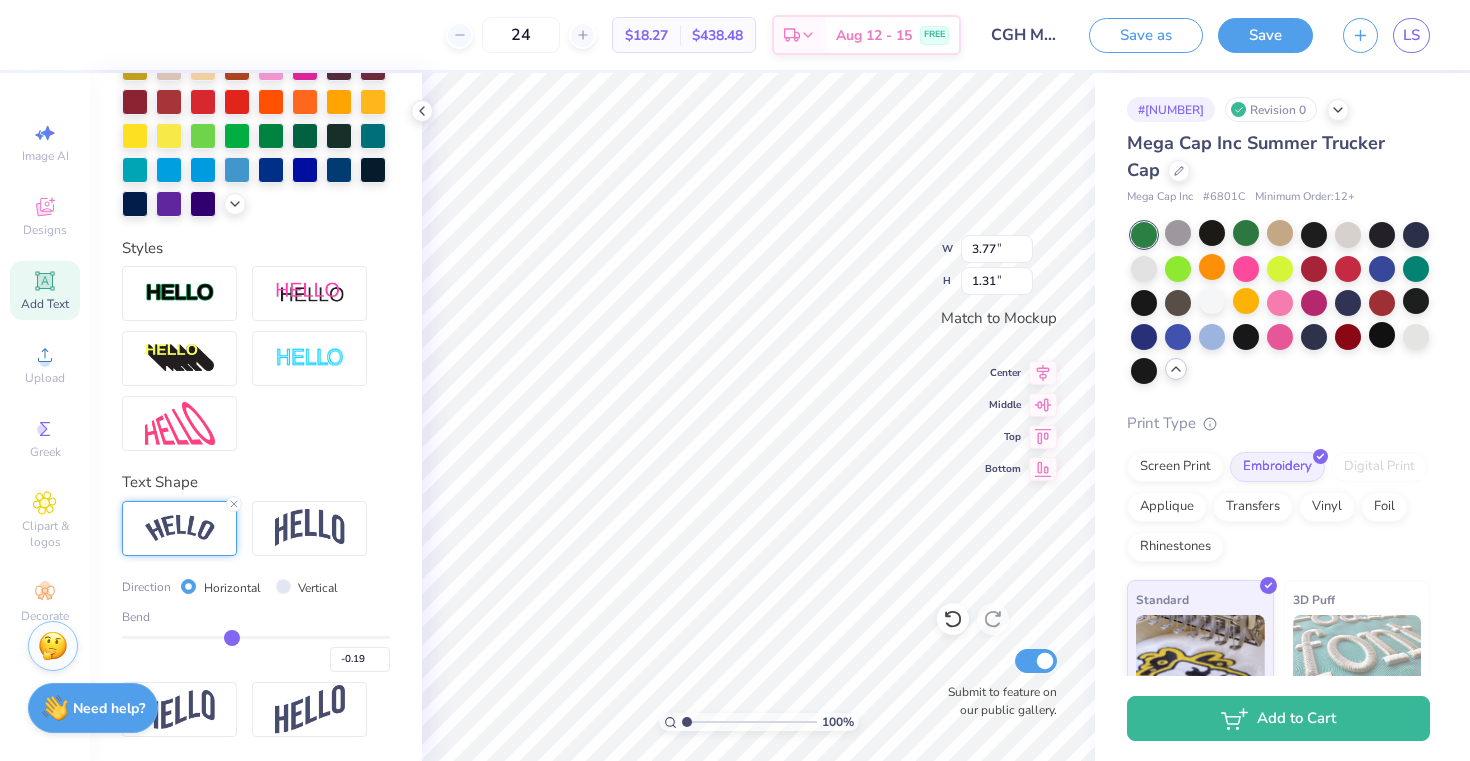 type on "-0.21" 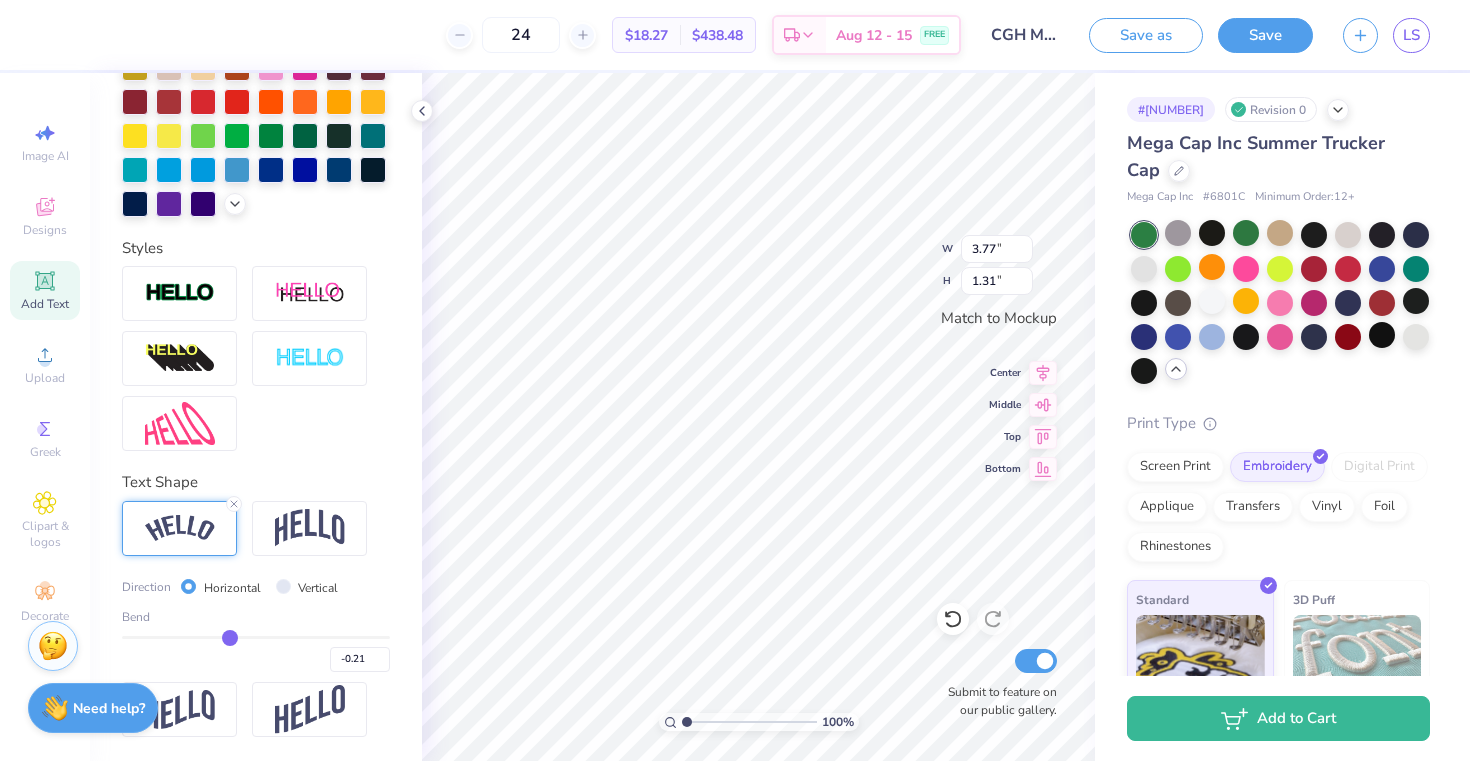 type on "-0.22" 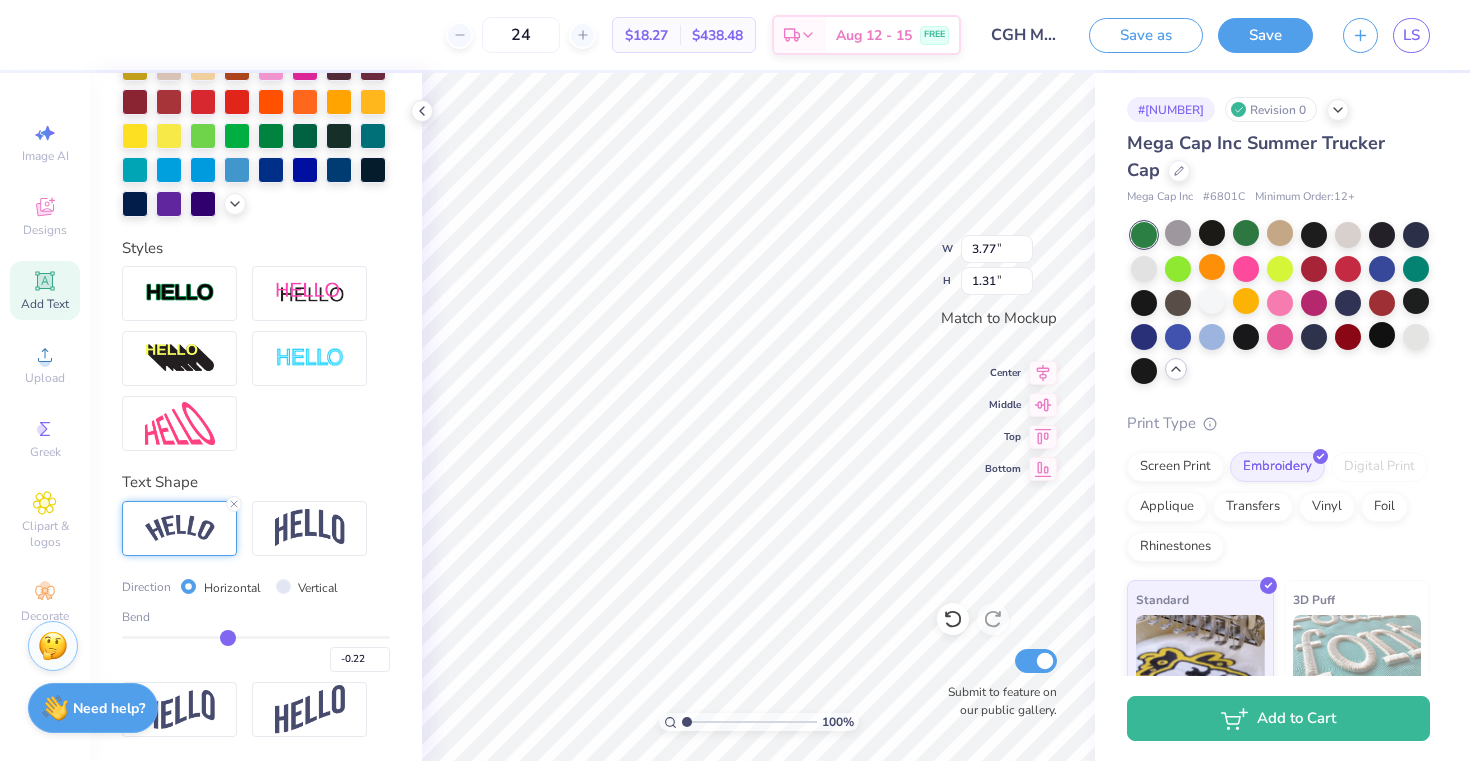 drag, startPoint x: 319, startPoint y: 639, endPoint x: 227, endPoint y: 632, distance: 92.26592 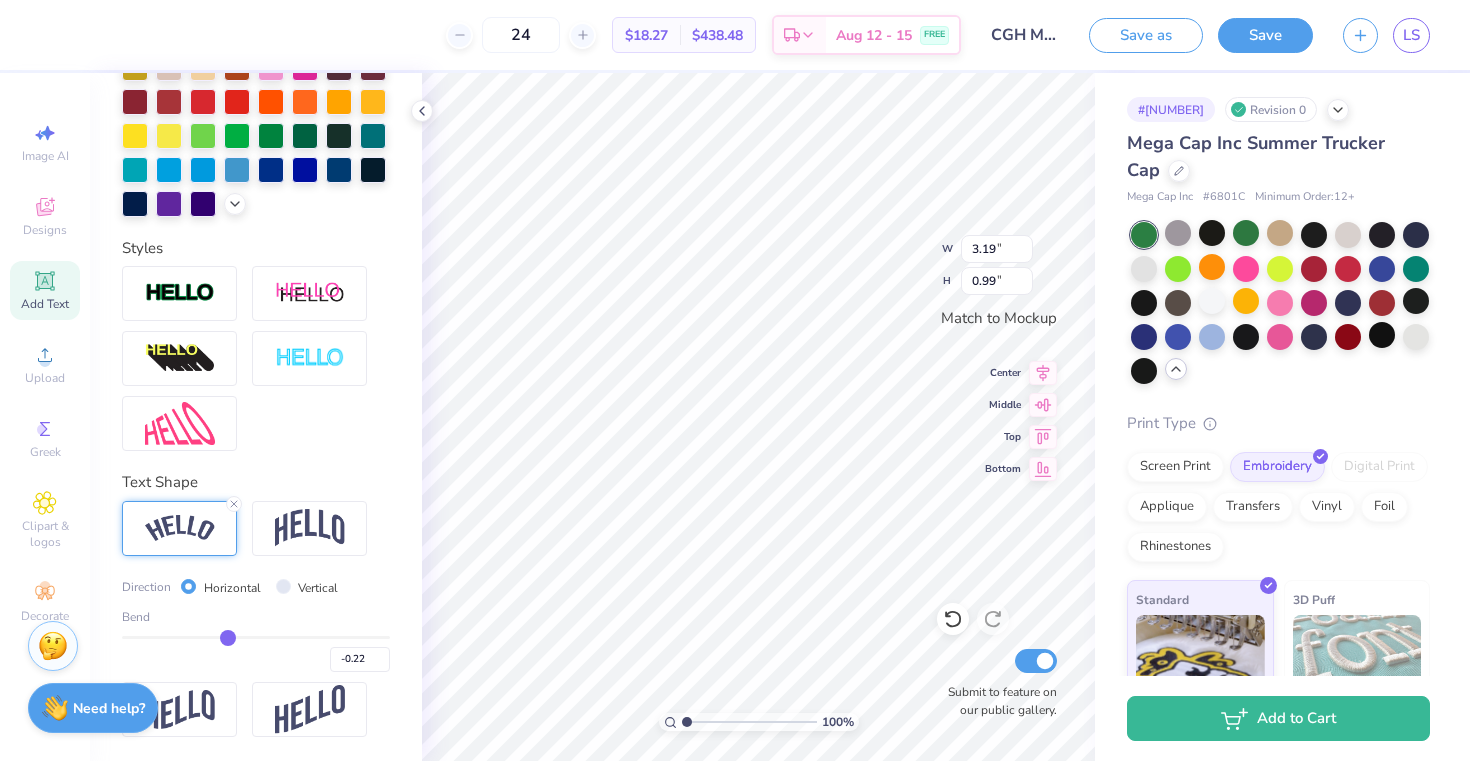 type on "-0.19" 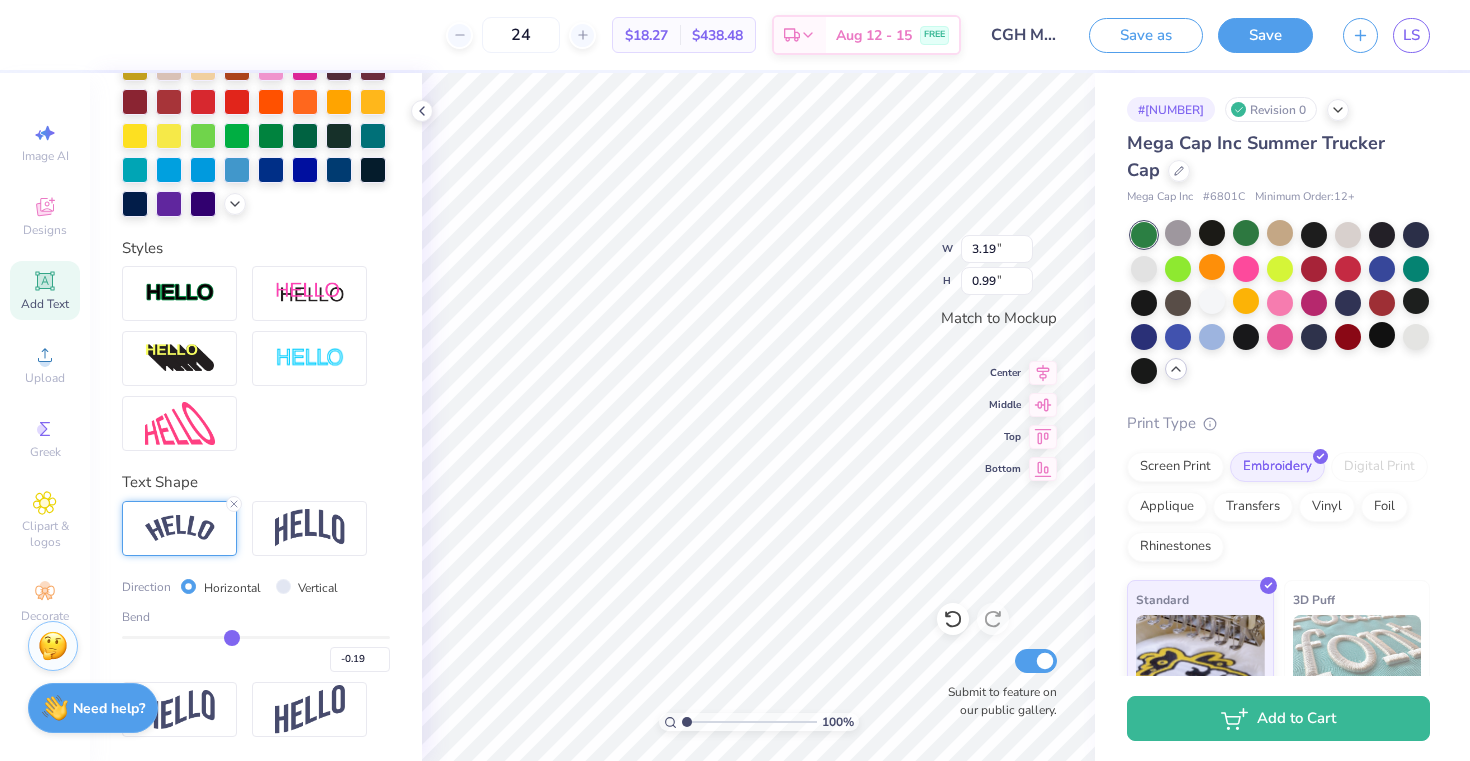 type on "-0.15" 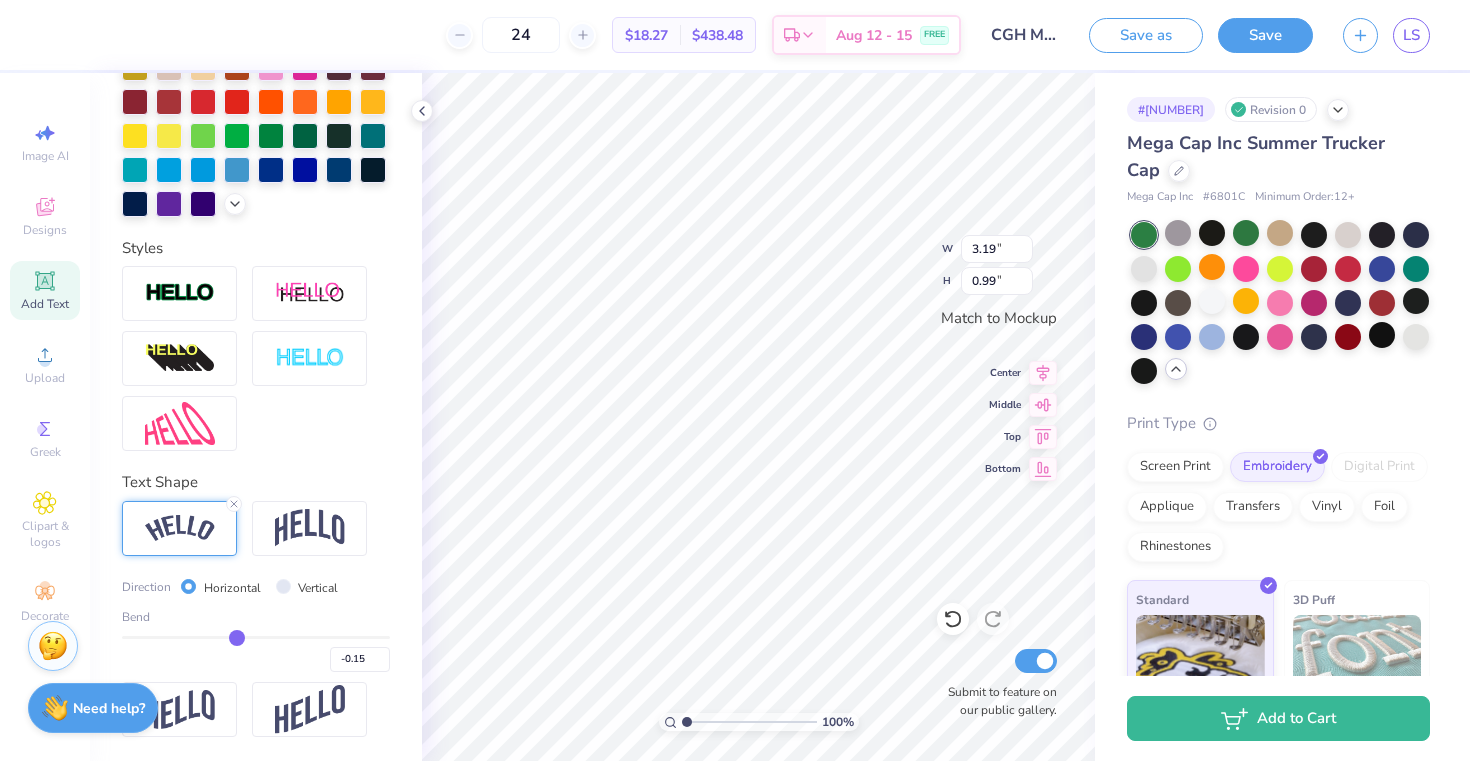 type on "-0.07" 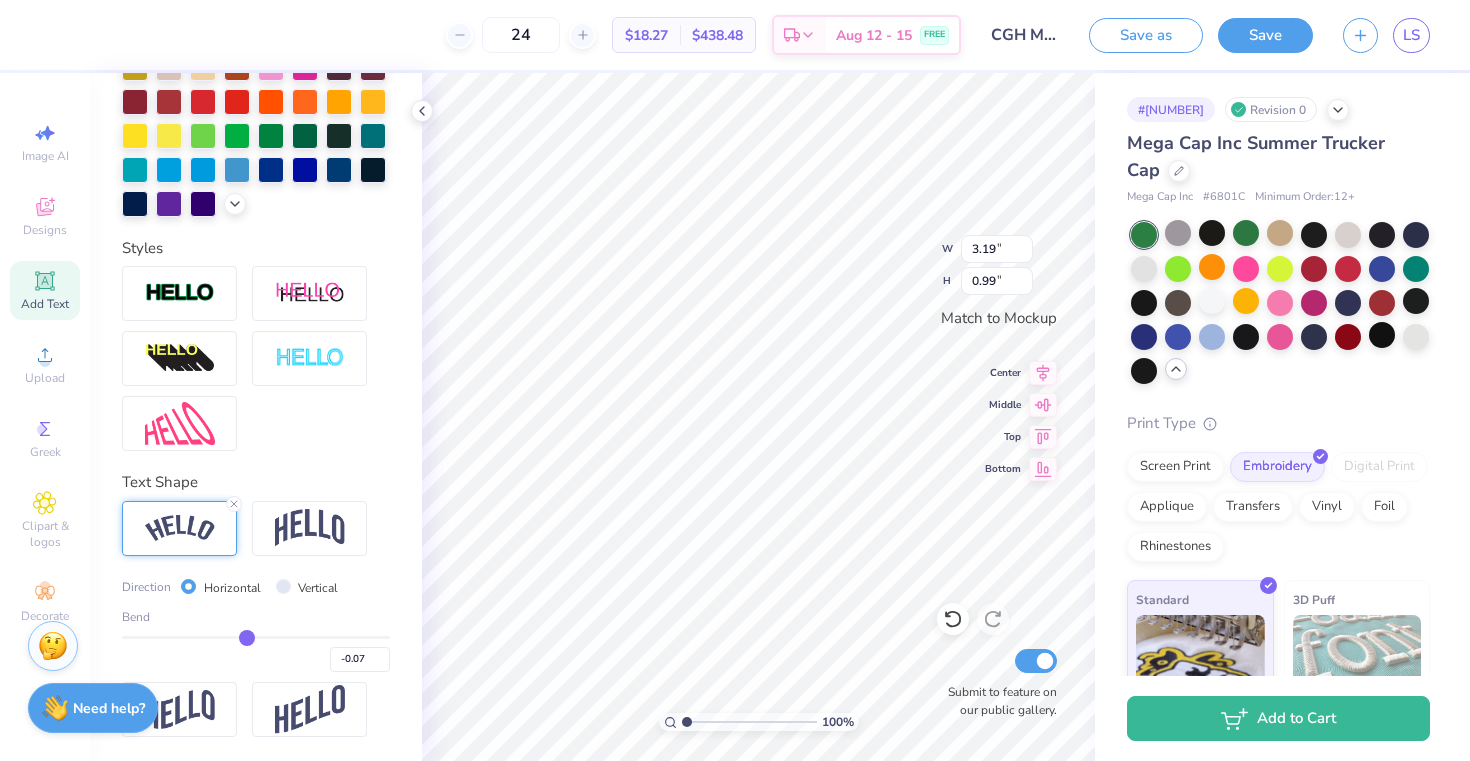 type on "0.01" 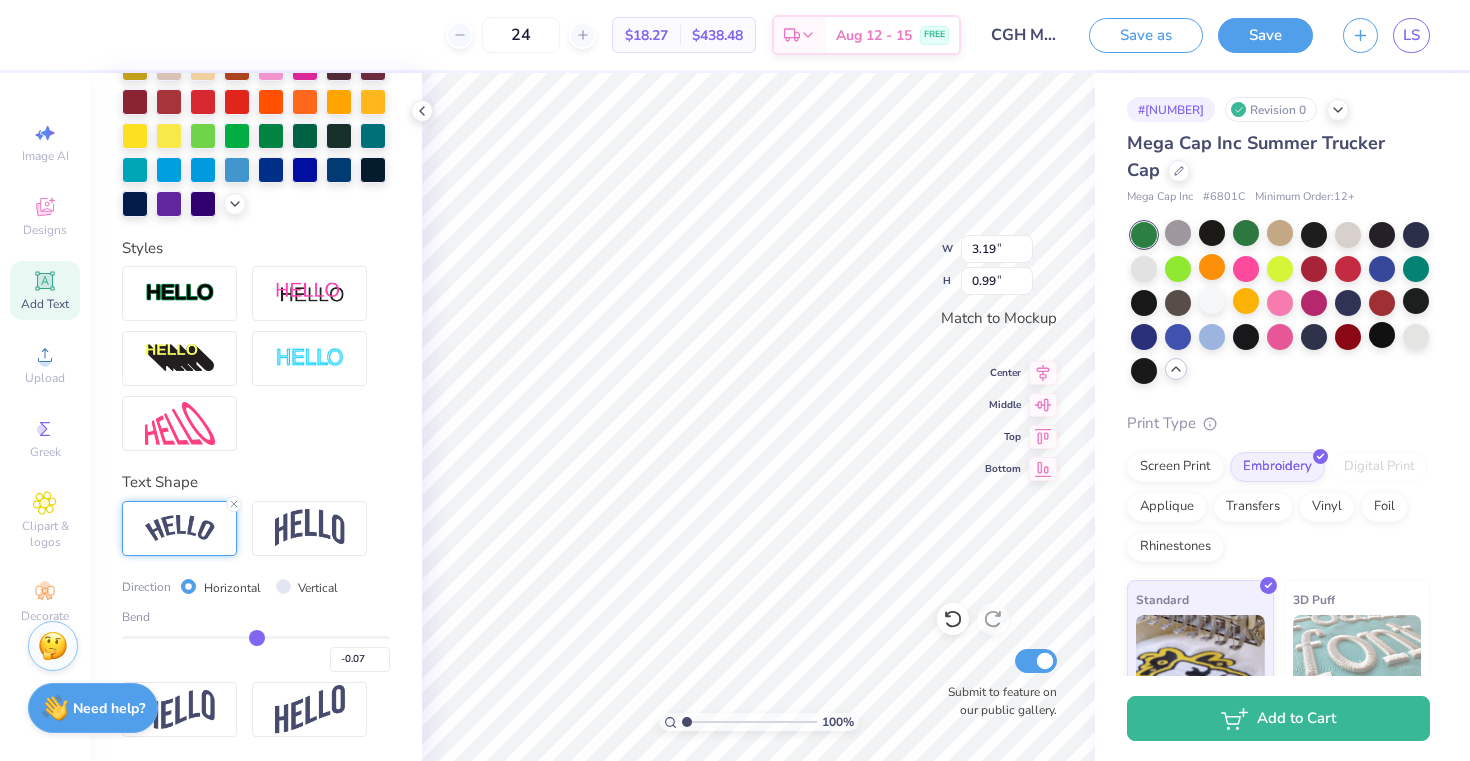 type on "0.01" 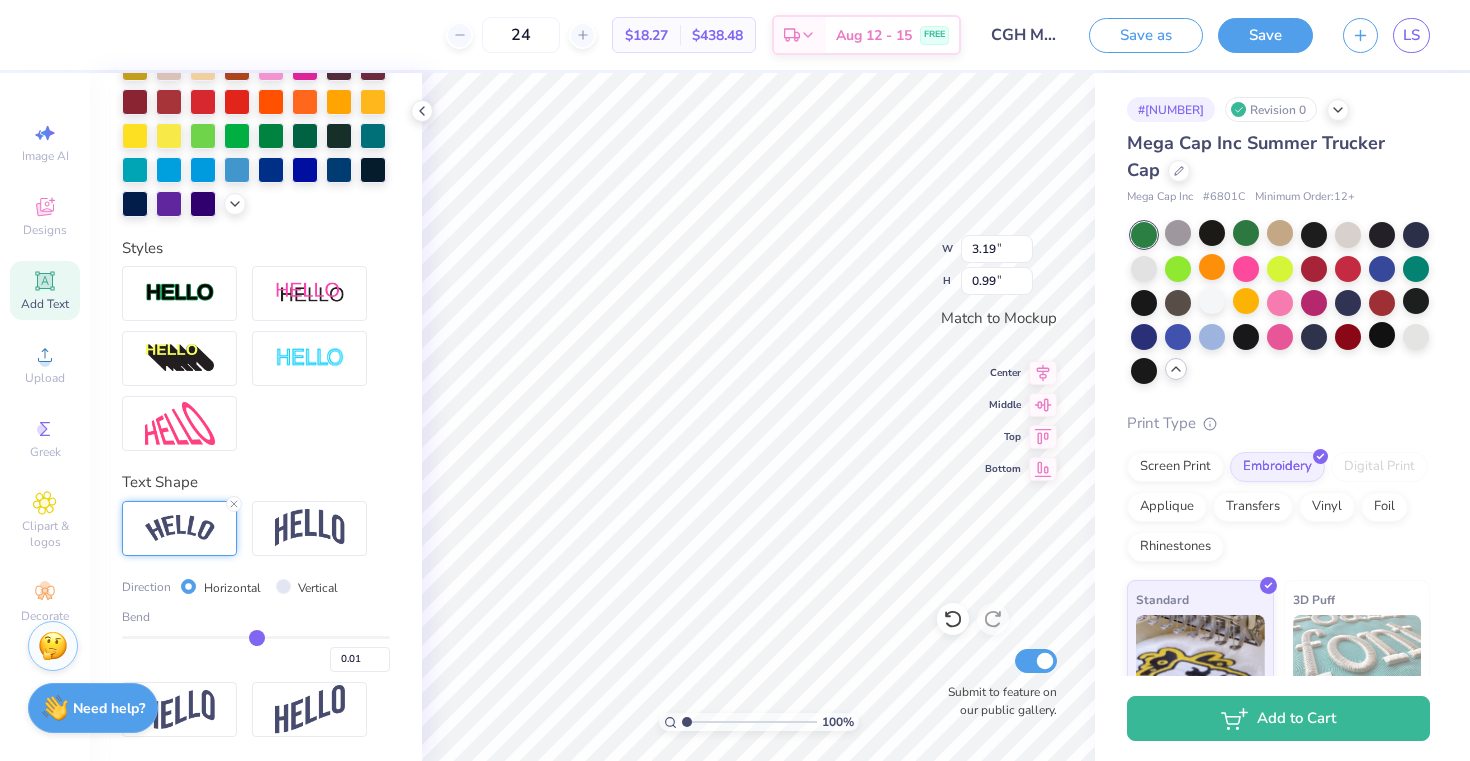 type on "0.16" 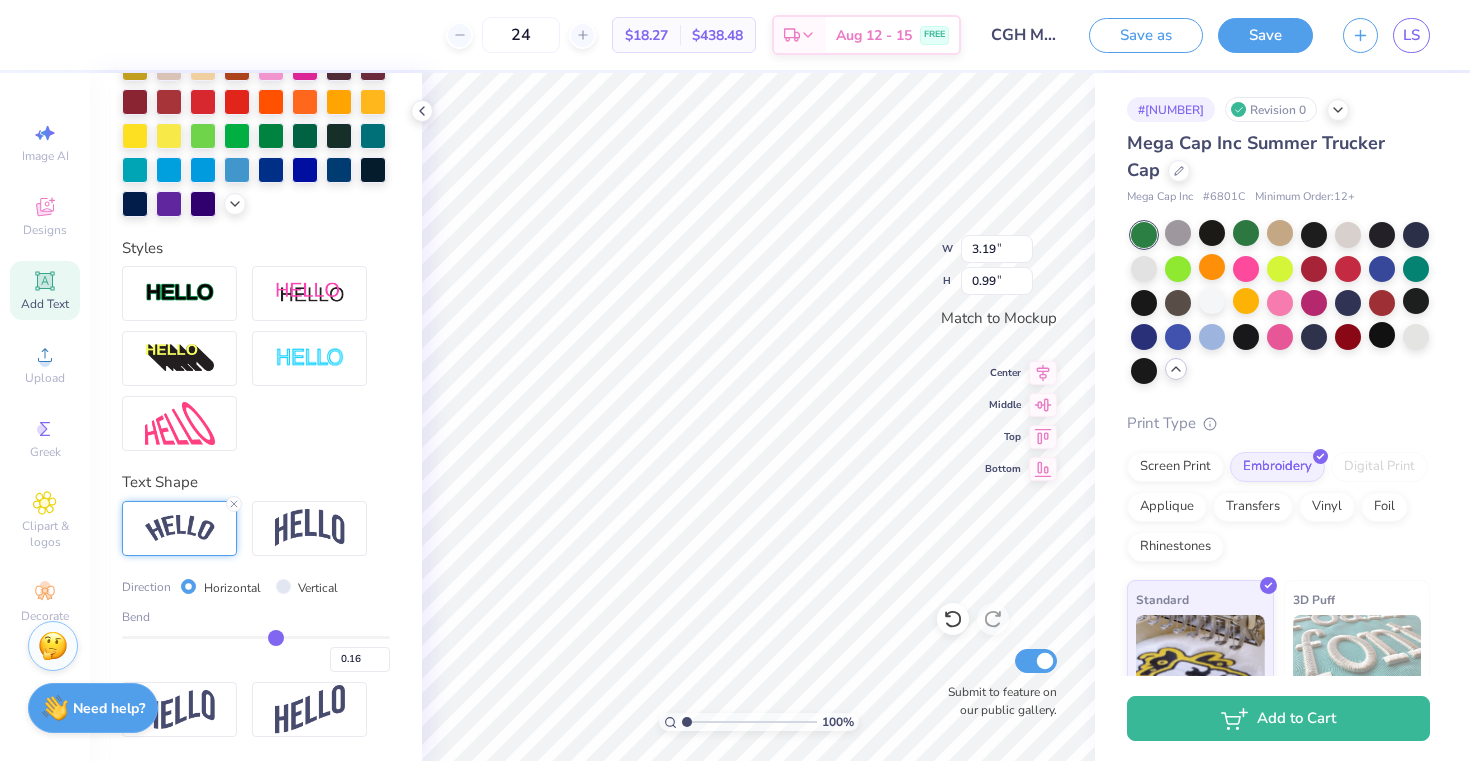 type on "0.25" 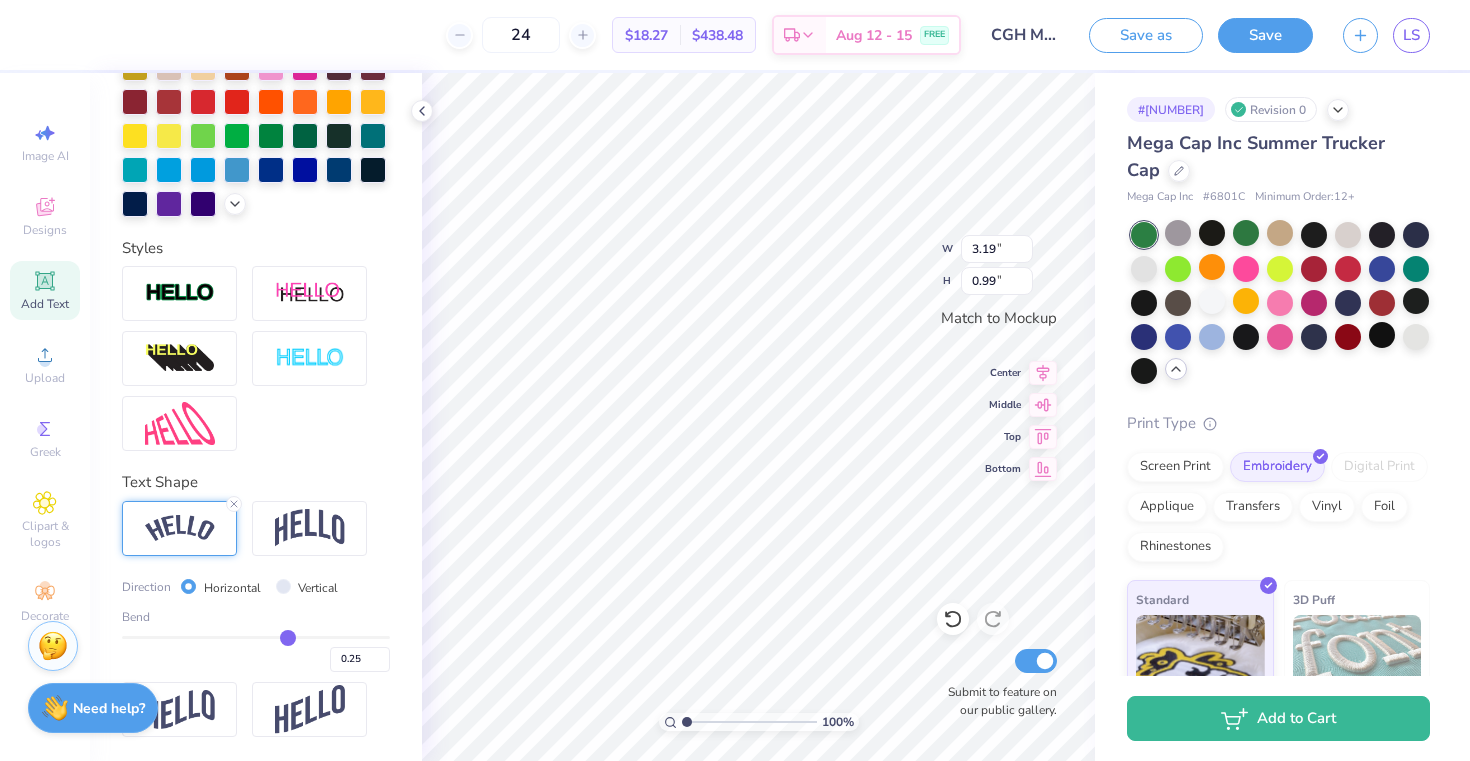 type on "0.39" 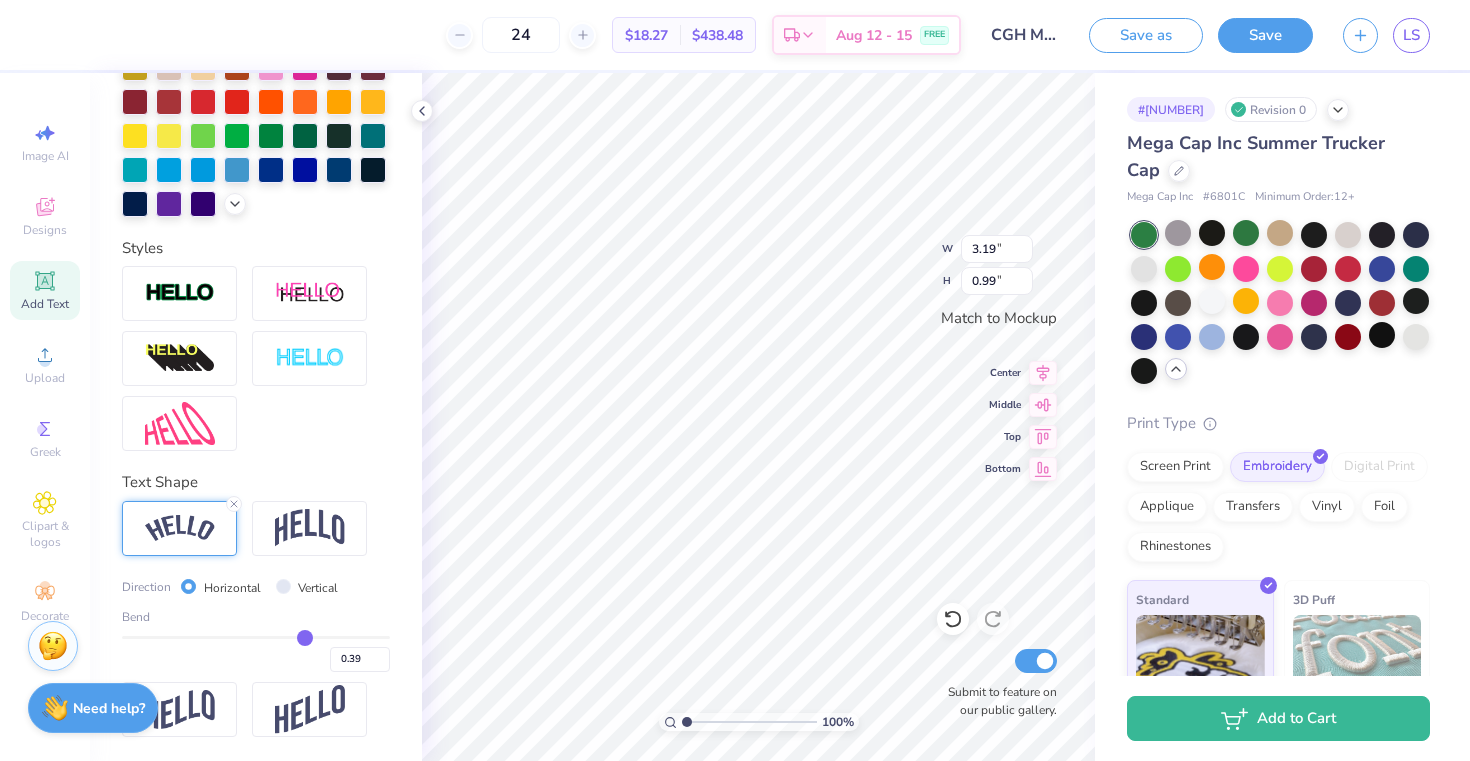 type on "0.52" 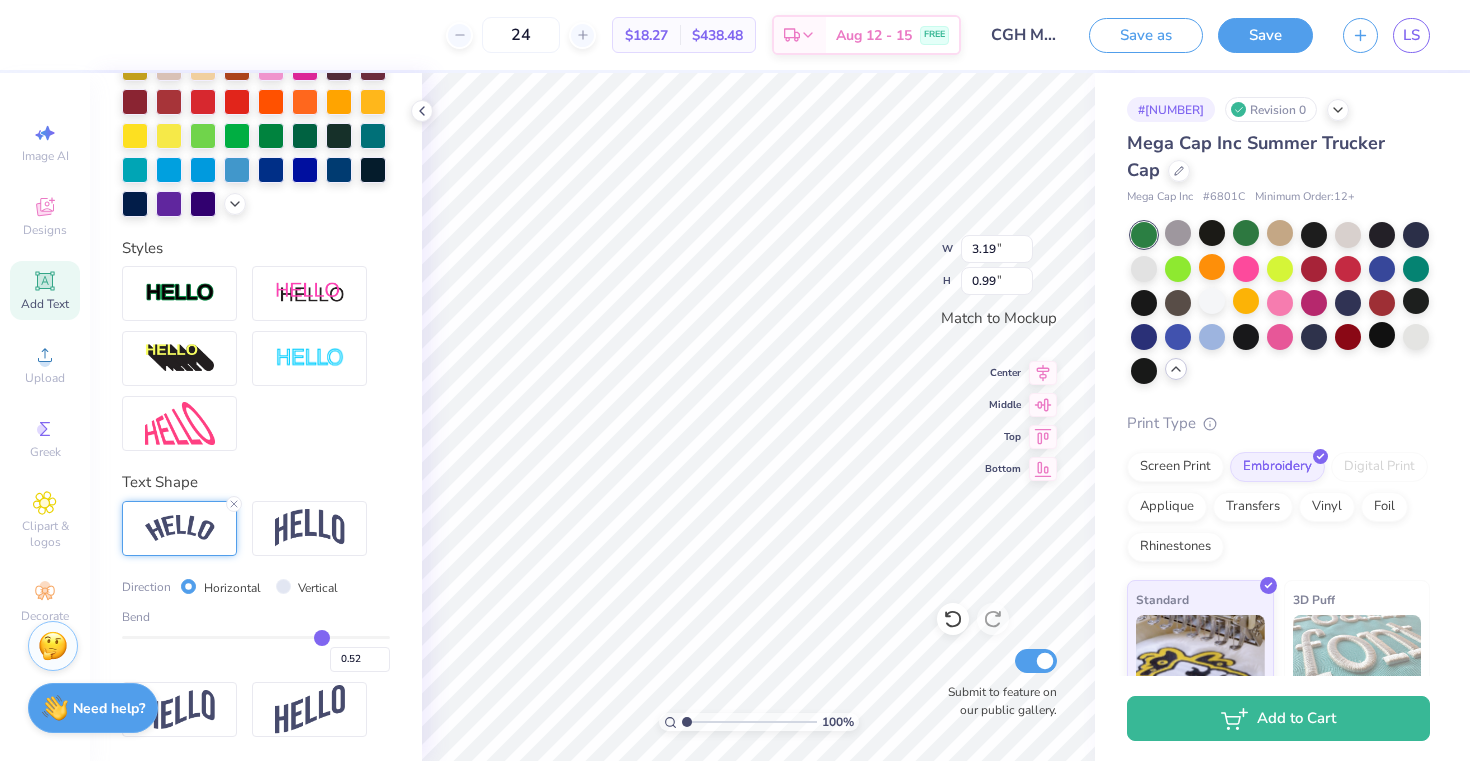 type on "0.66" 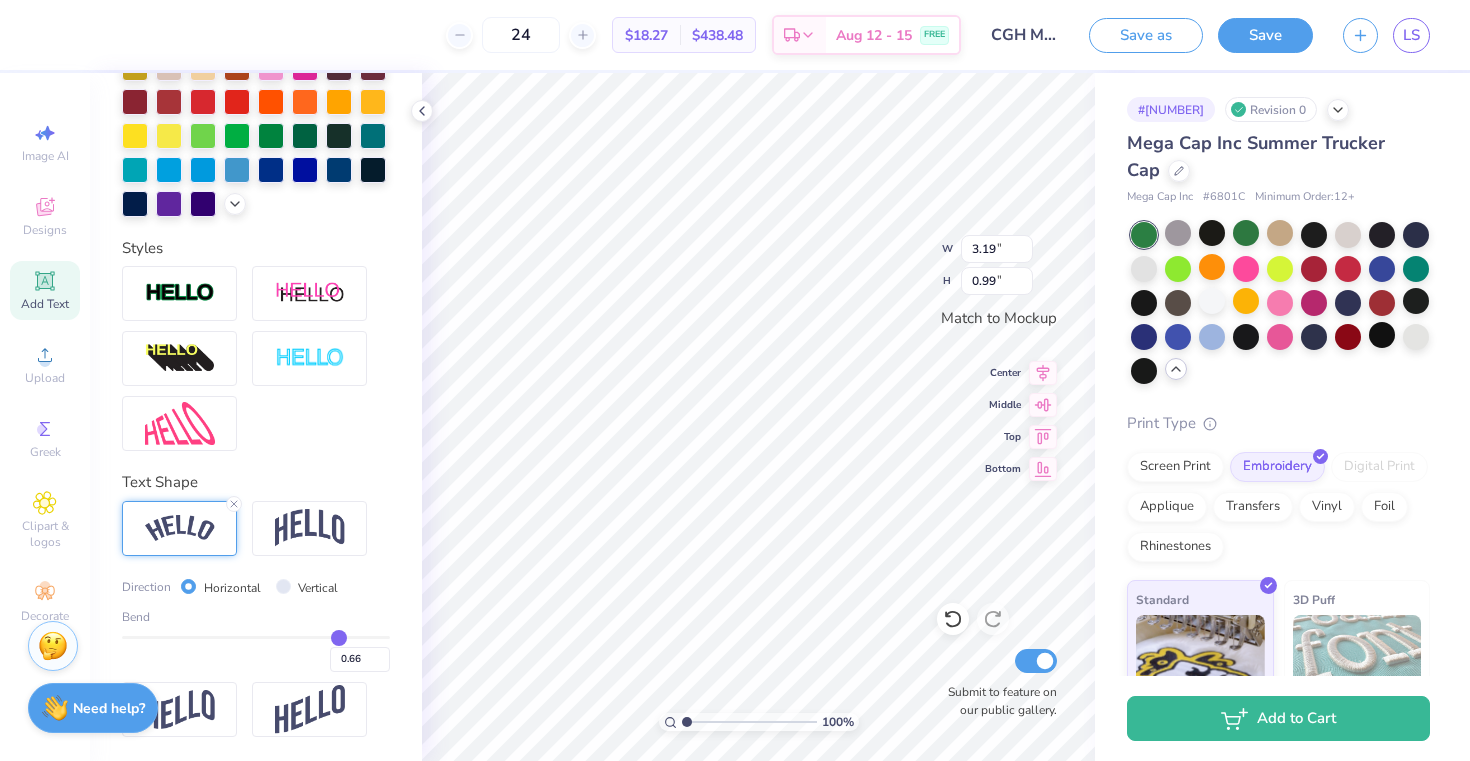 type on "0.73" 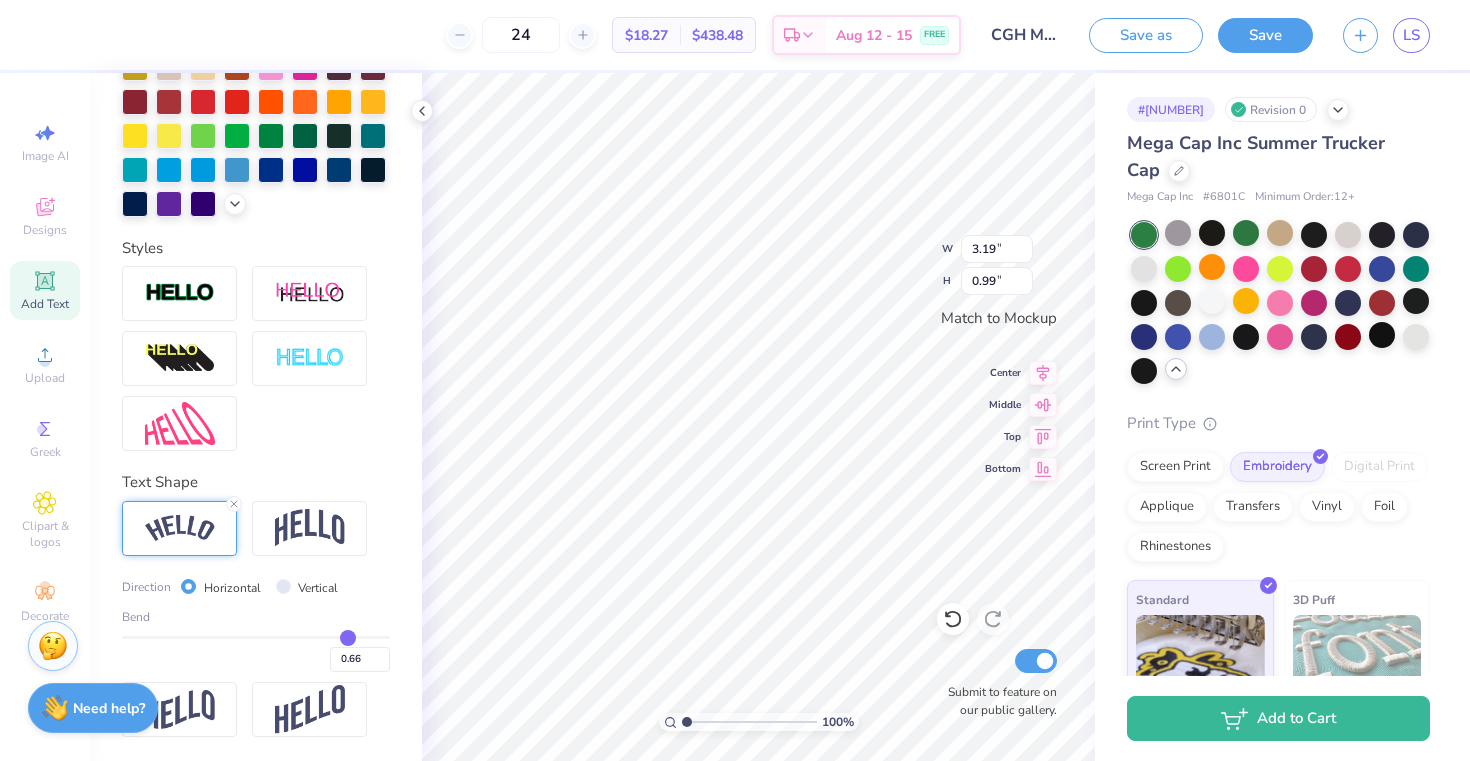 type on "0.73" 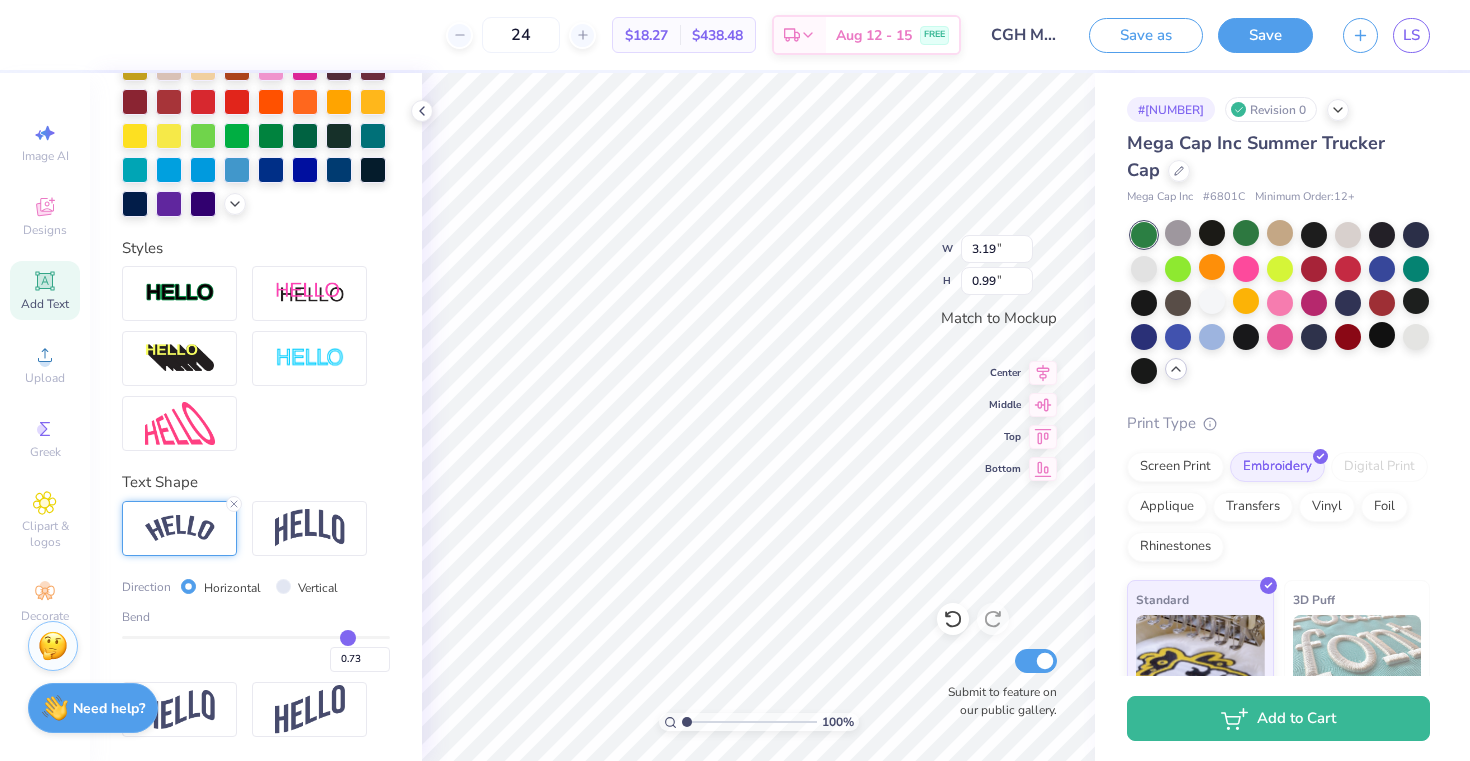 type on "0.79" 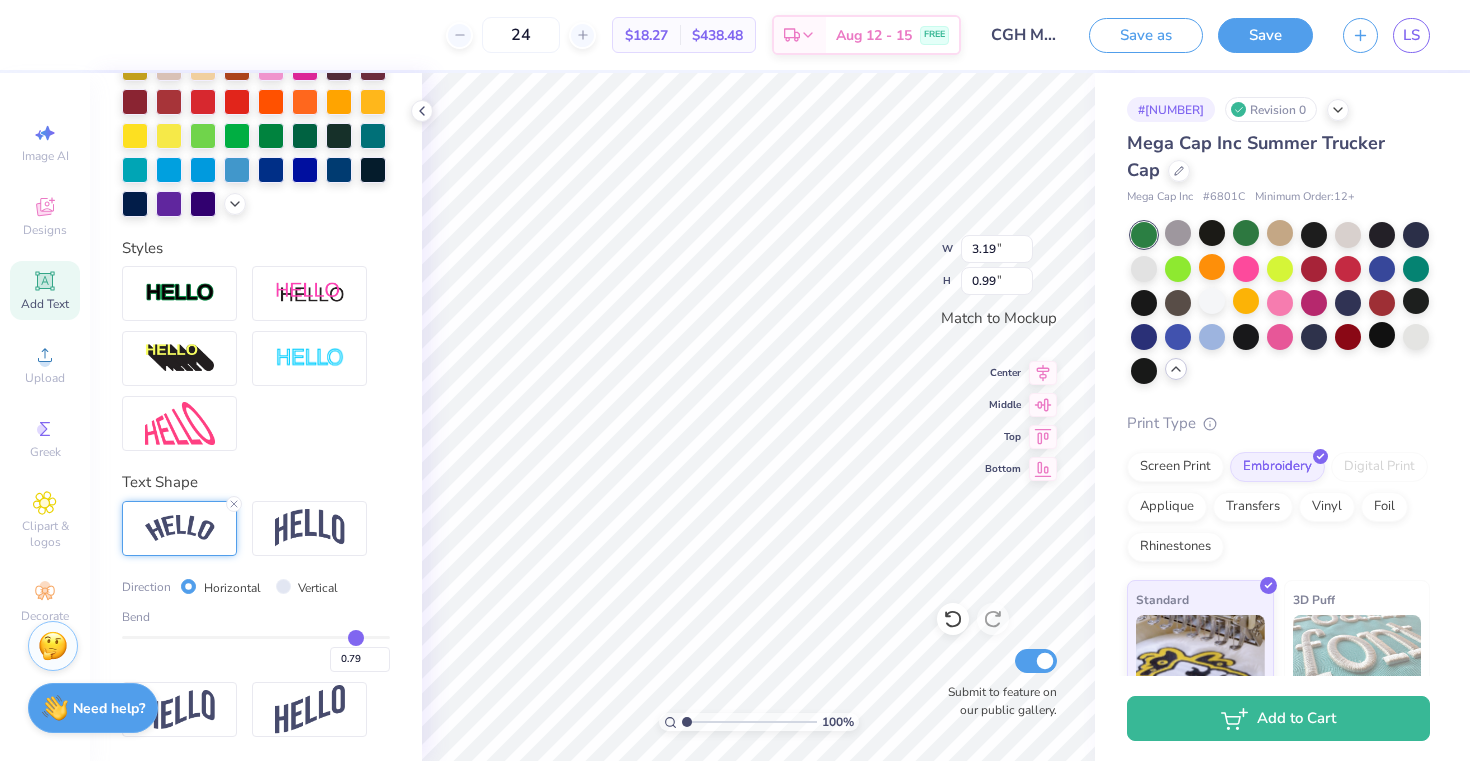 type on "0.81" 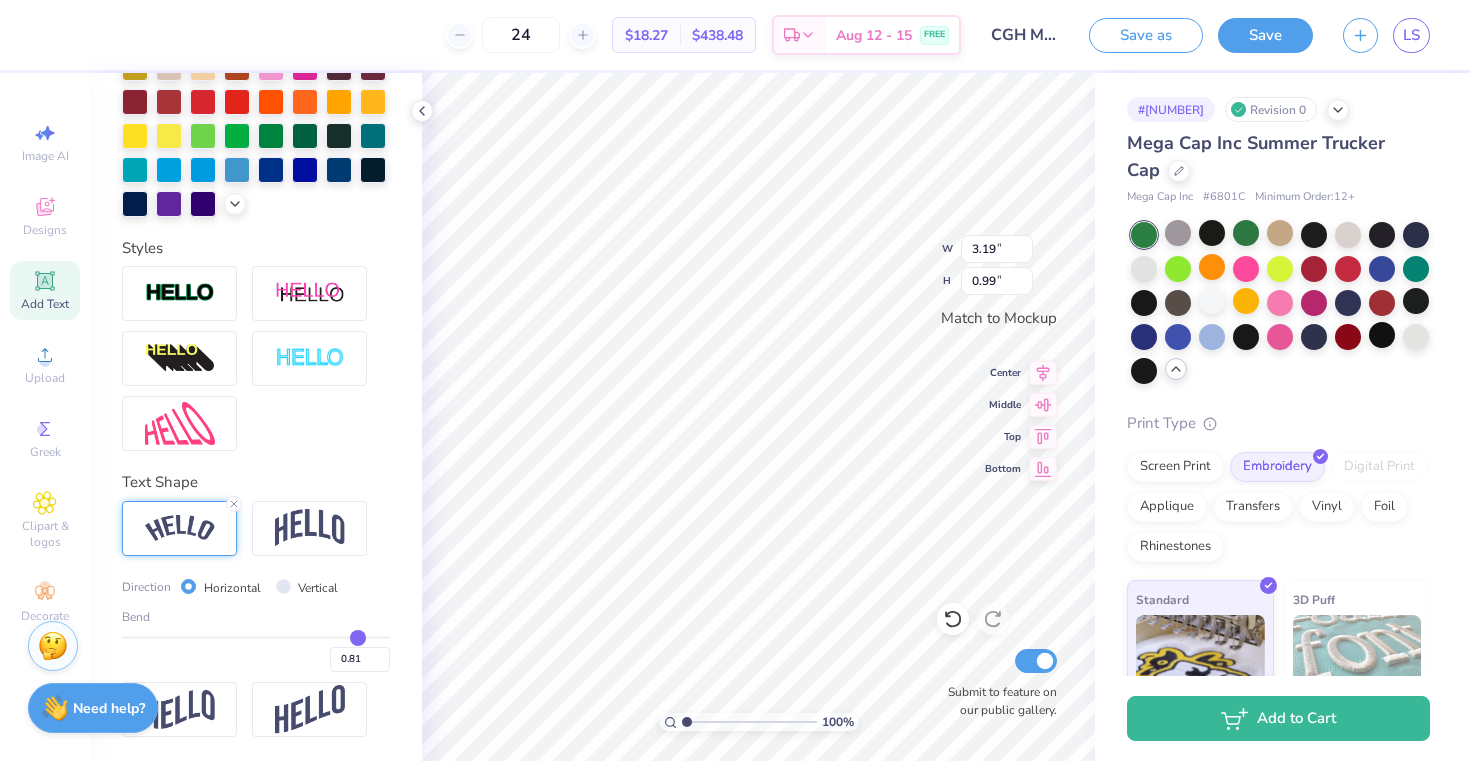 type on "0.82" 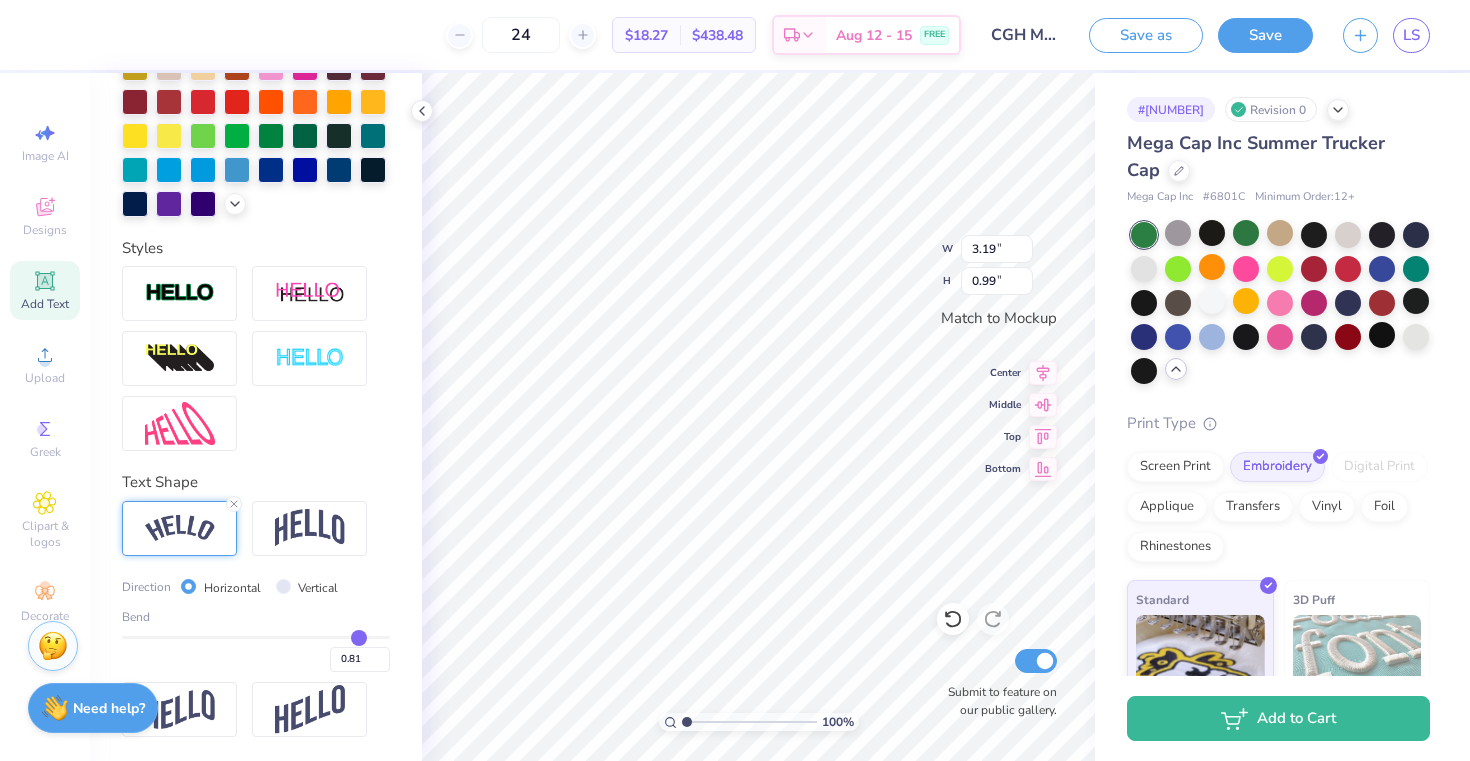 type on "0.82" 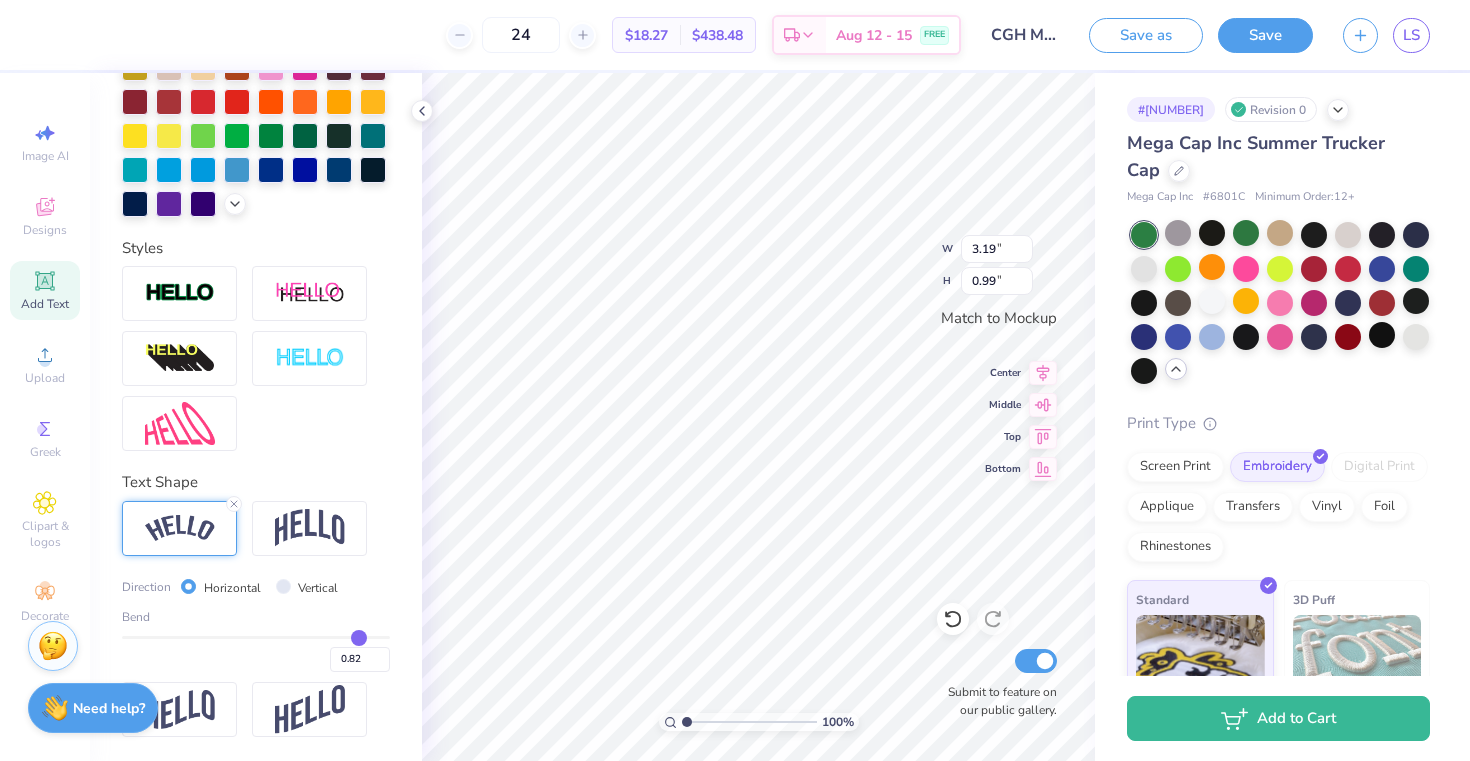 type on "0.83" 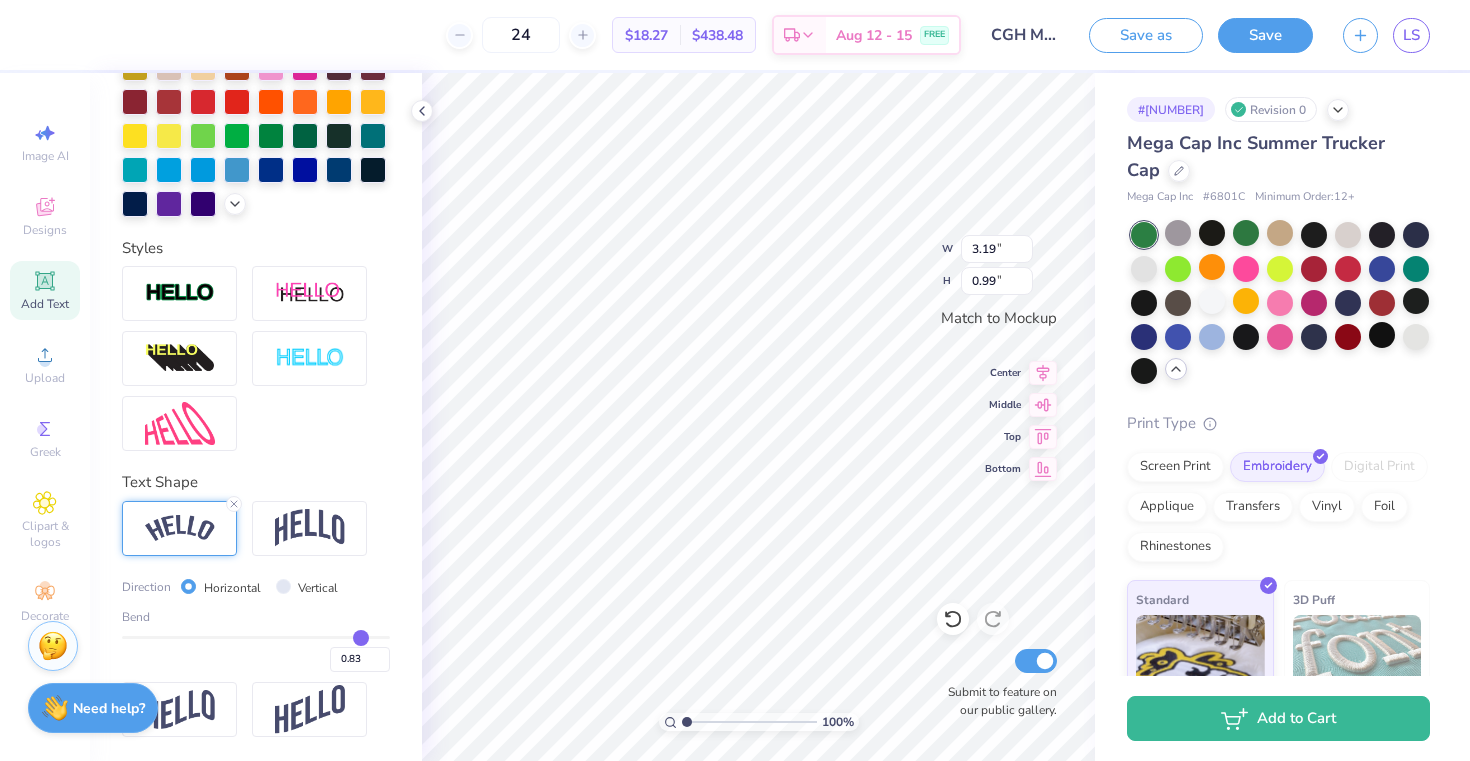 drag, startPoint x: 227, startPoint y: 632, endPoint x: 360, endPoint y: 642, distance: 133.37541 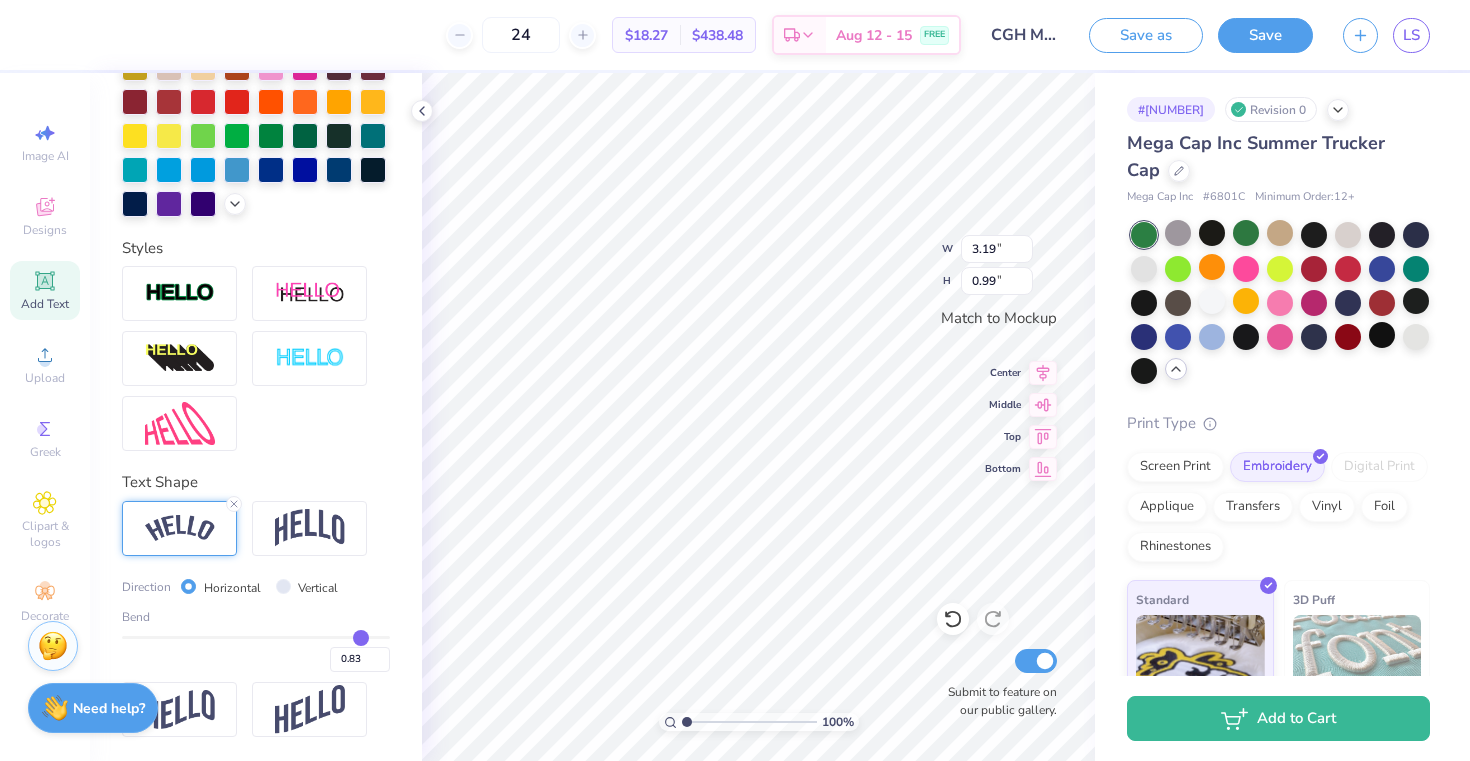 type on "4.25" 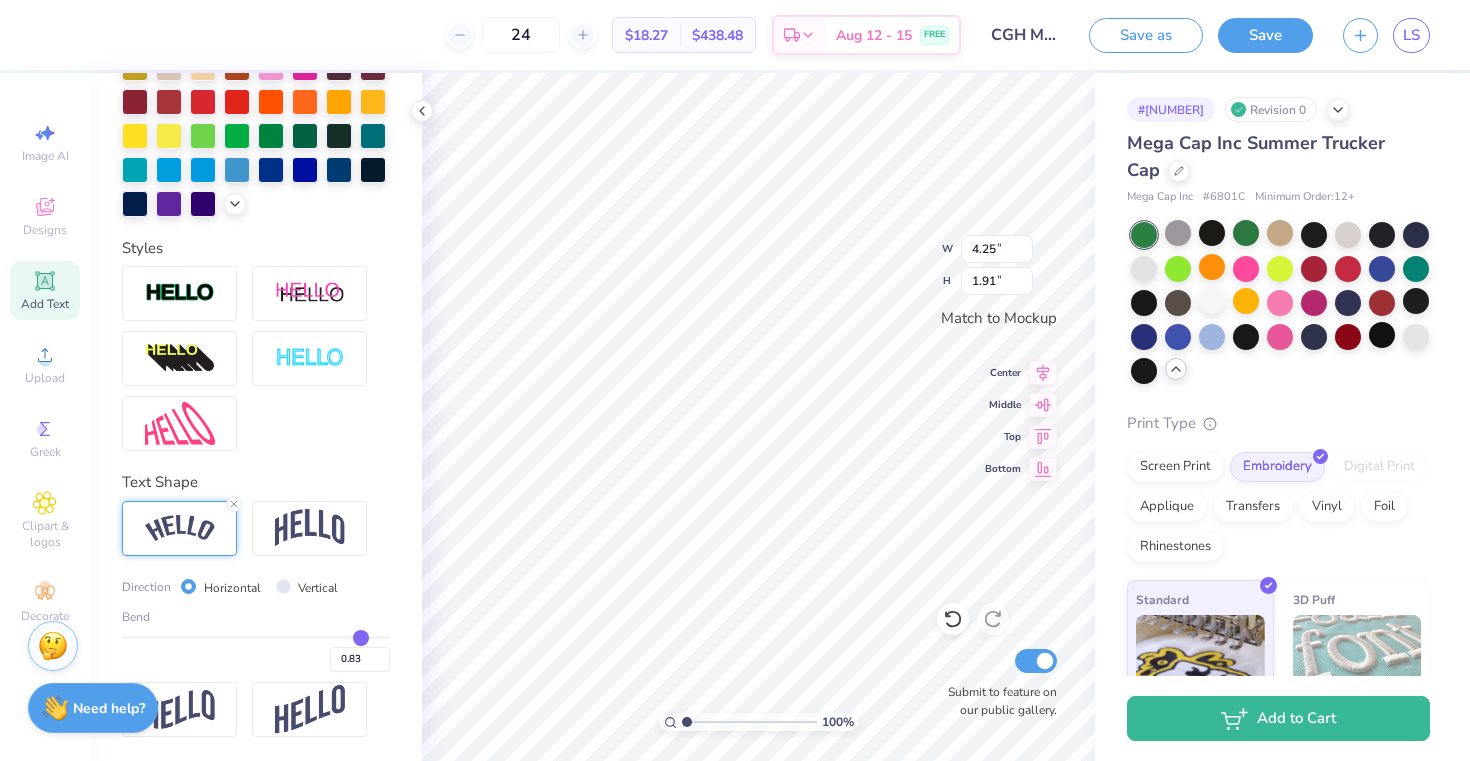 type on "0.84" 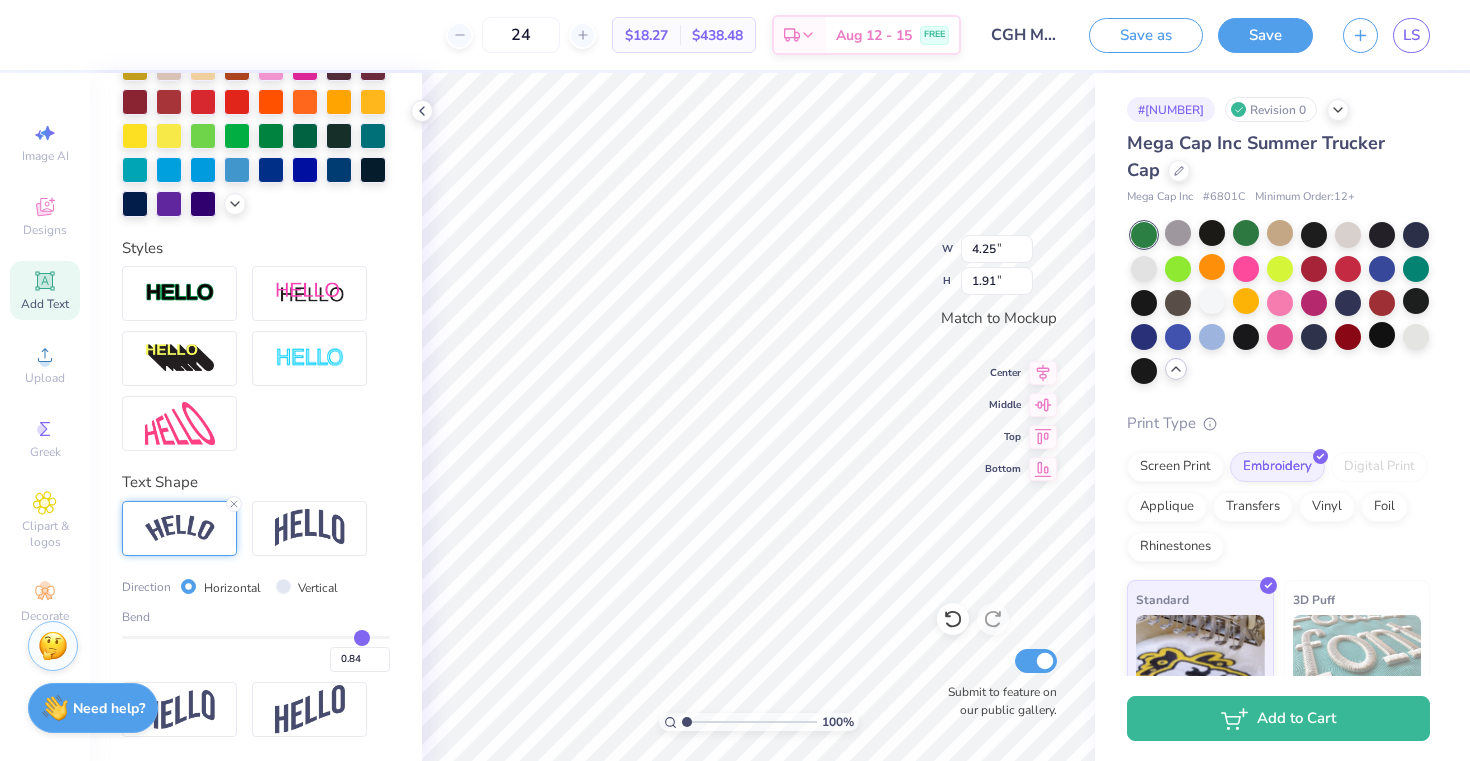 type on "0.86" 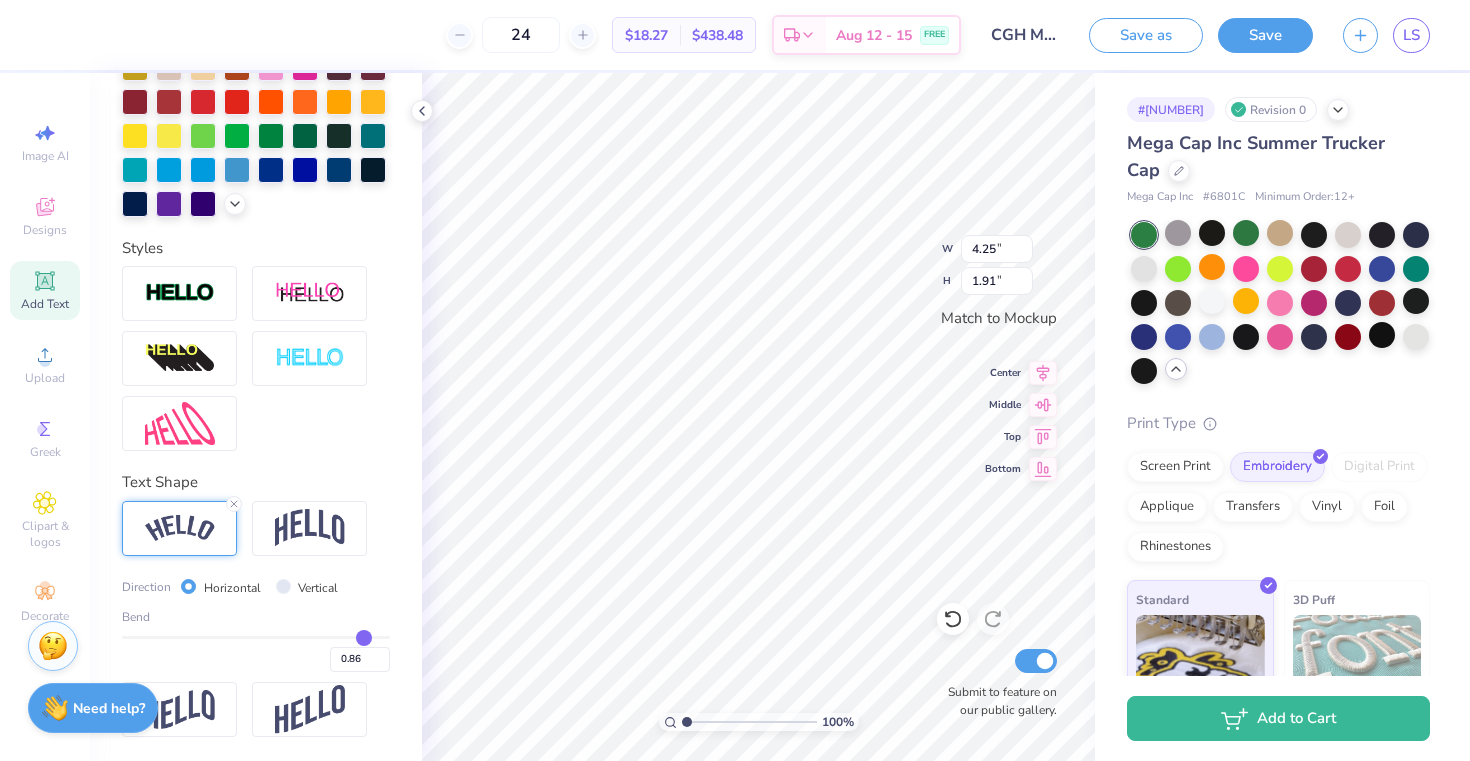 type on "0.87" 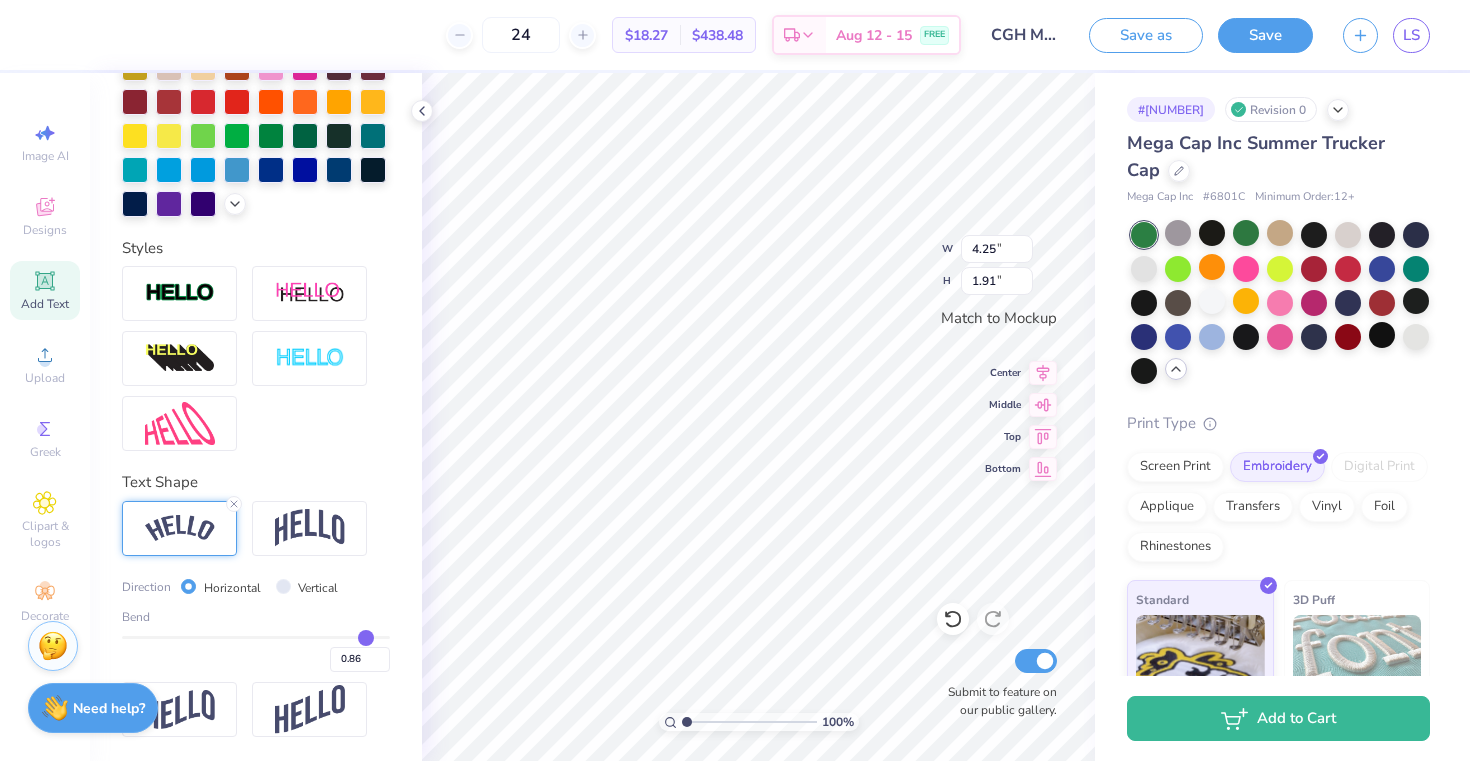 type on "0.87" 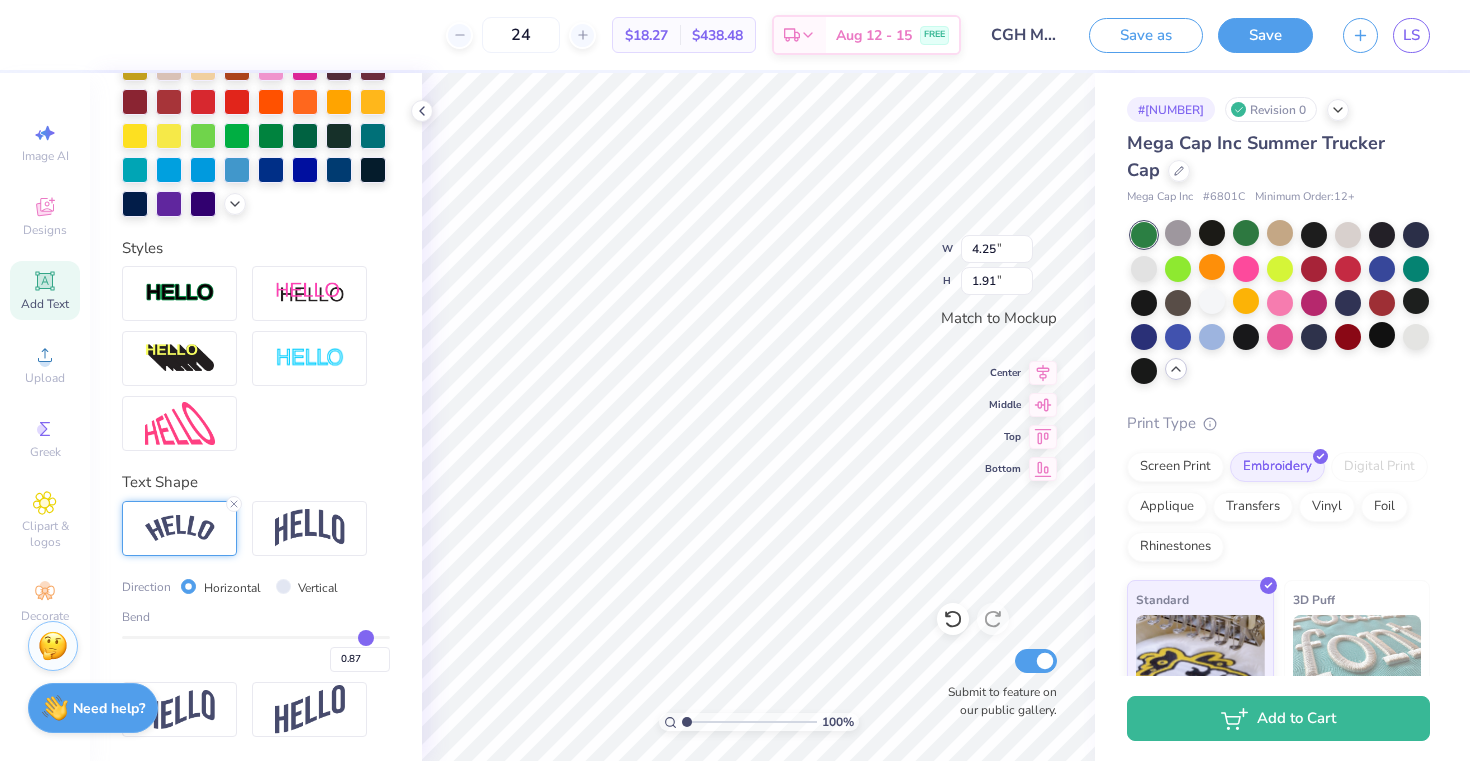 type on "0.88" 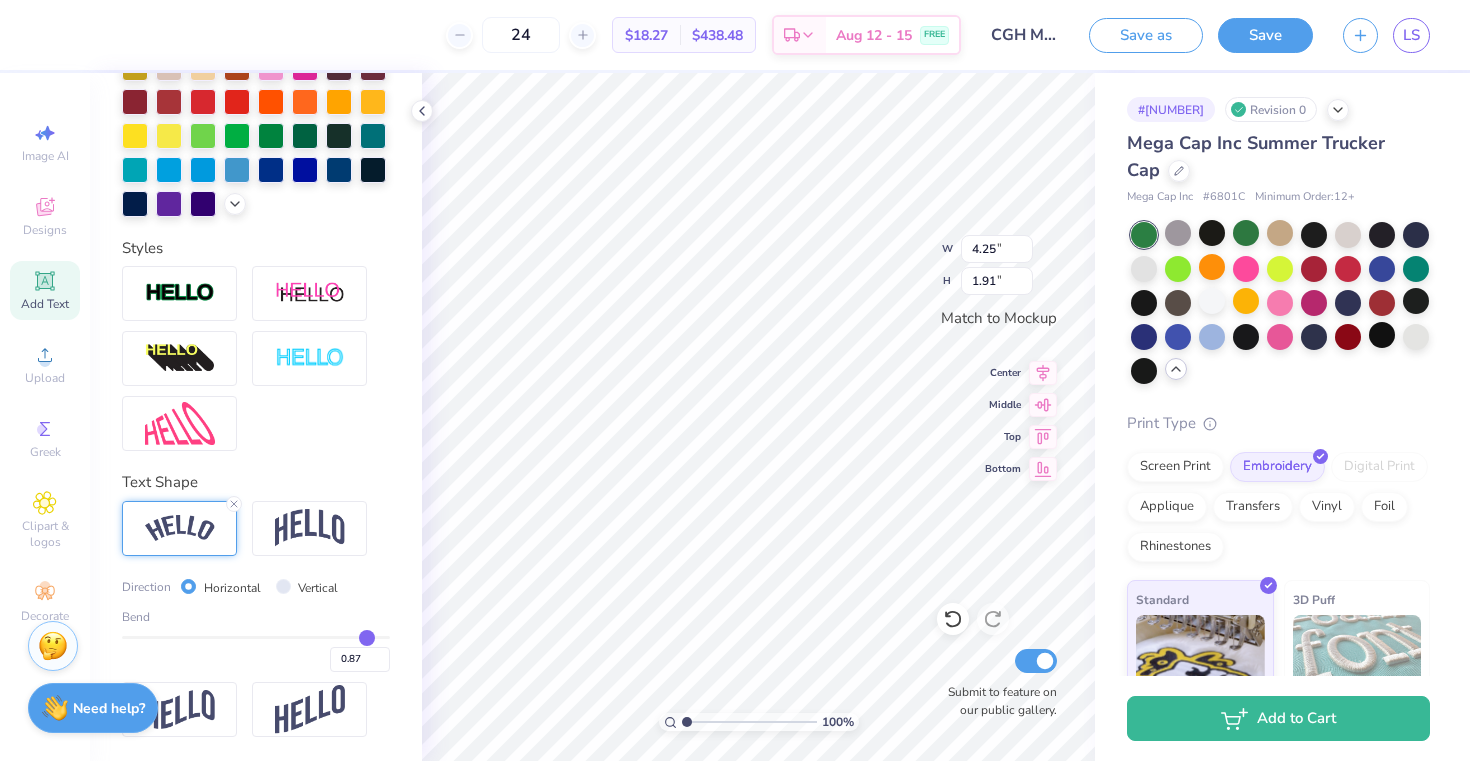 type on "0.88" 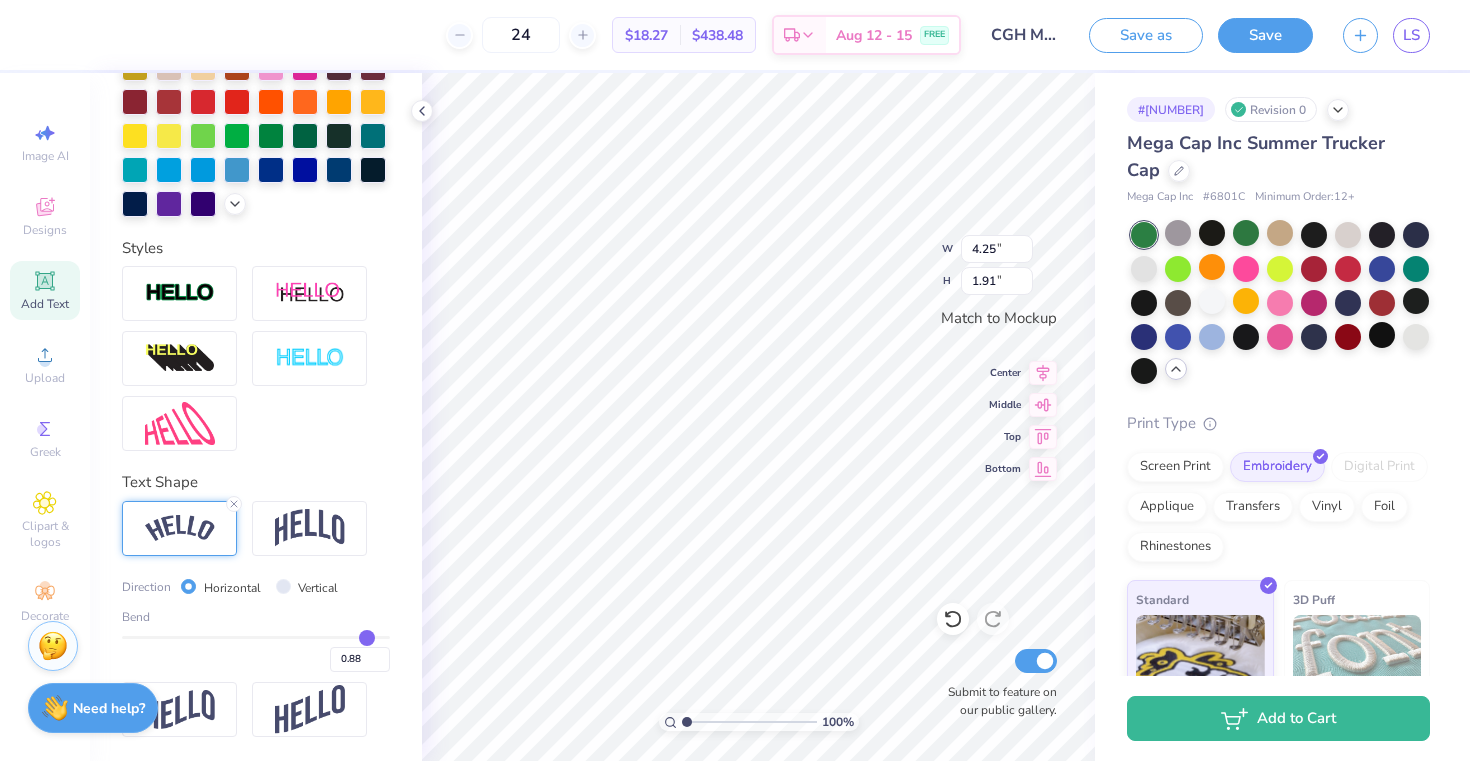 type on "0.89" 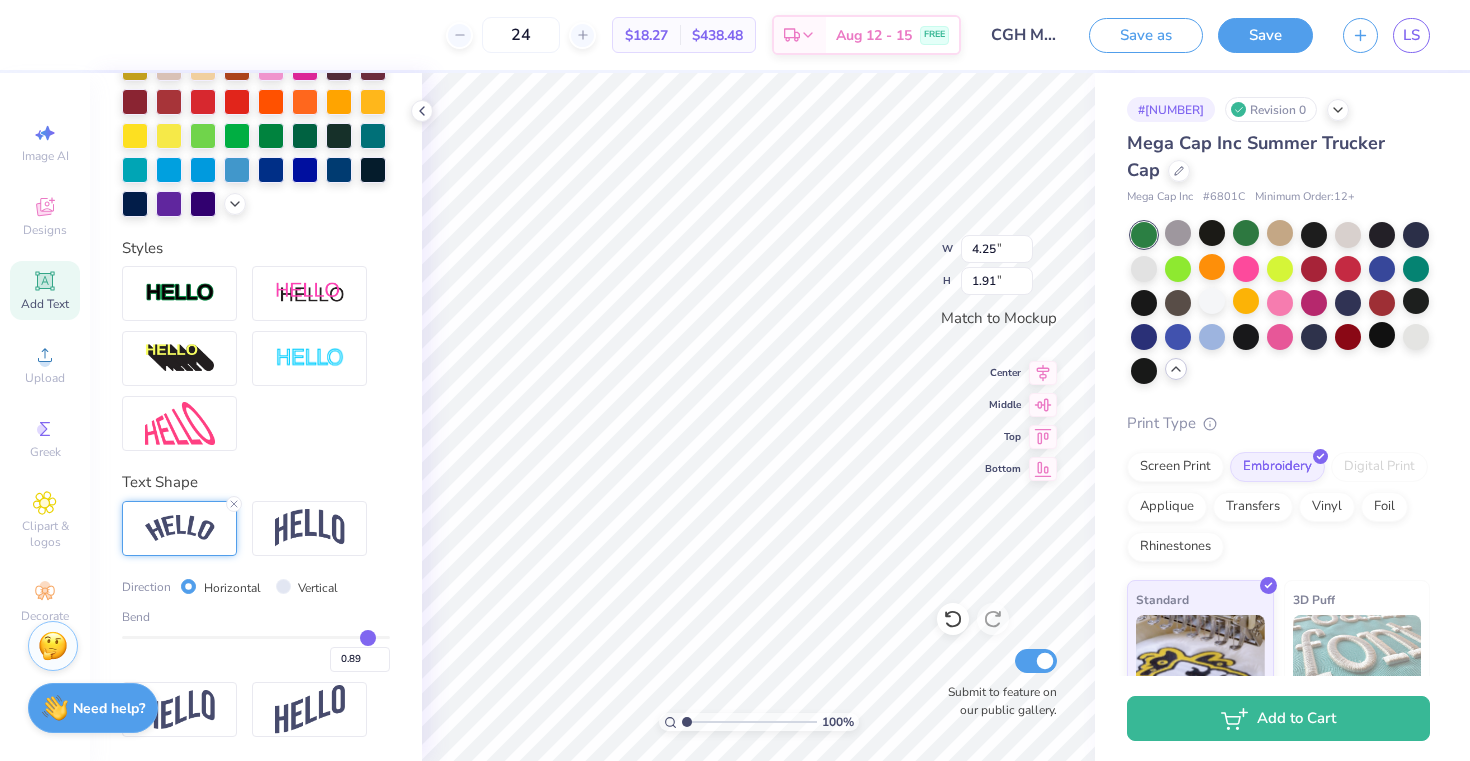 type on "0.88" 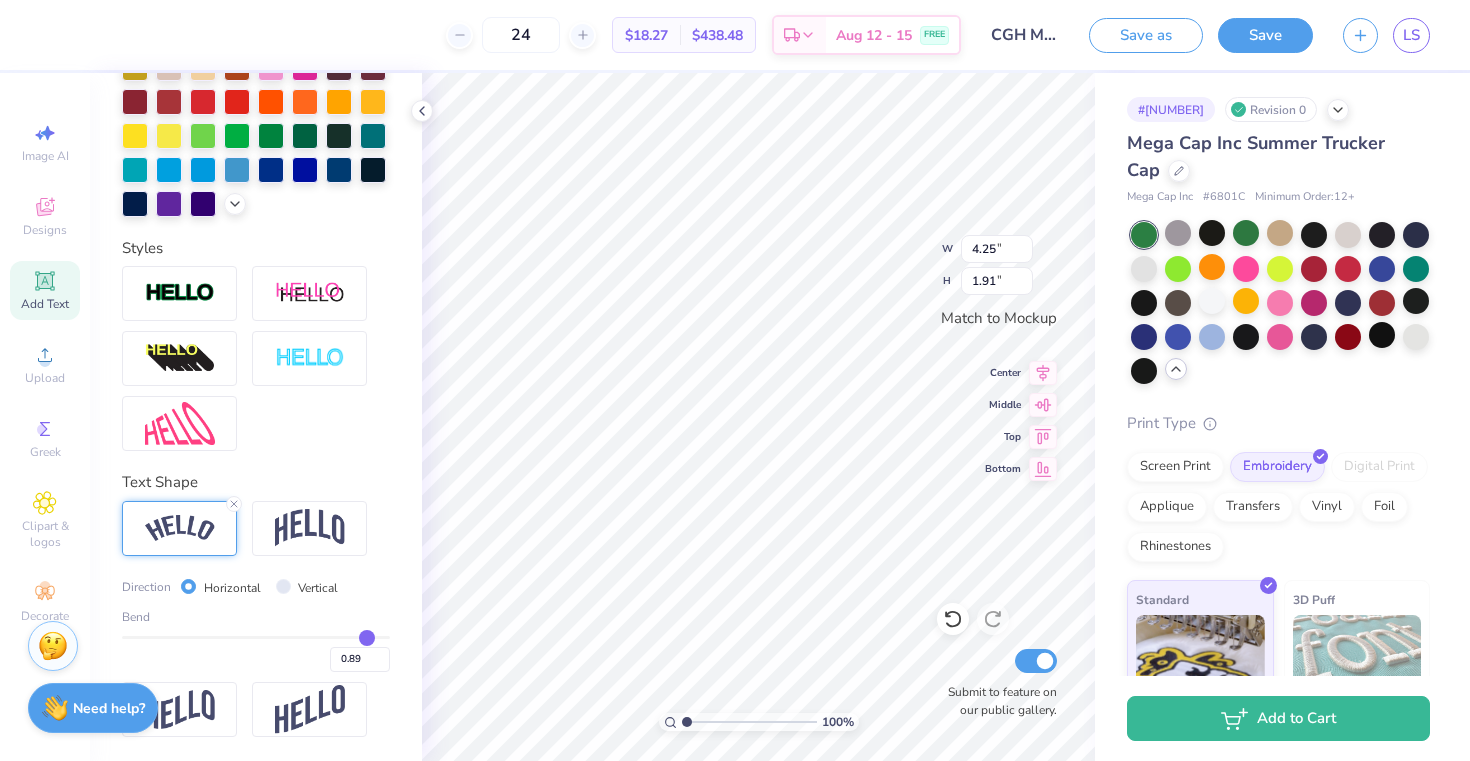 type on "0.88" 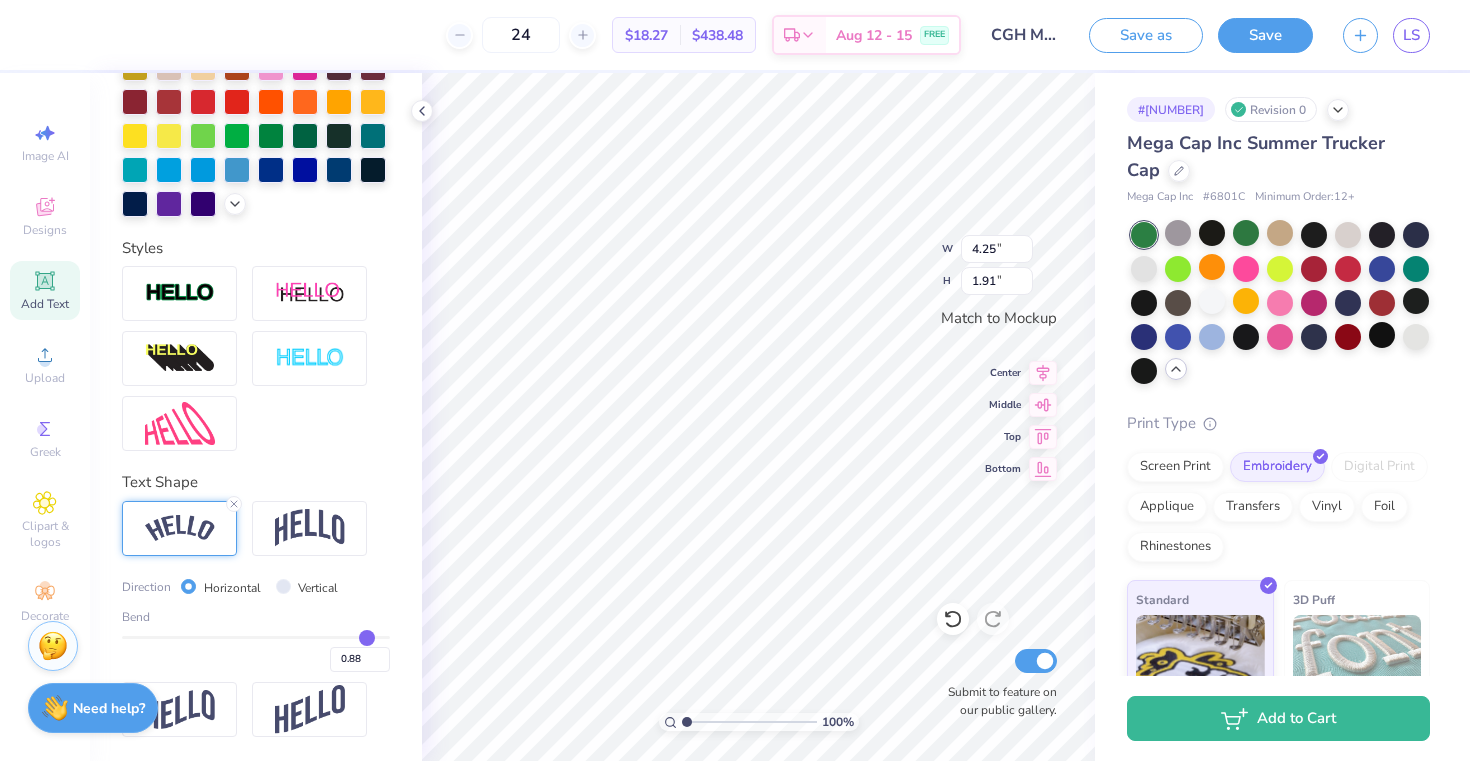 type on "0.87" 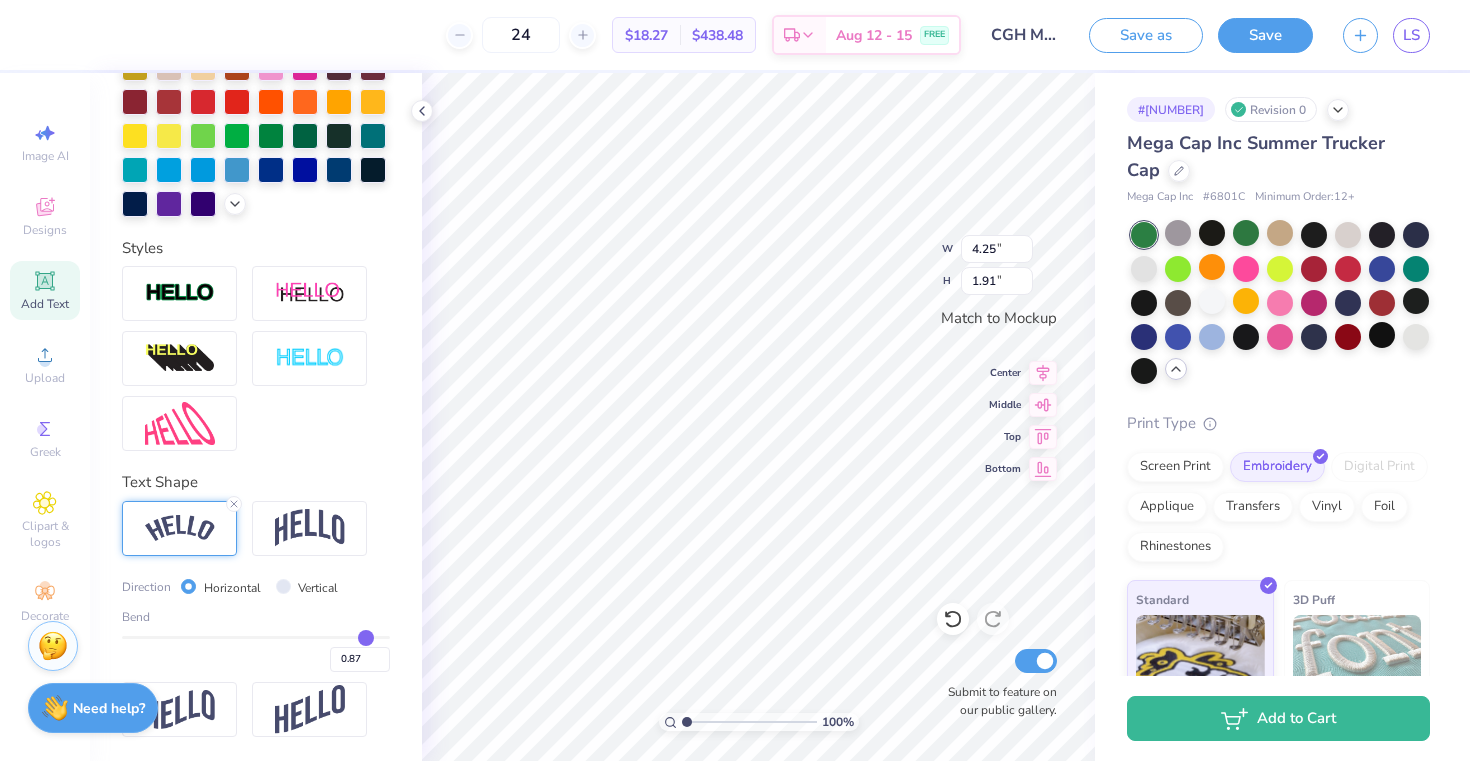 type on "0.86" 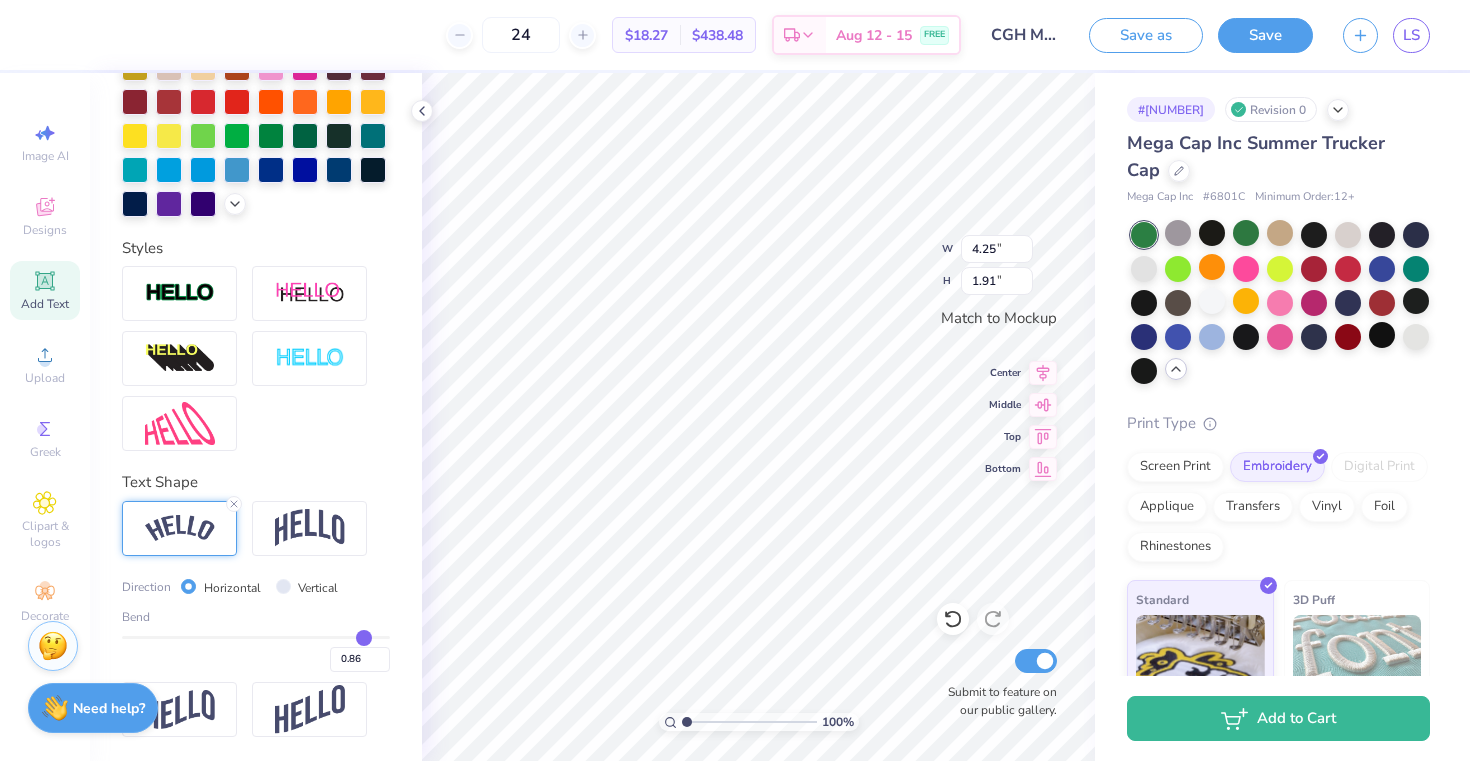 type on "0.85" 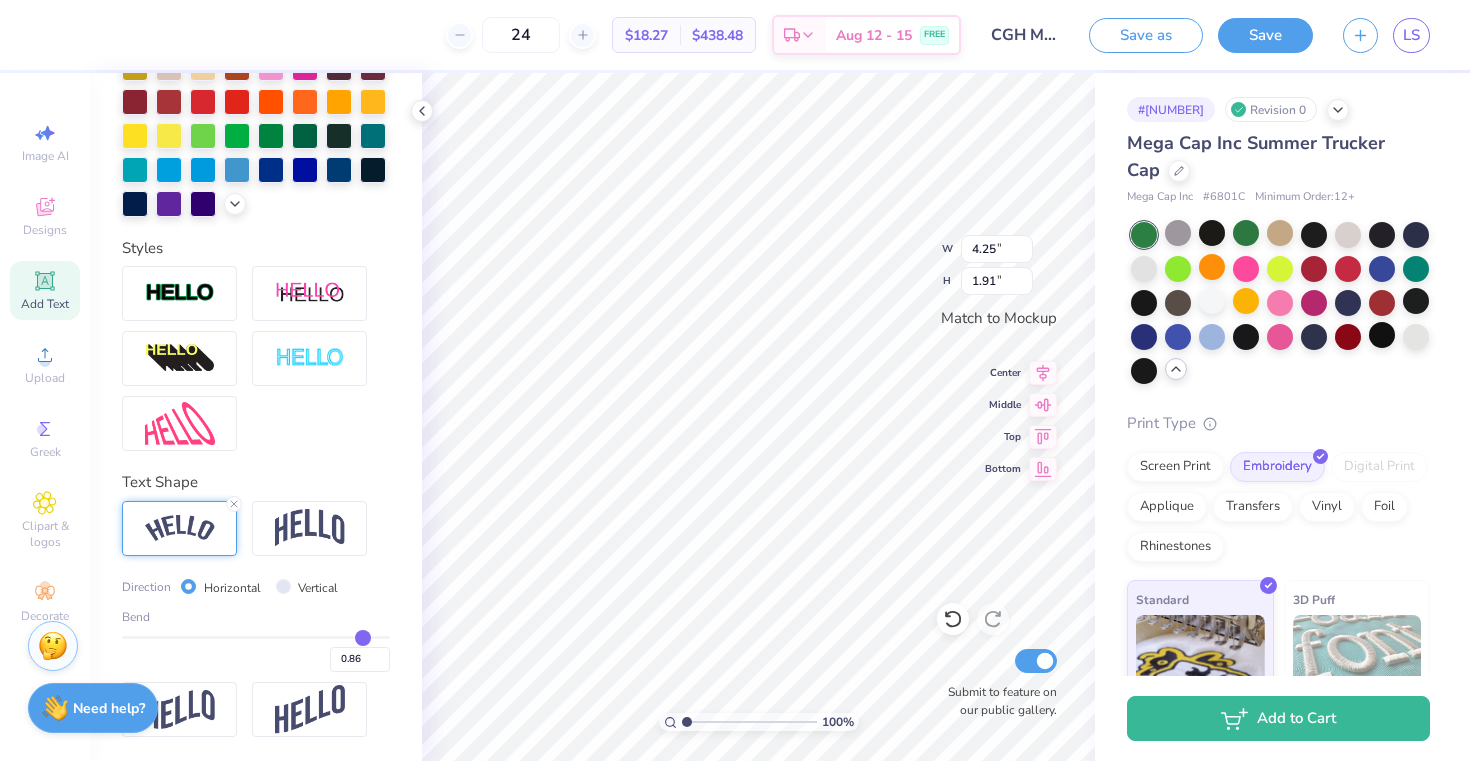 type on "0.85" 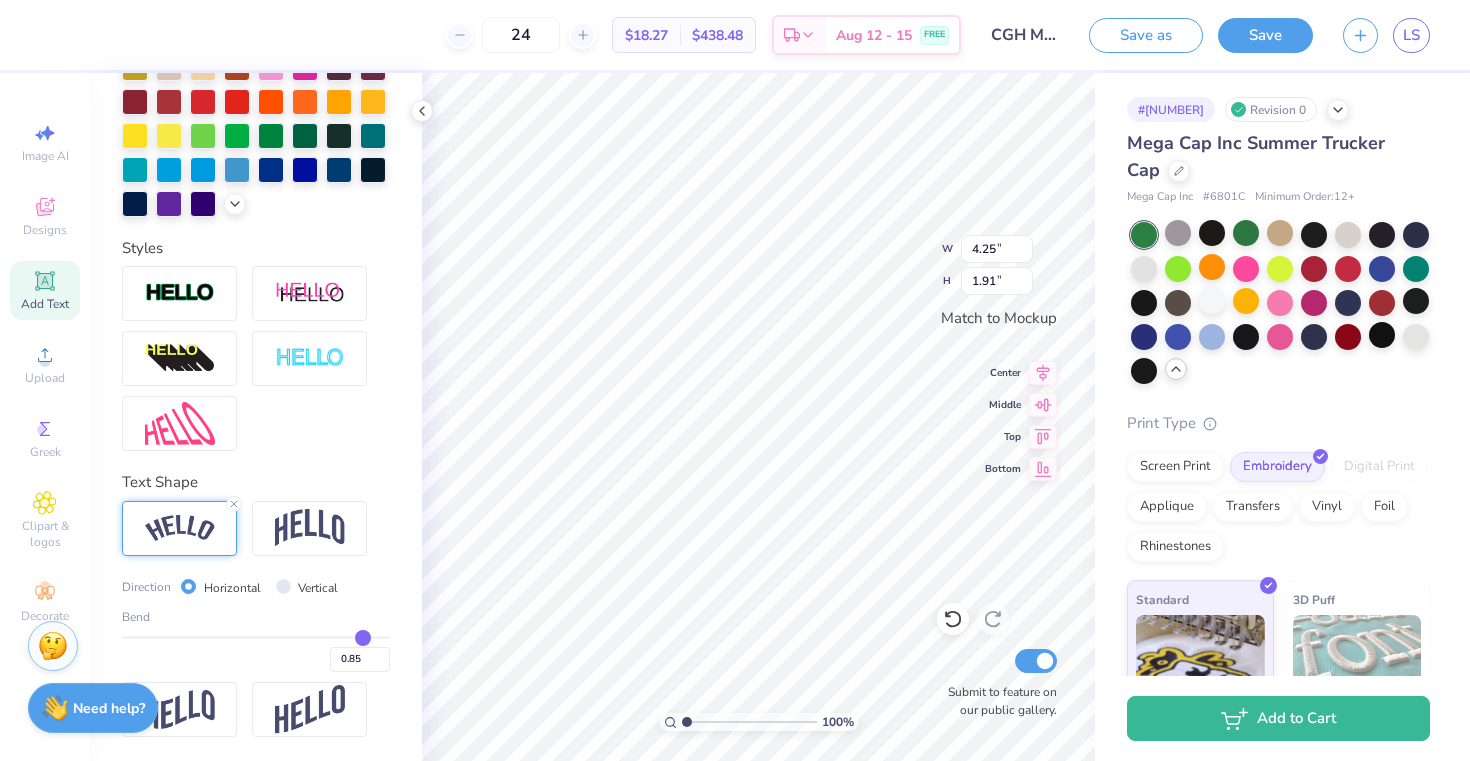 type on "0.82" 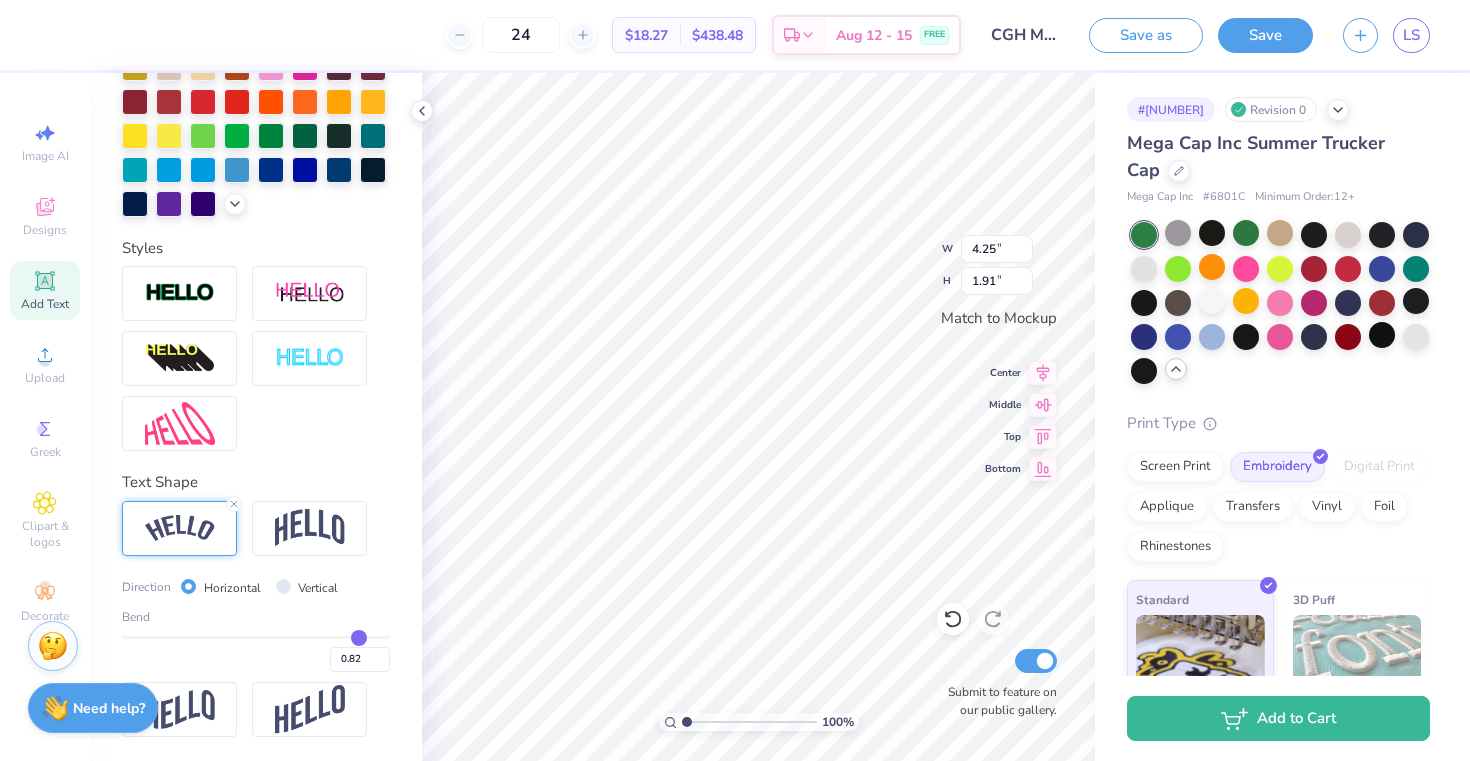type on "0.79" 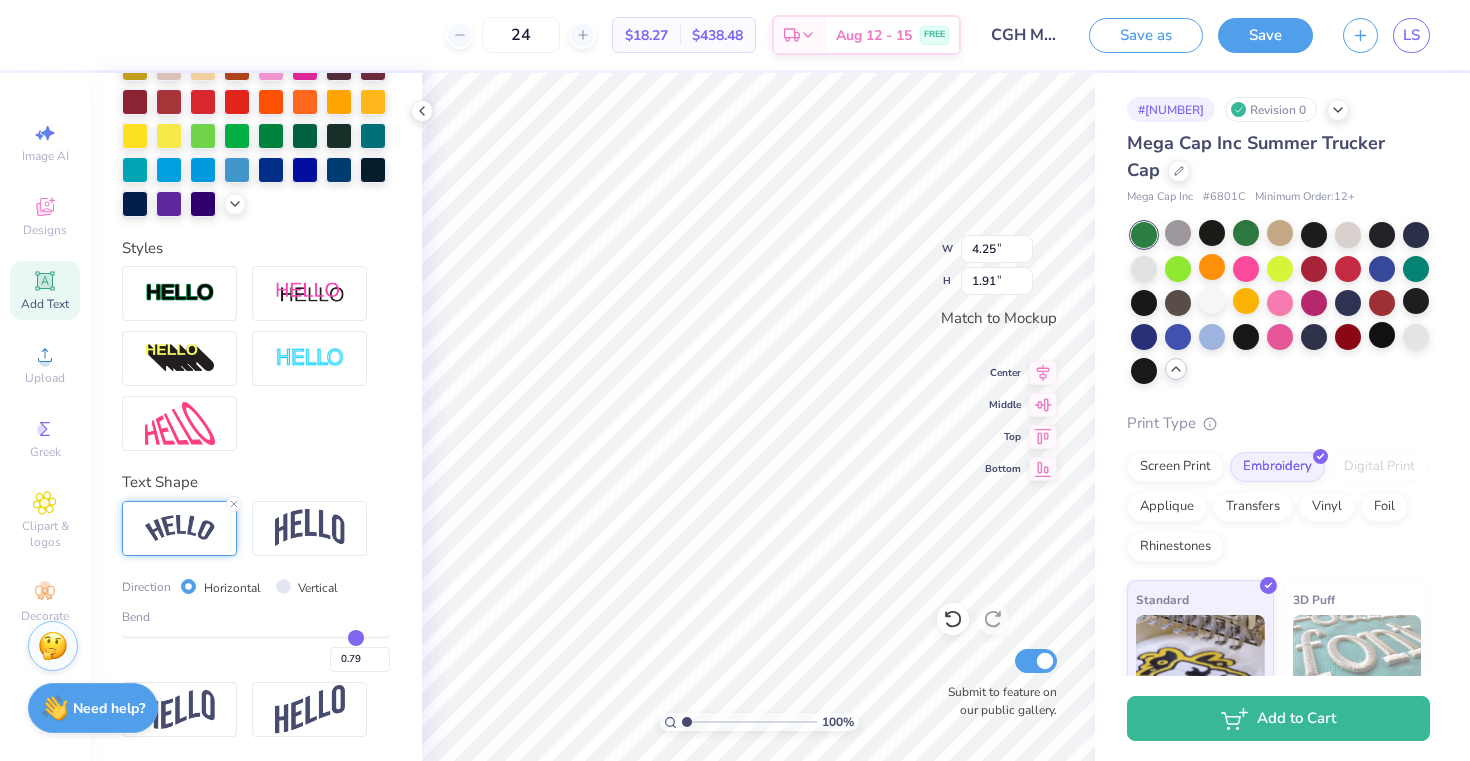 type on "0.76" 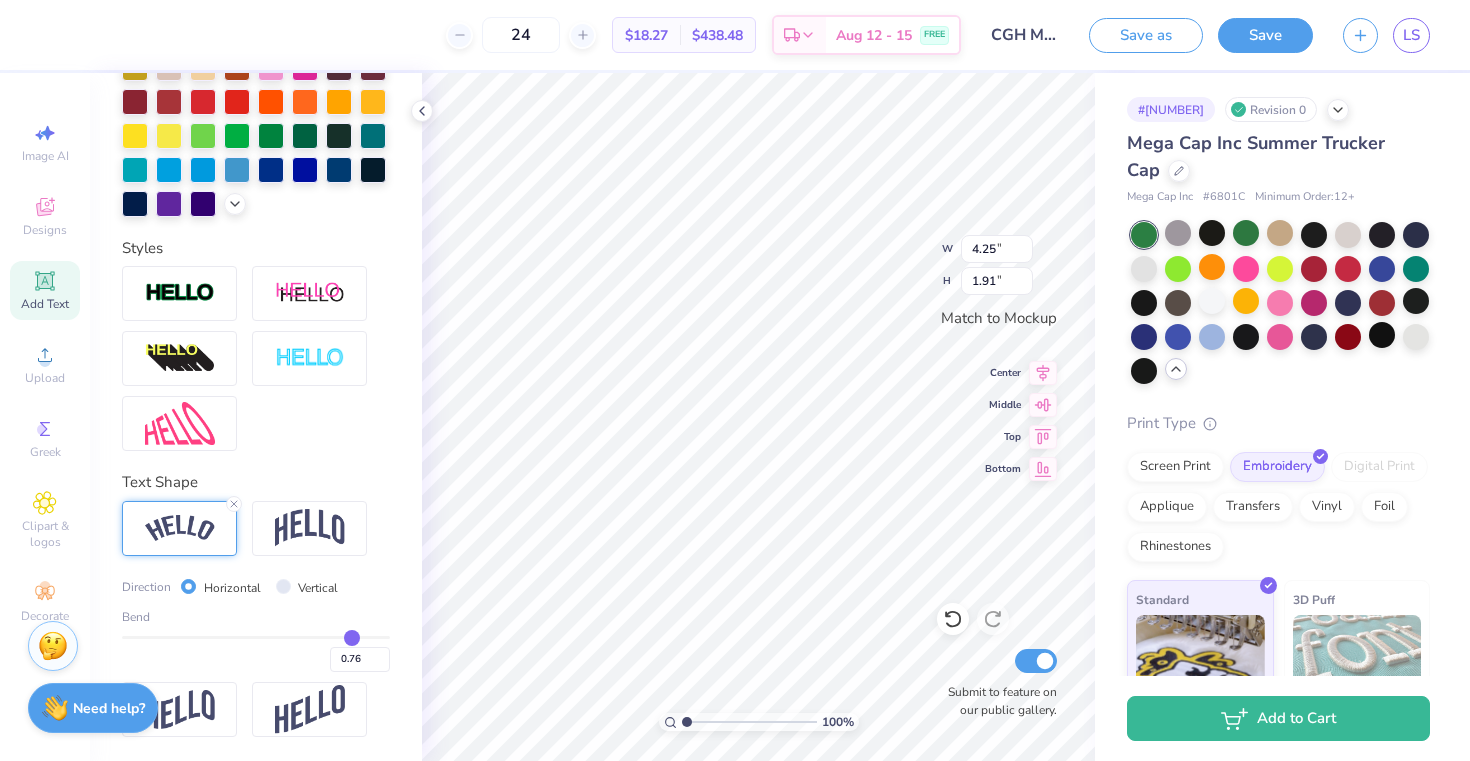 type on "0.73" 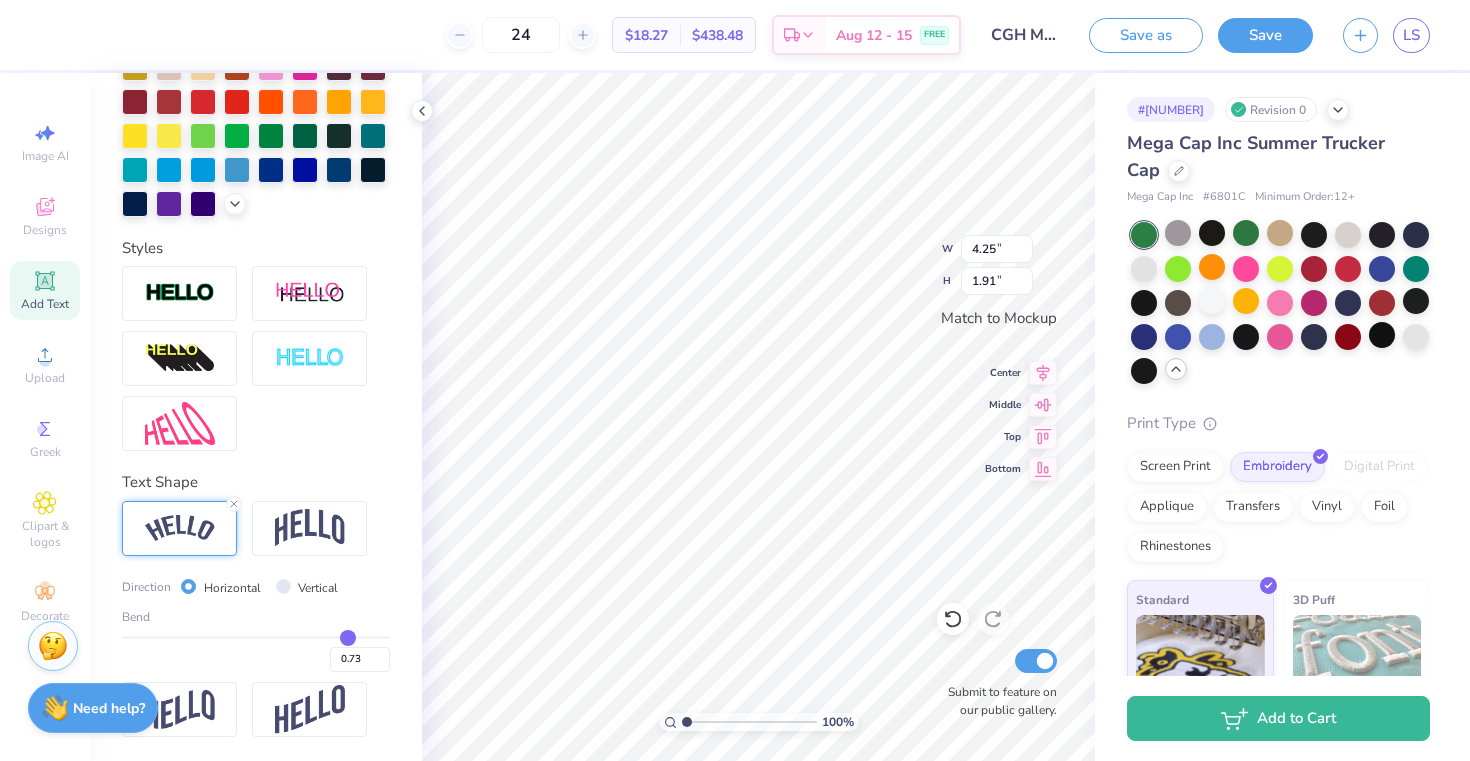 type on "0.7" 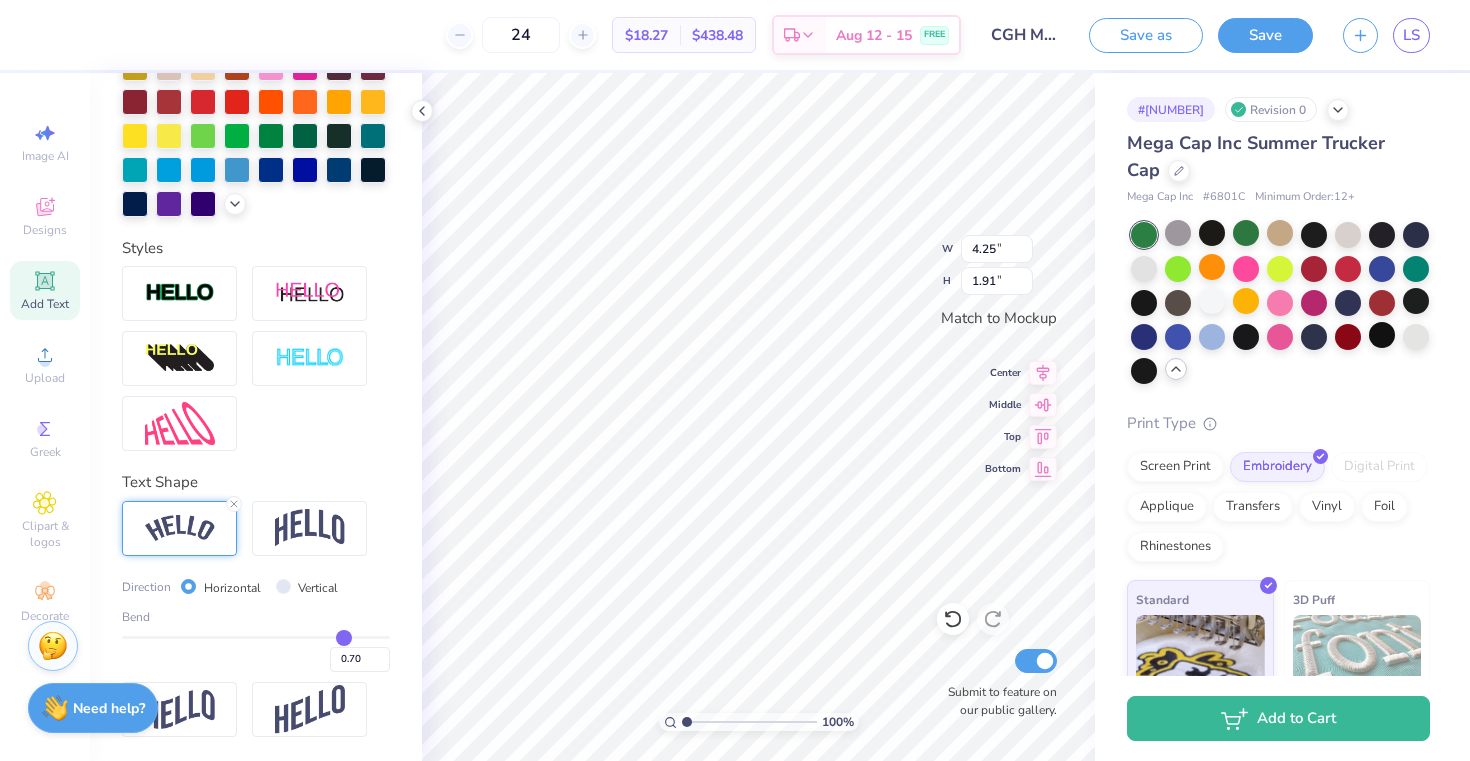 type on "0.69" 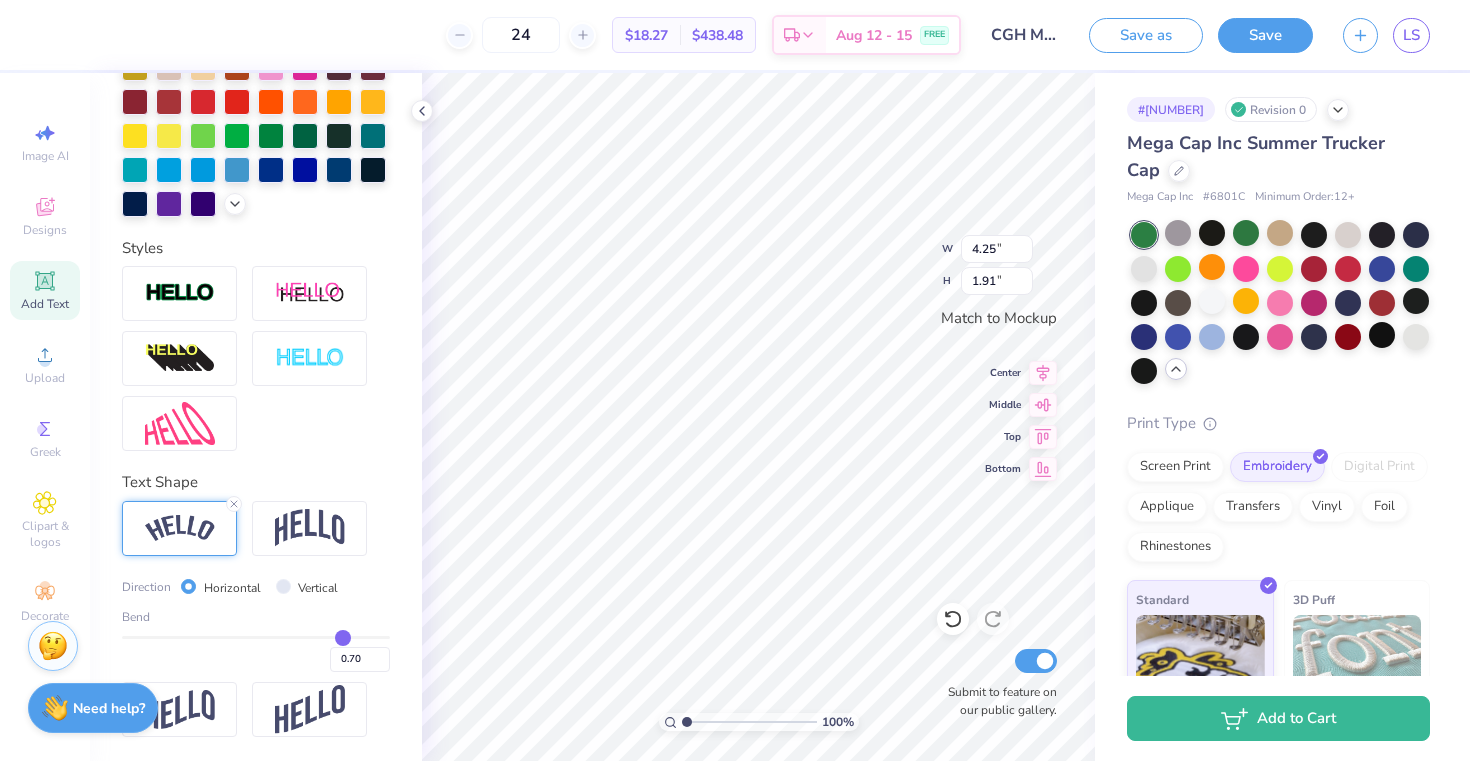 type on "0.69" 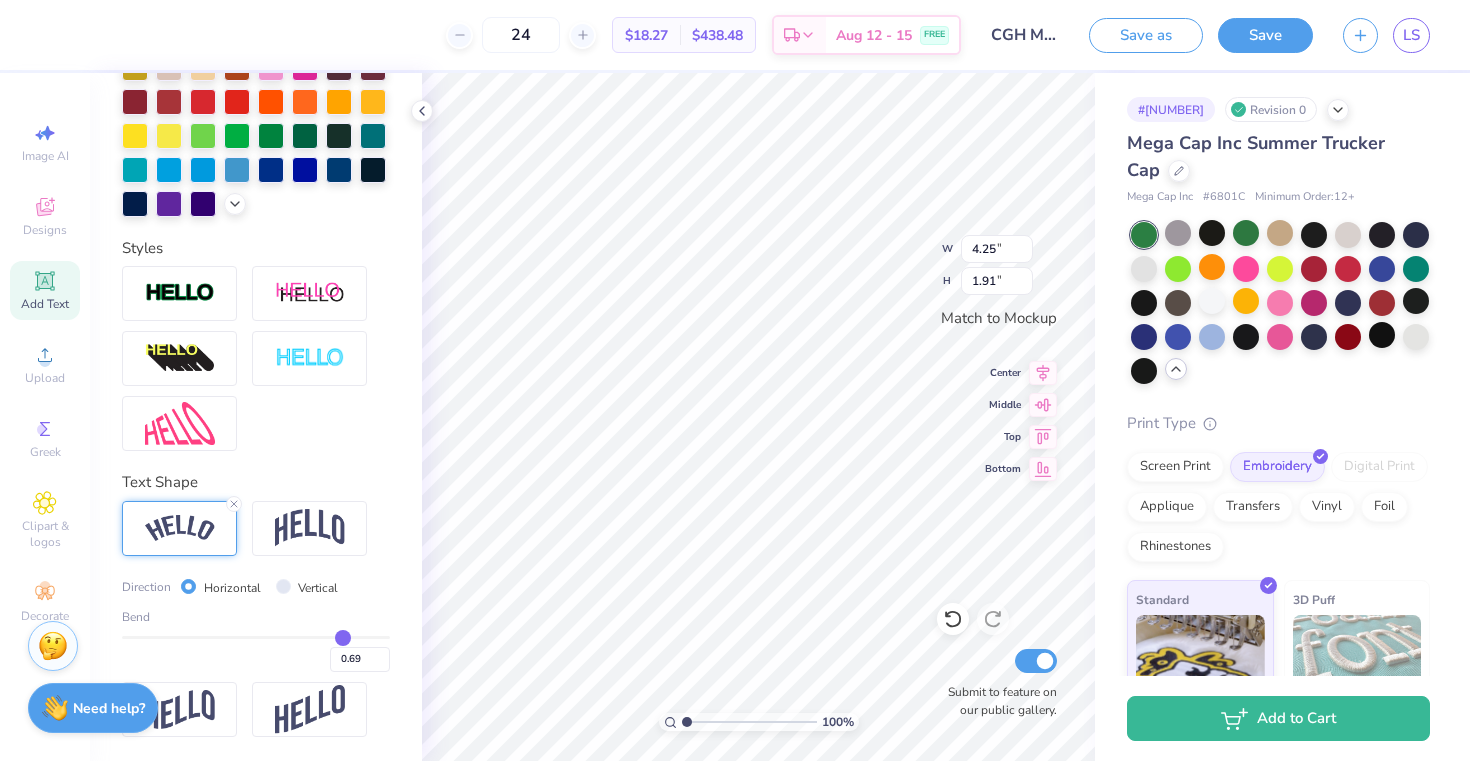 type on "0.67" 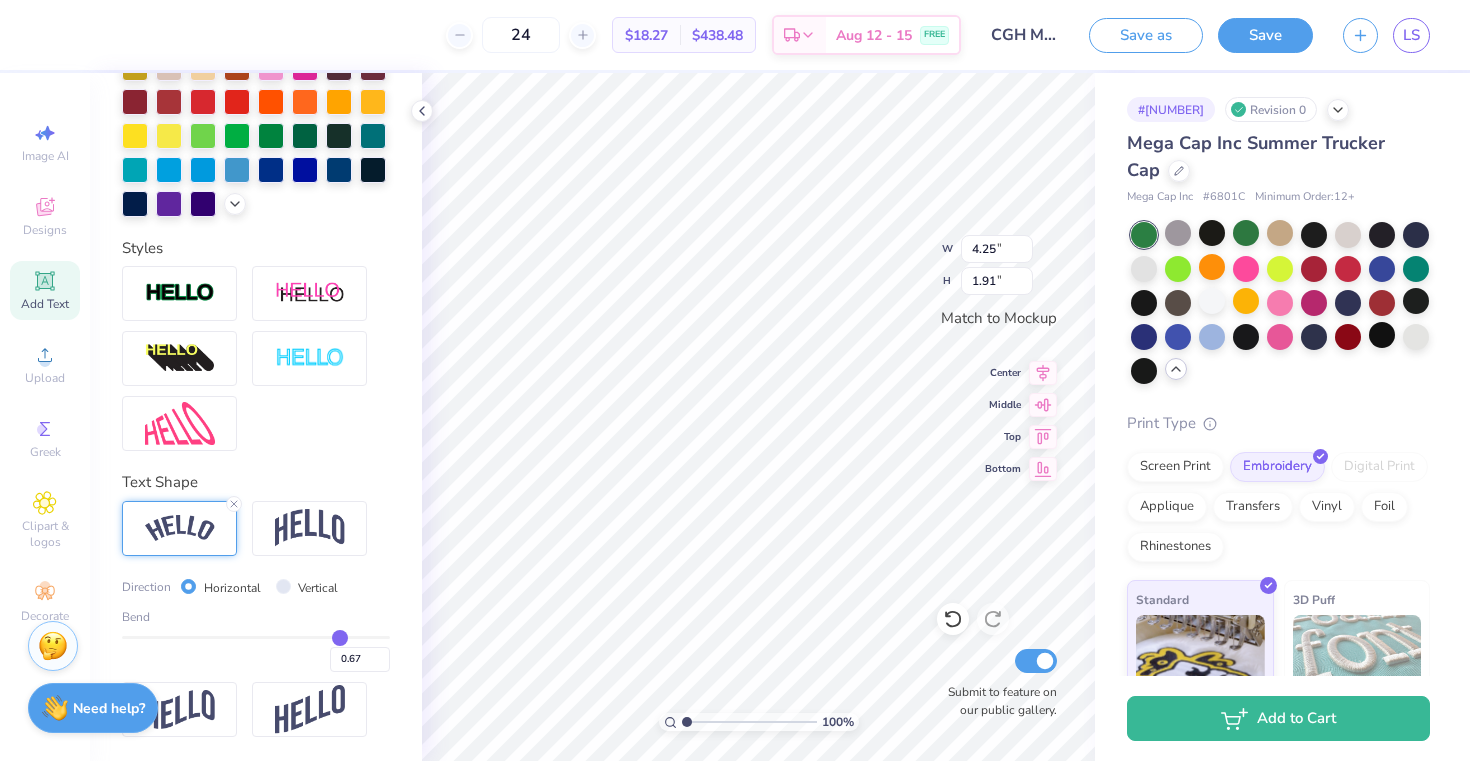 type on "0.65" 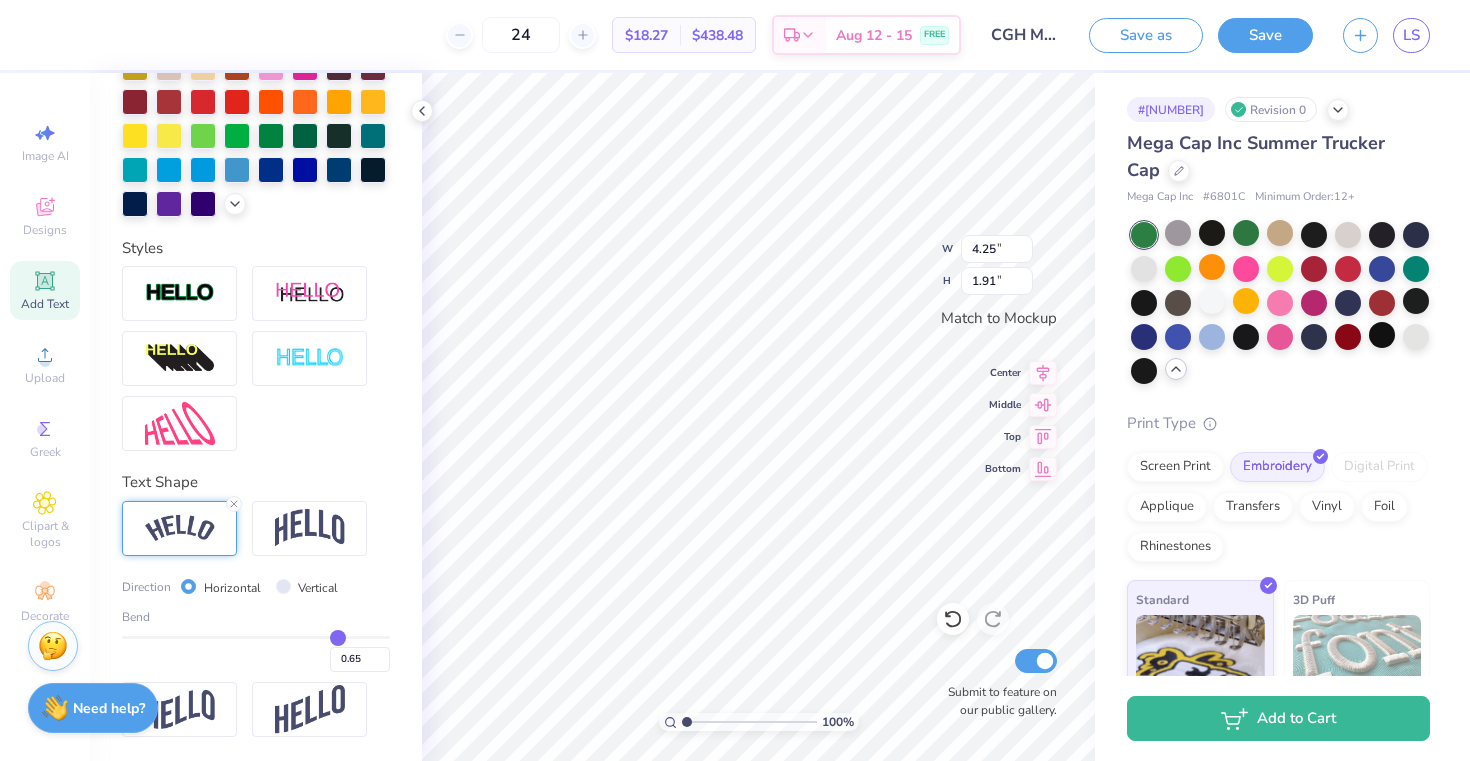 type on "0.64" 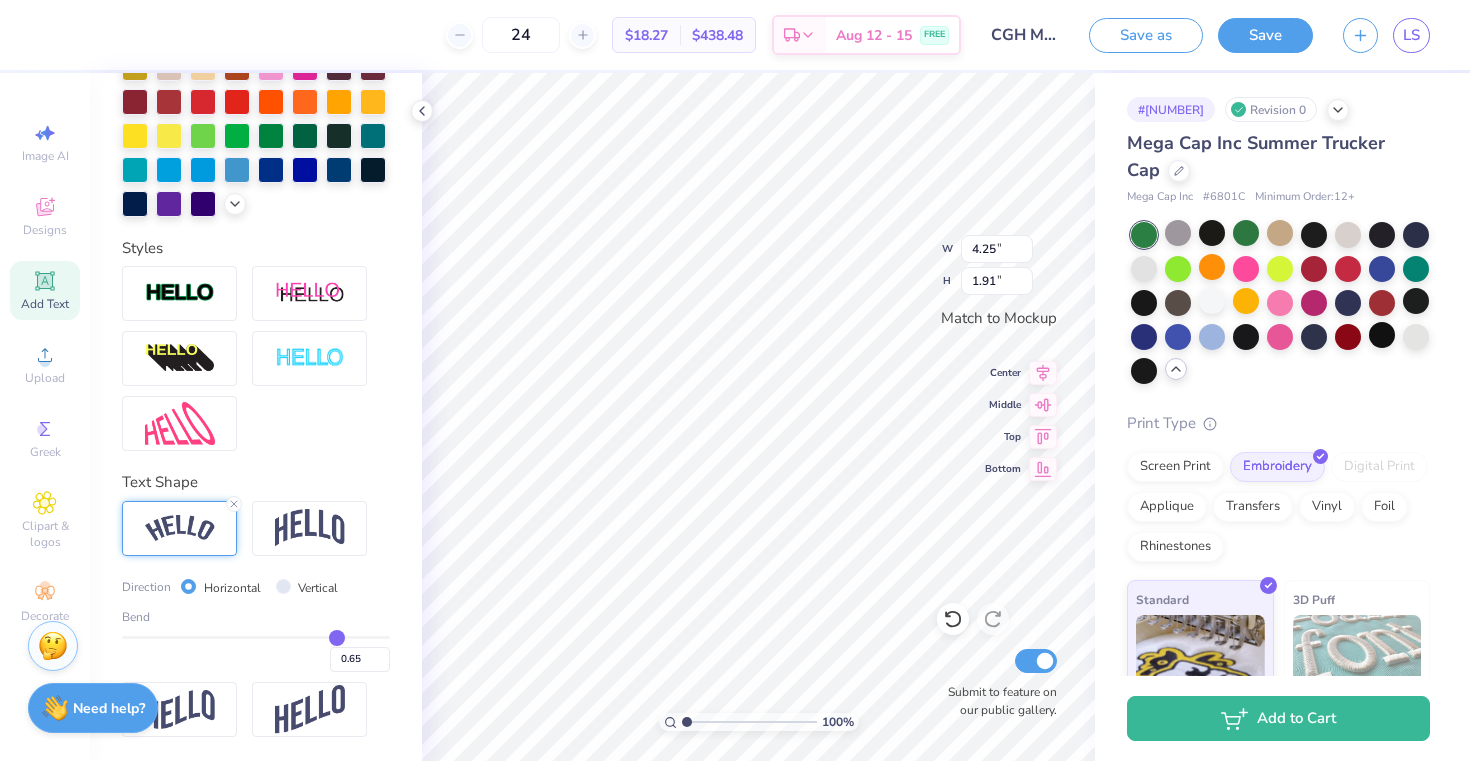 type on "0.64" 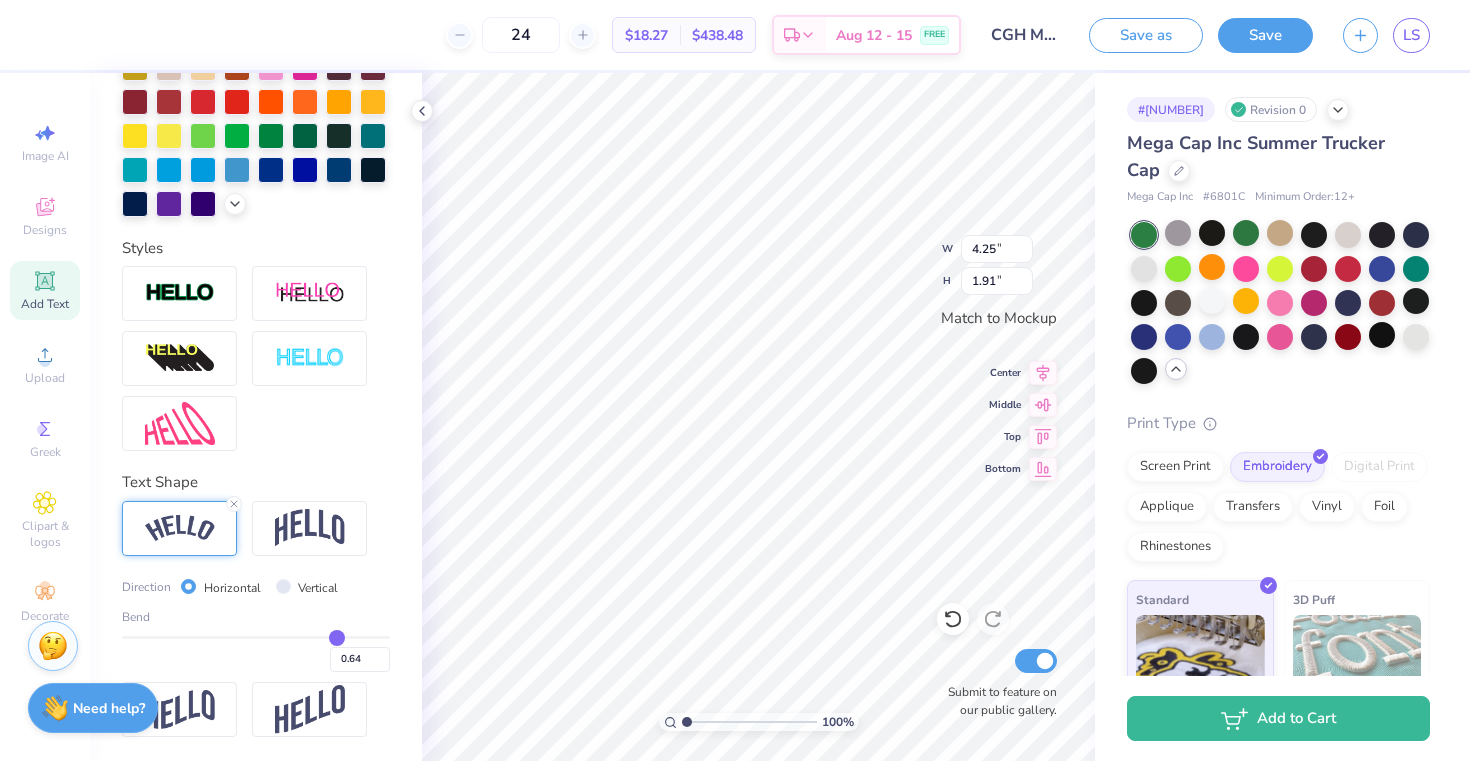 type on "0.63" 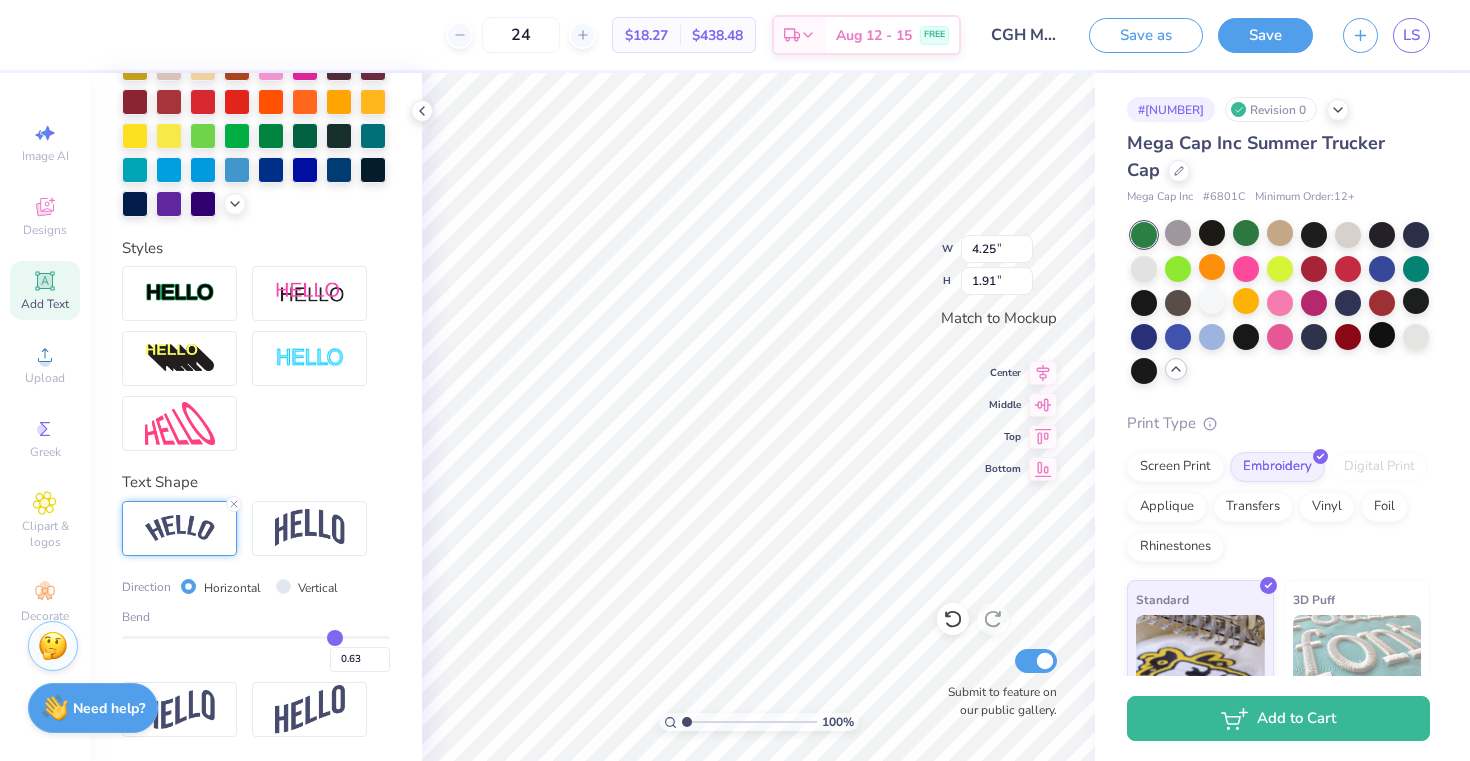 type on "0.62" 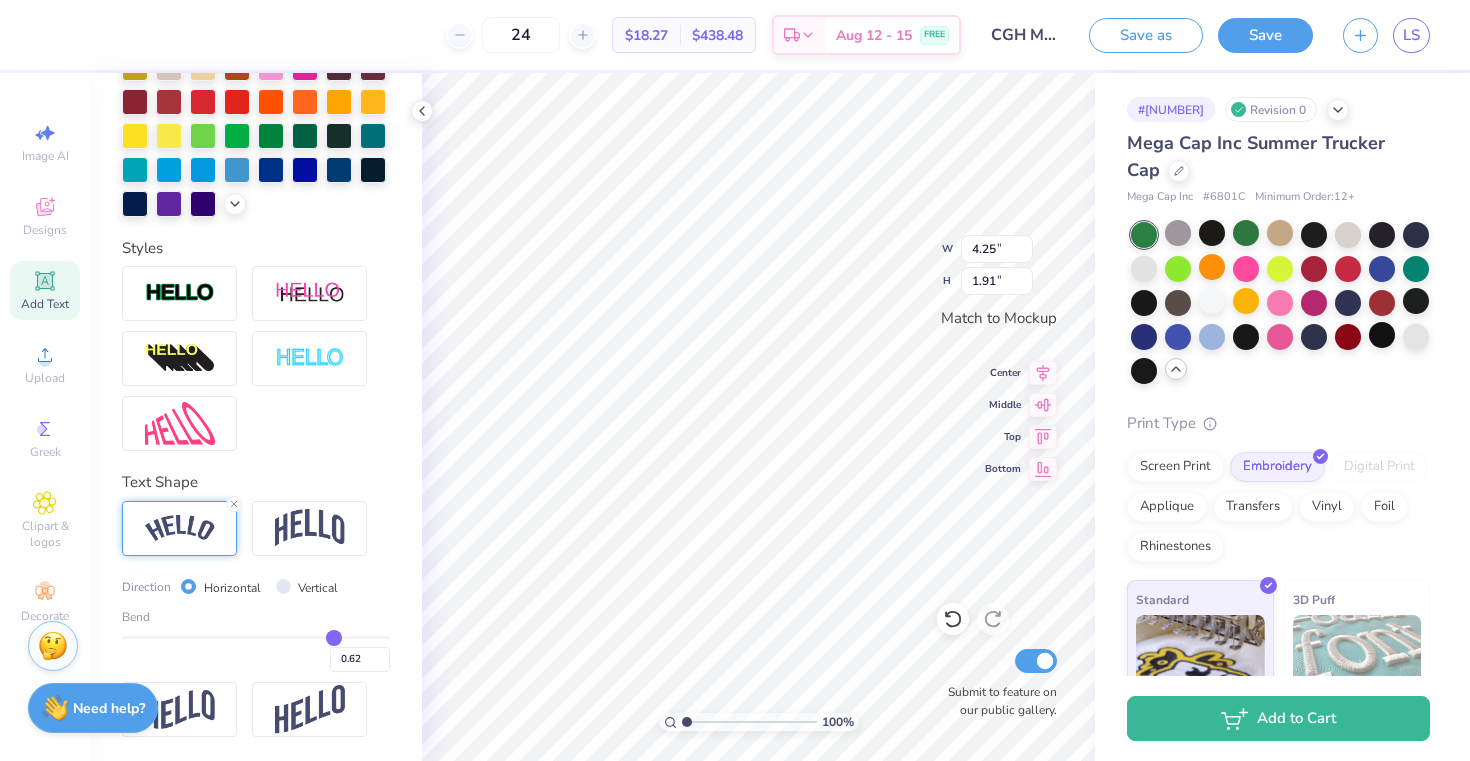 type on "0.61" 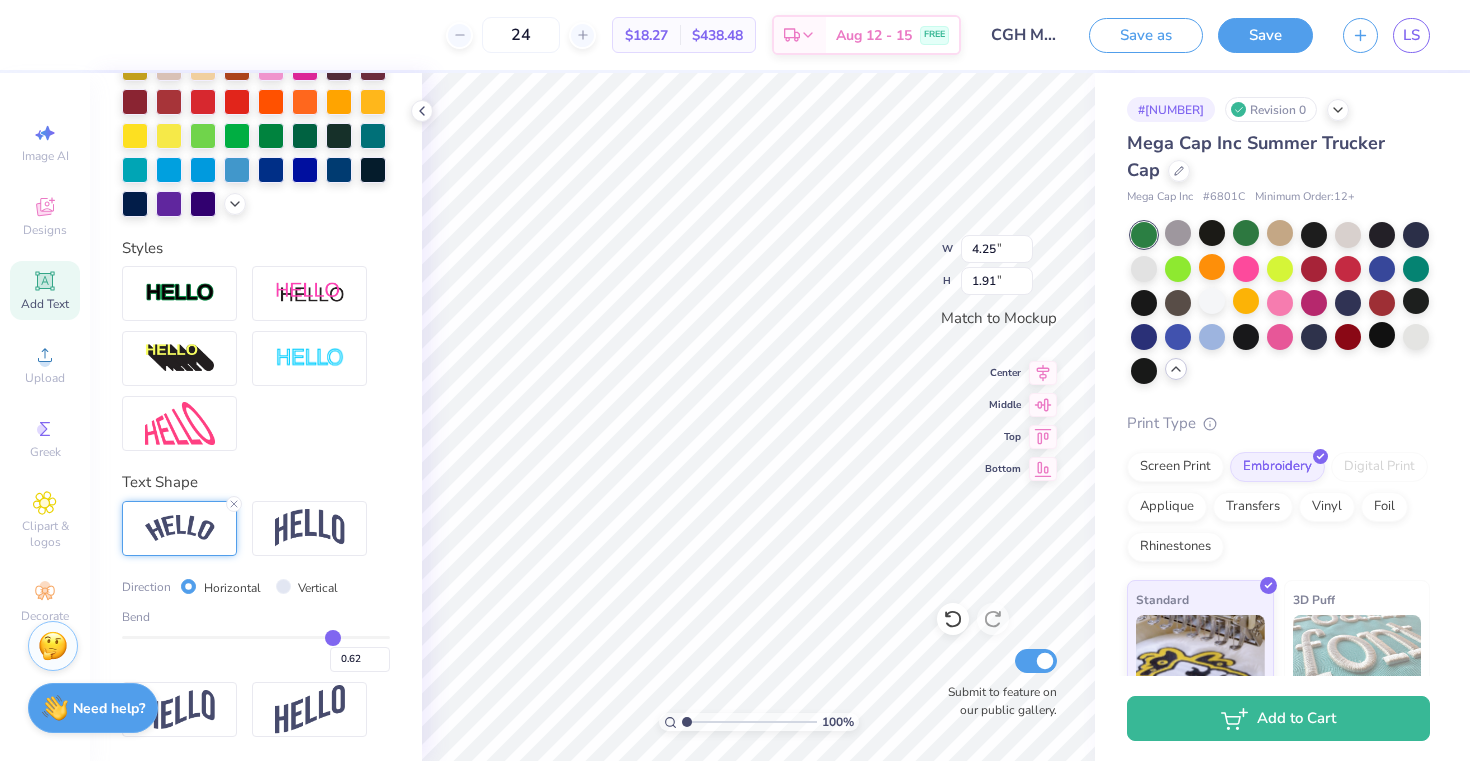 type on "0.61" 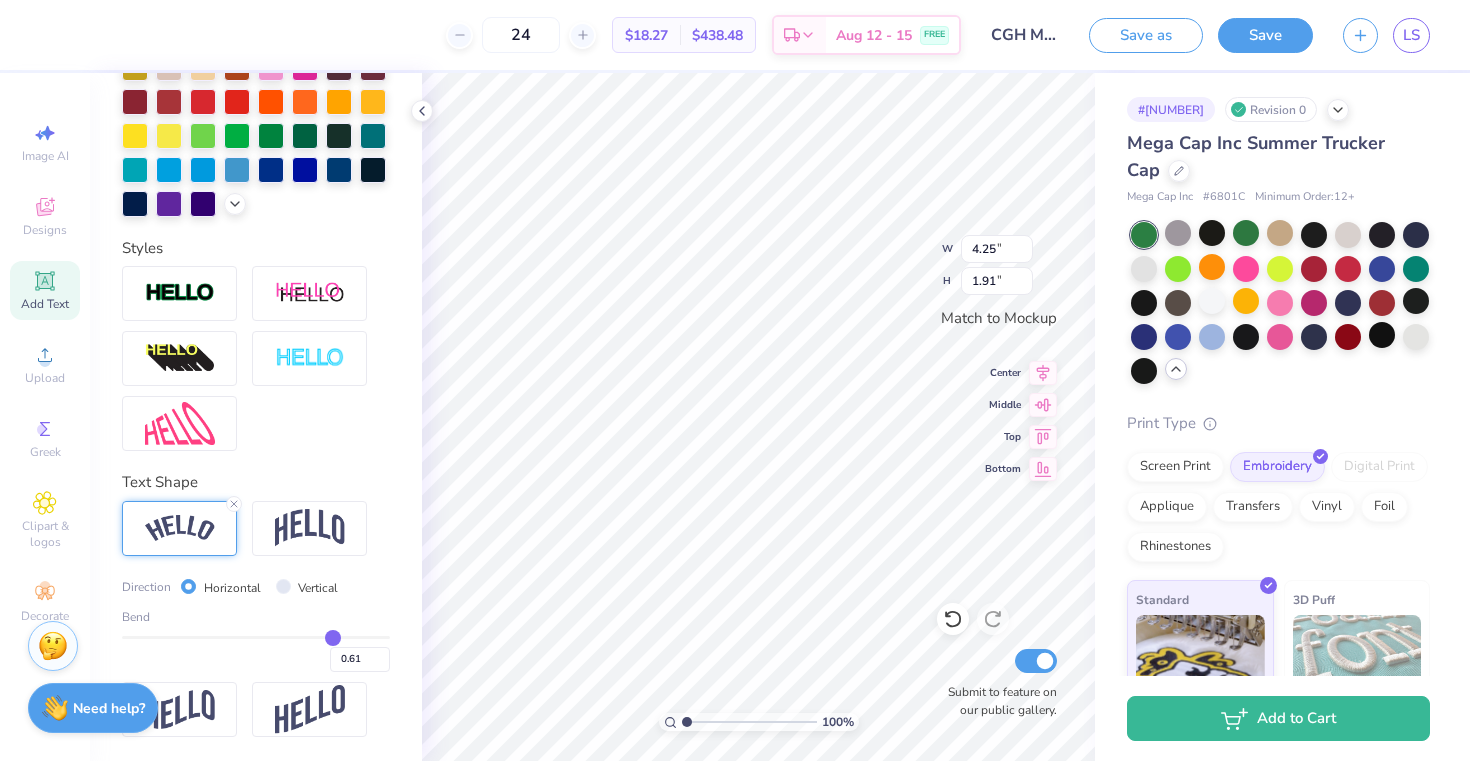 type on "0.6" 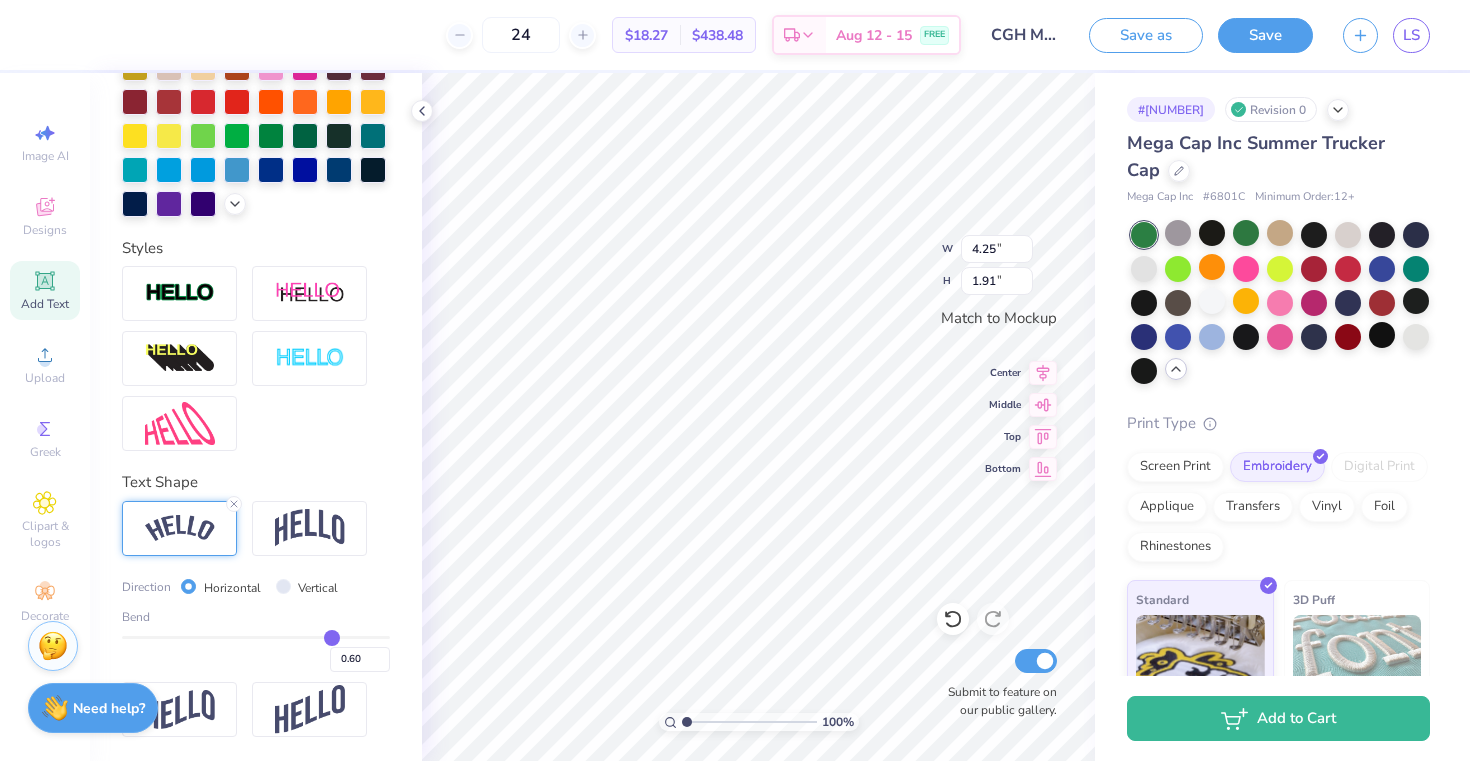 type on "0.59" 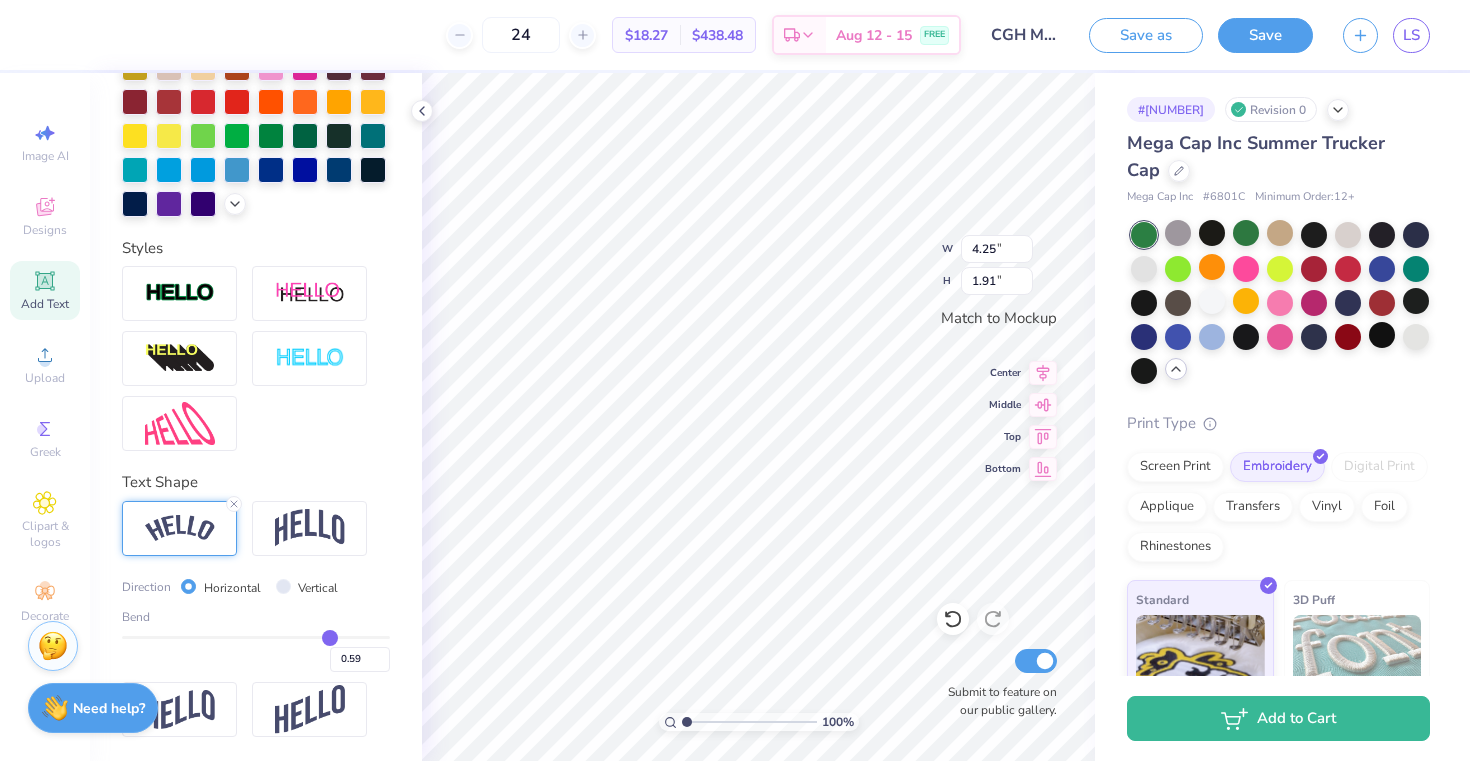 type on "0.58" 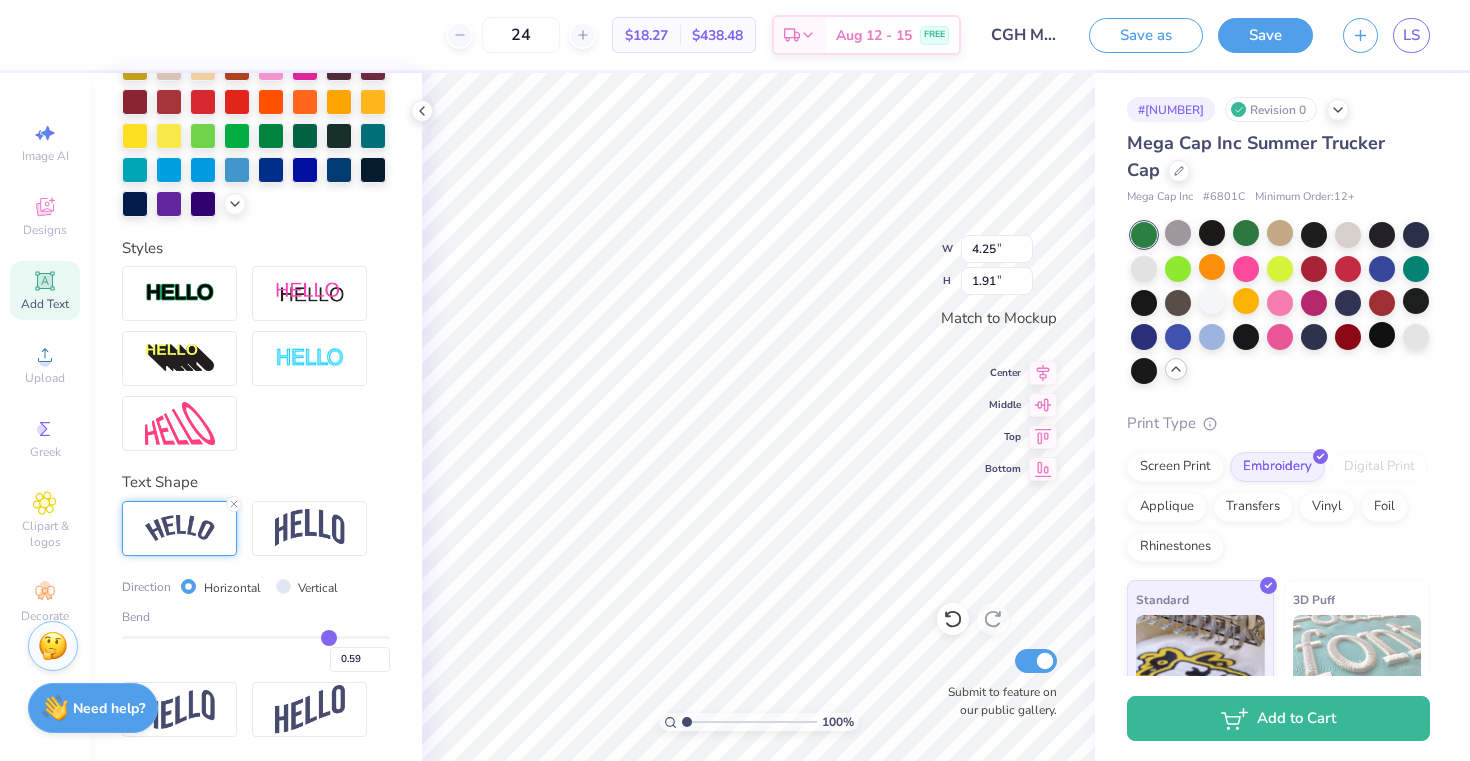 type on "0.58" 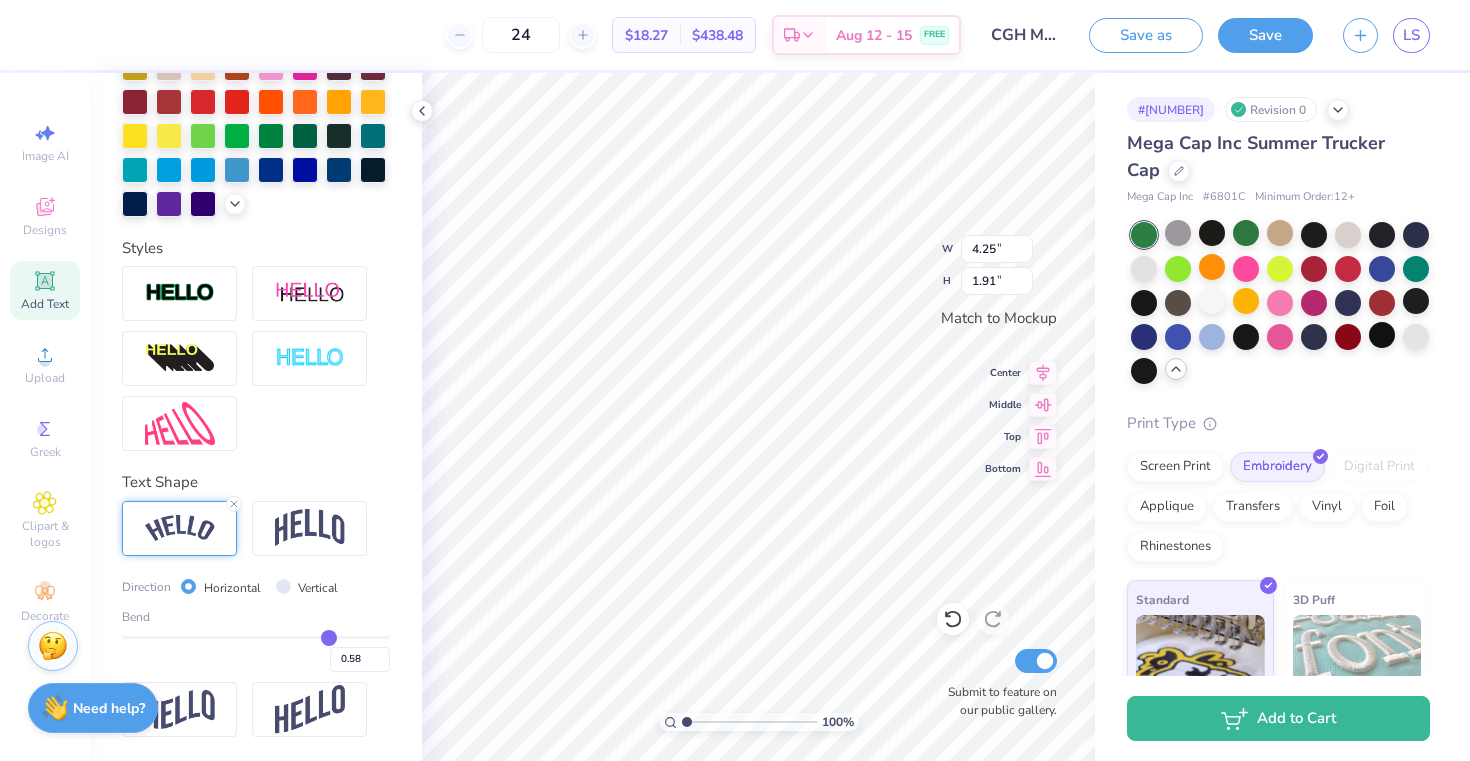type on "0.57" 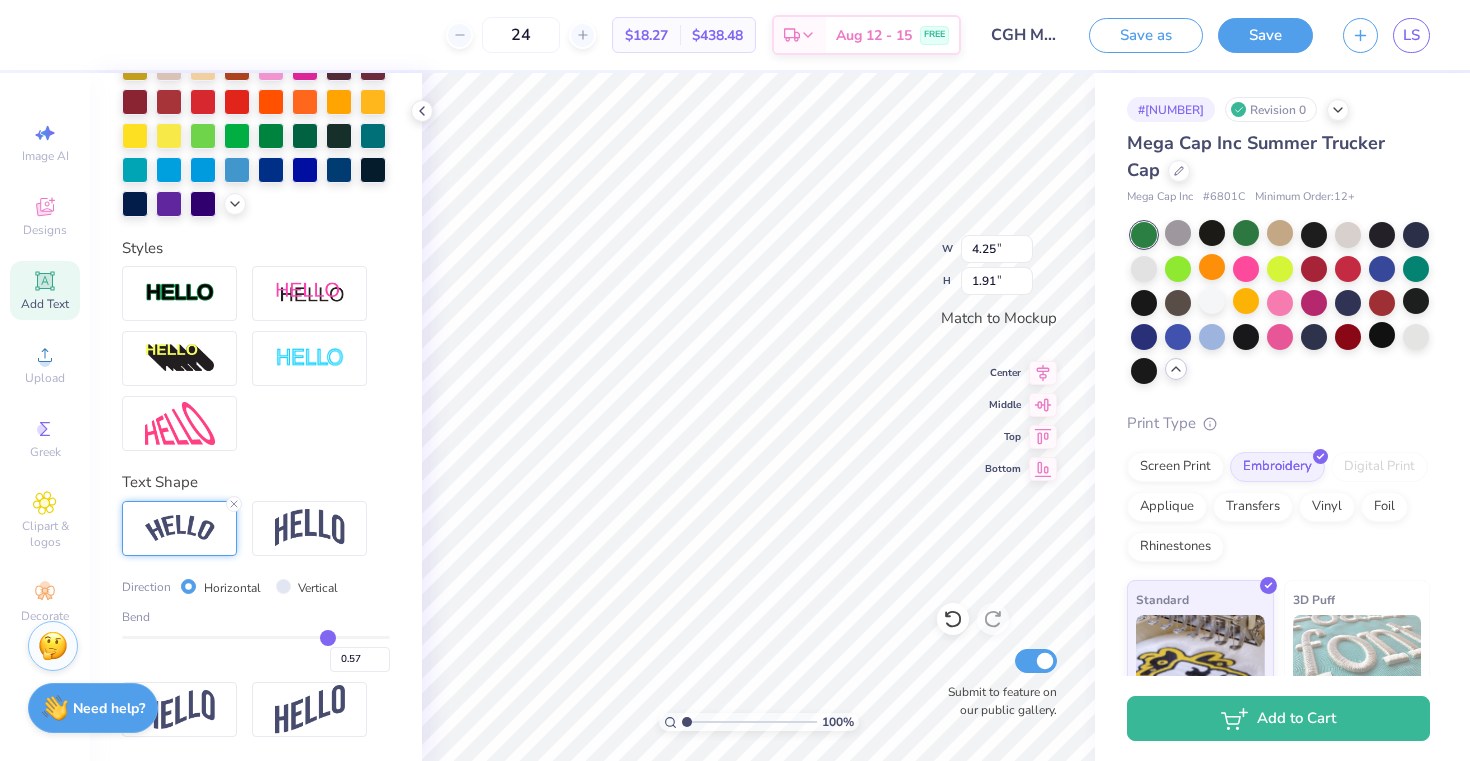 type on "0.56" 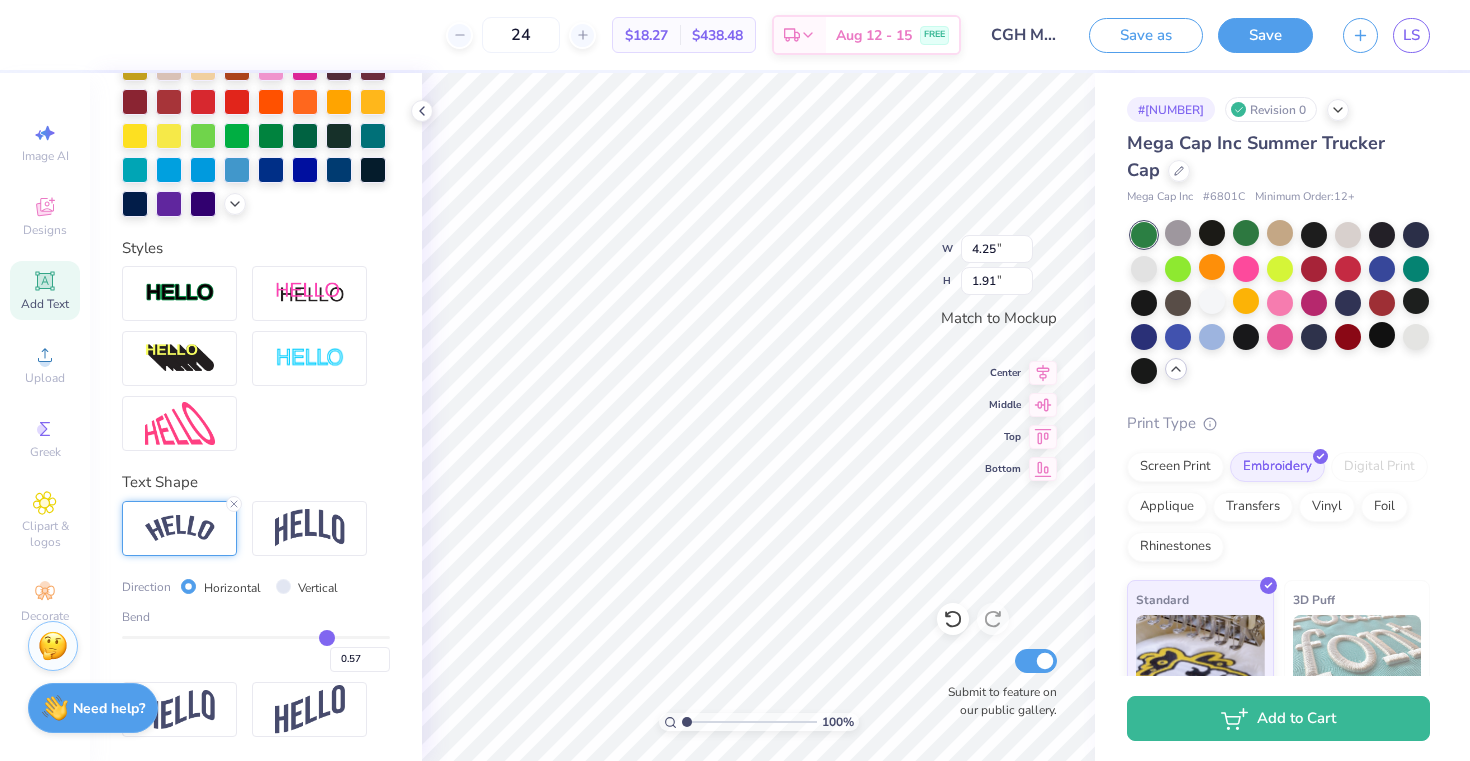 type on "0.56" 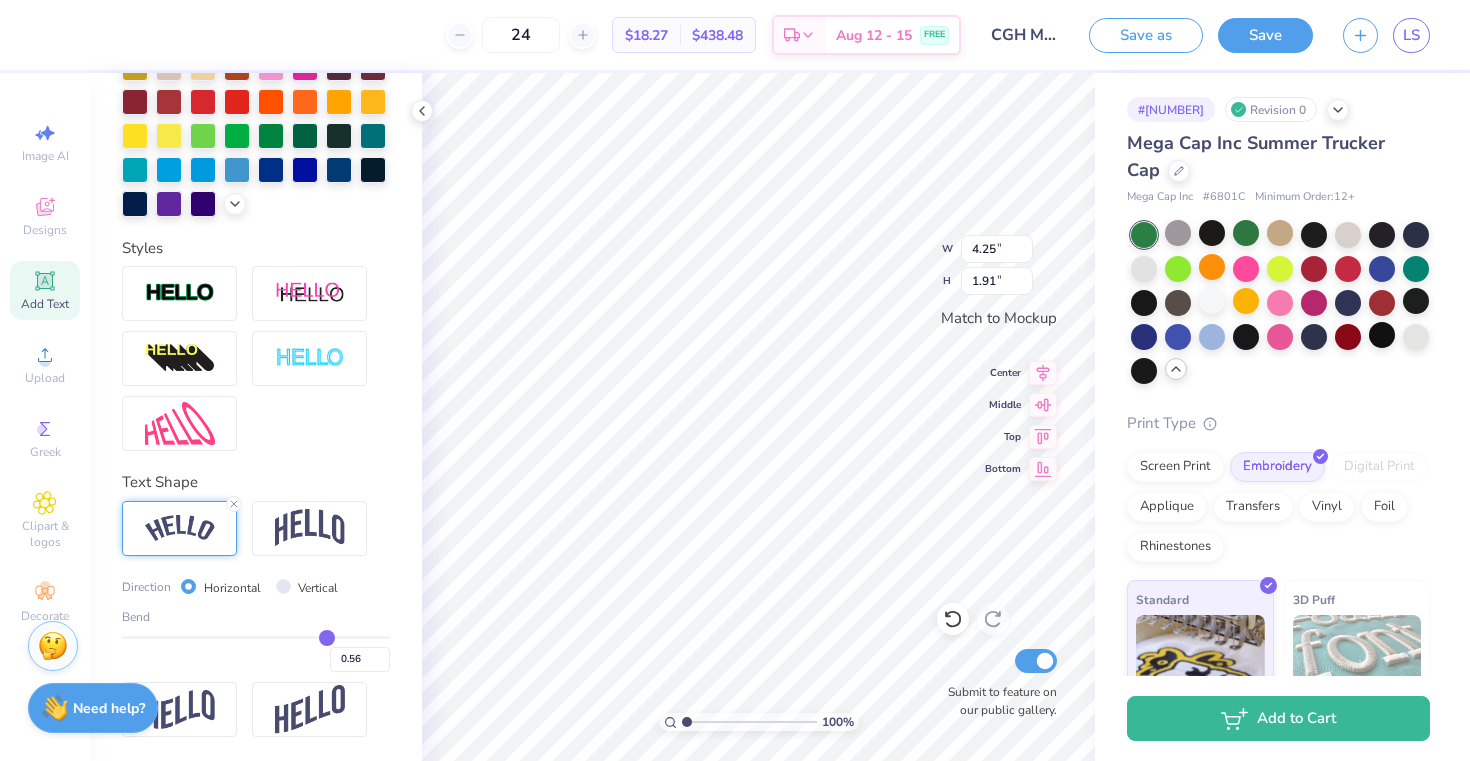 drag, startPoint x: 360, startPoint y: 642, endPoint x: 326, endPoint y: 638, distance: 34.234486 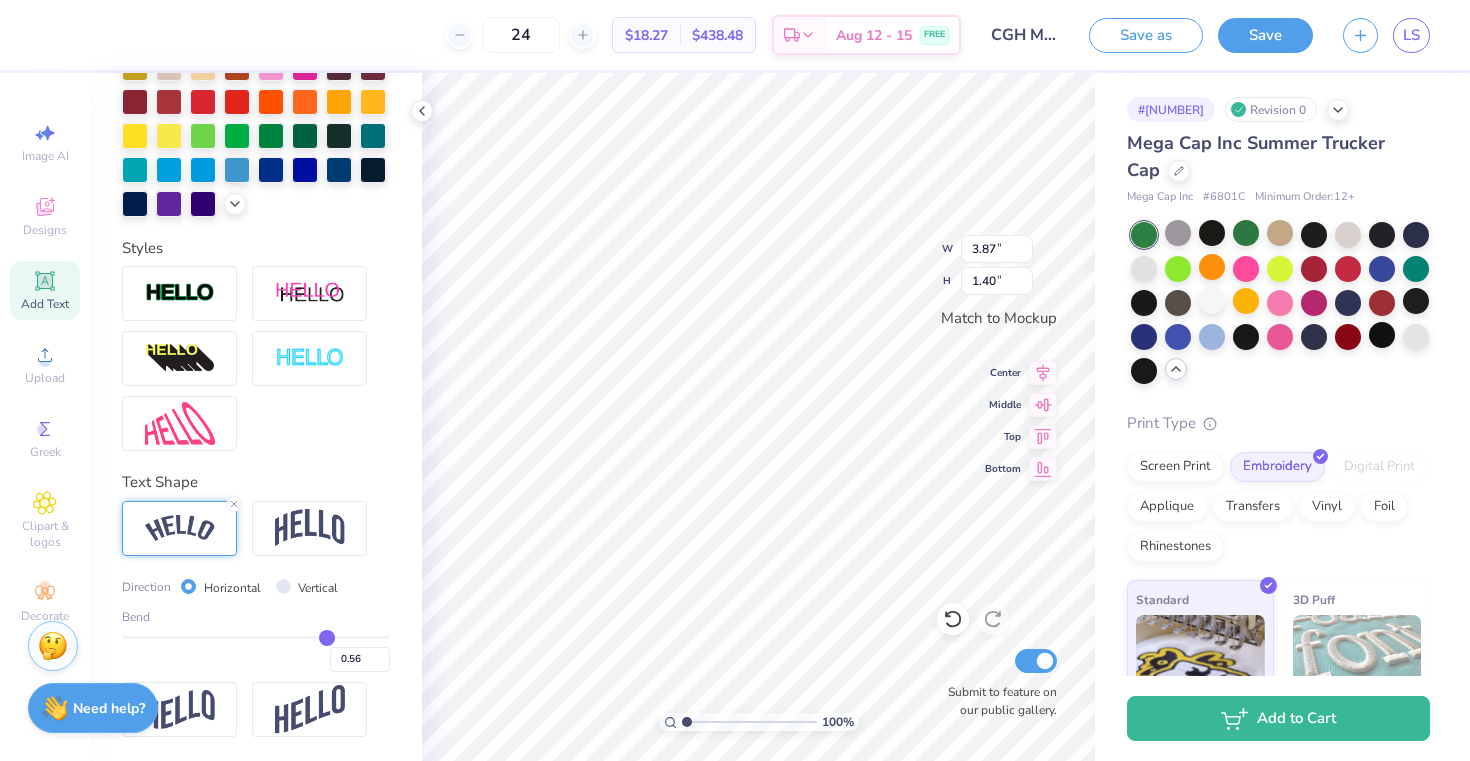 type on "0.55" 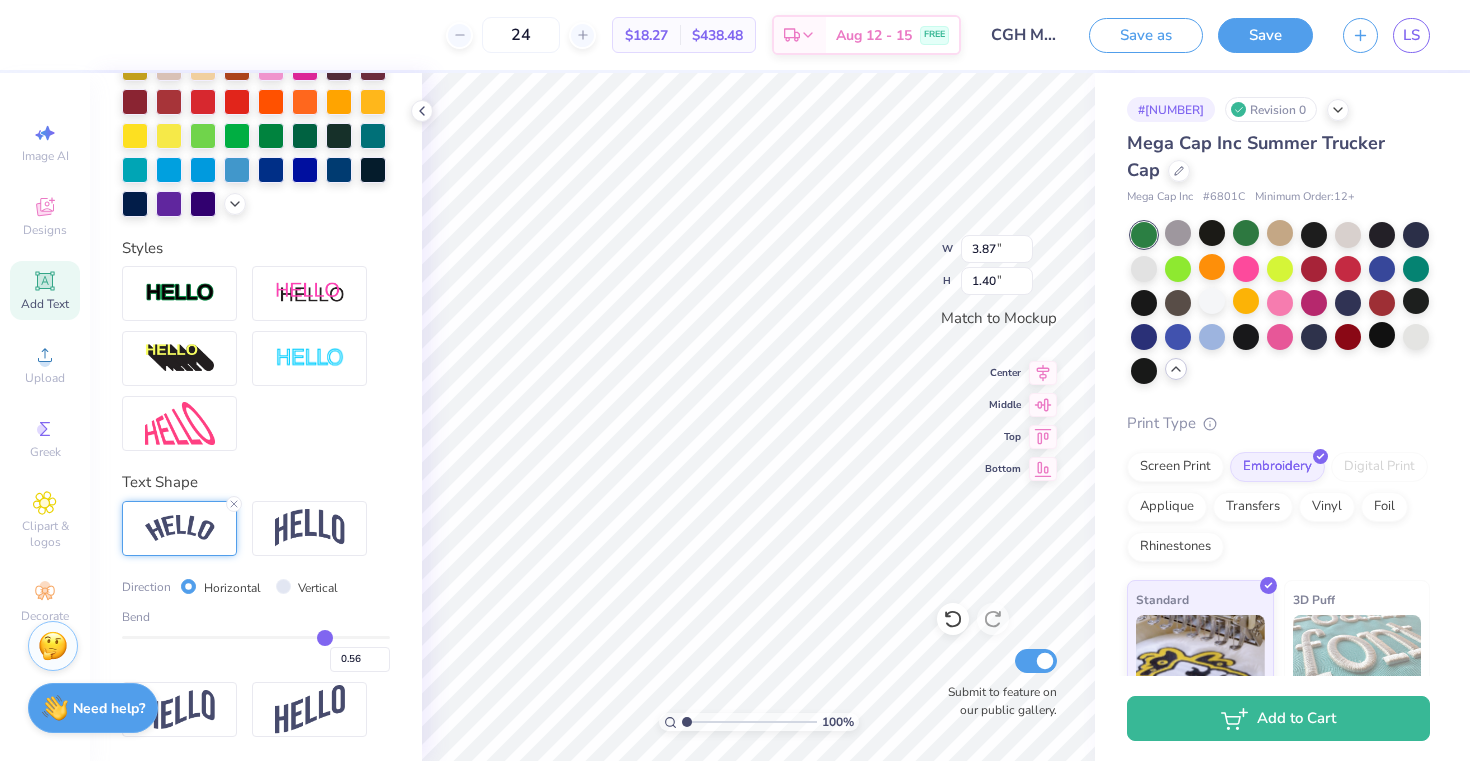 type on "0.55" 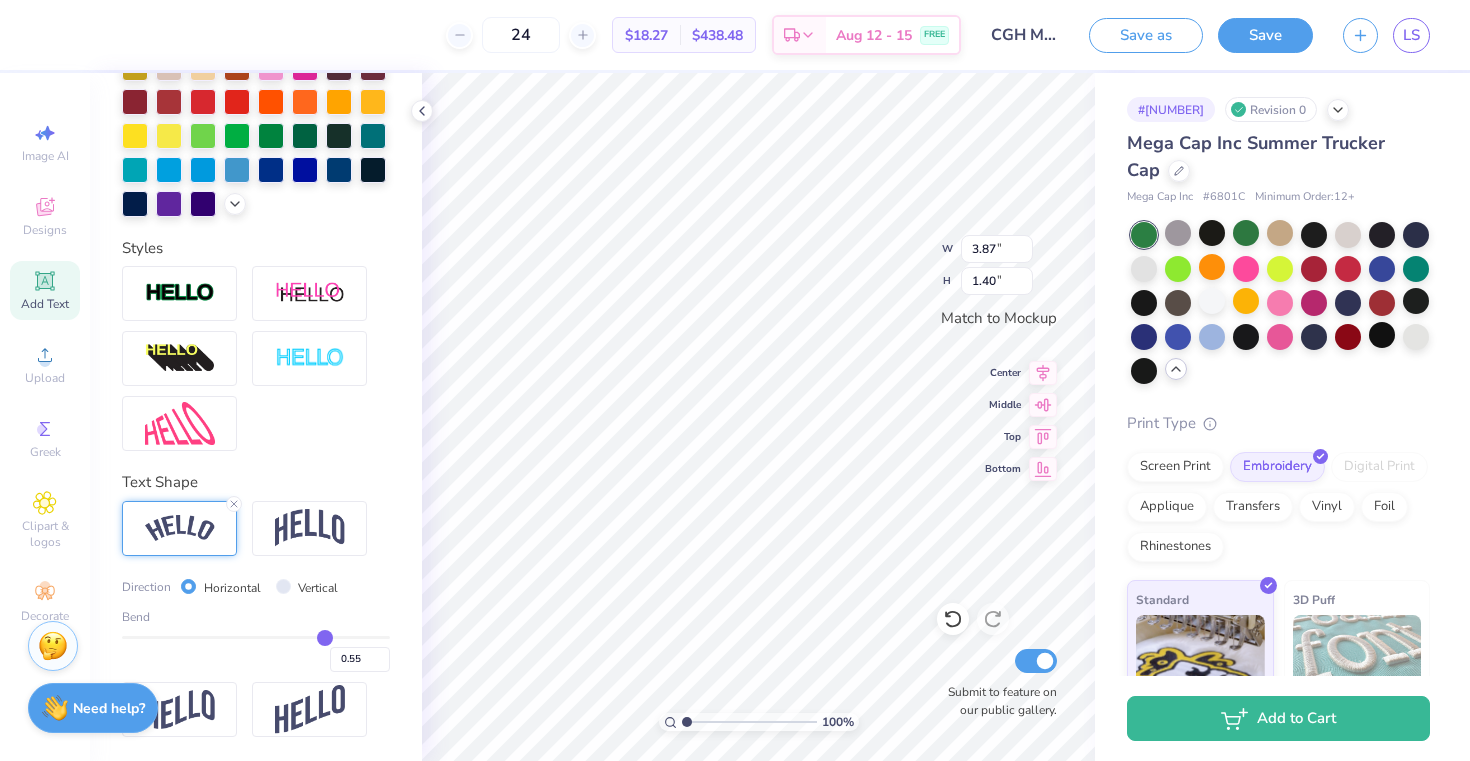 type on "0.53" 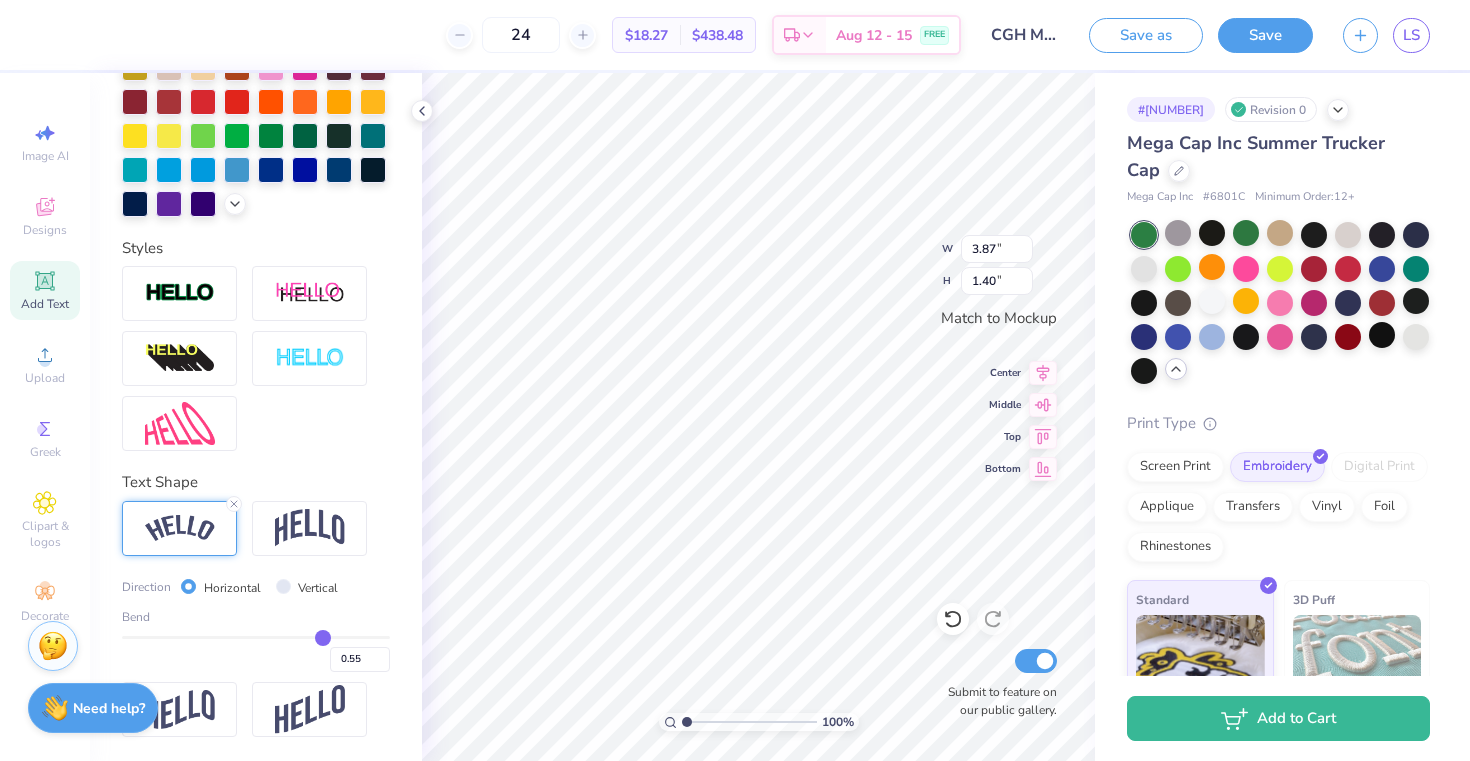 type on "0.53" 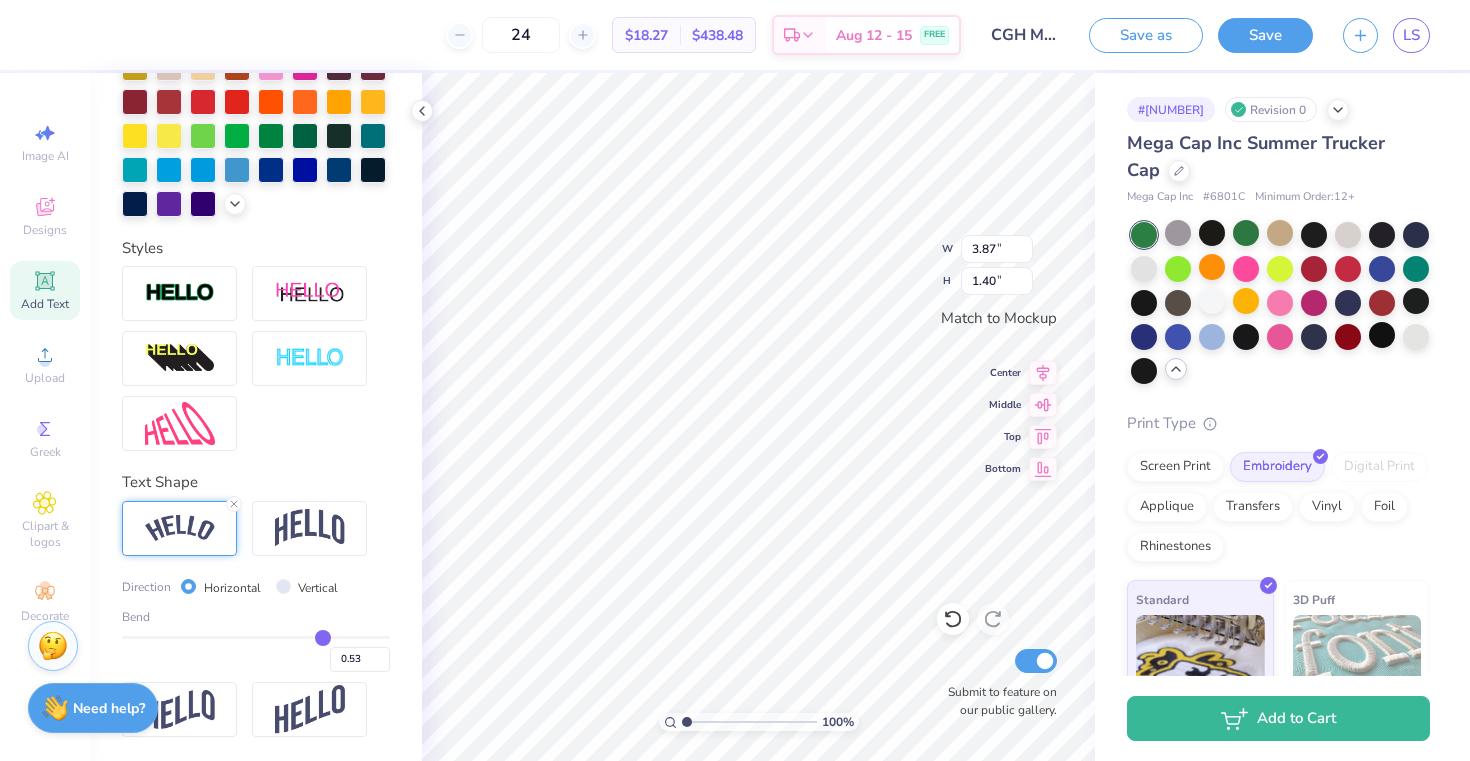 type on "0.51" 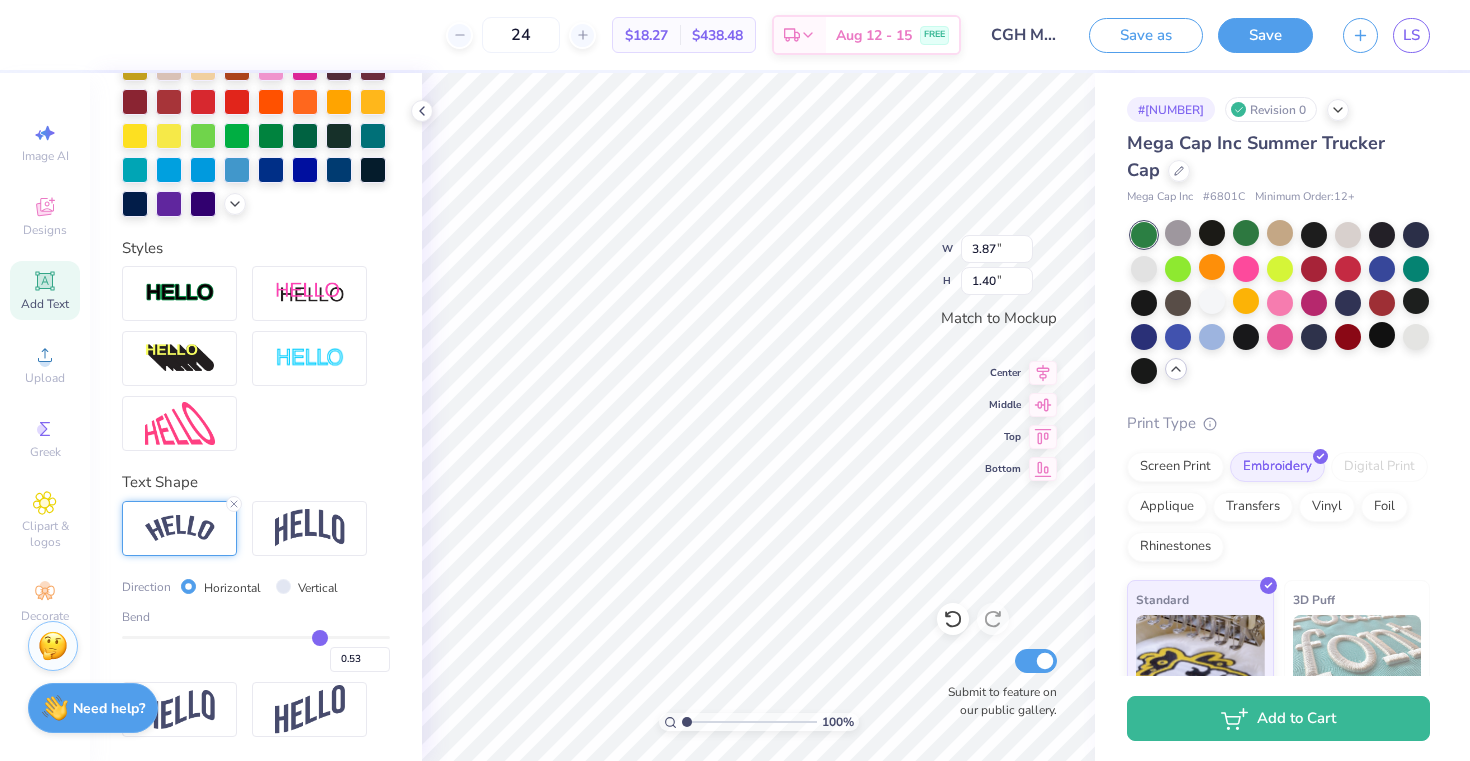 type on "0.51" 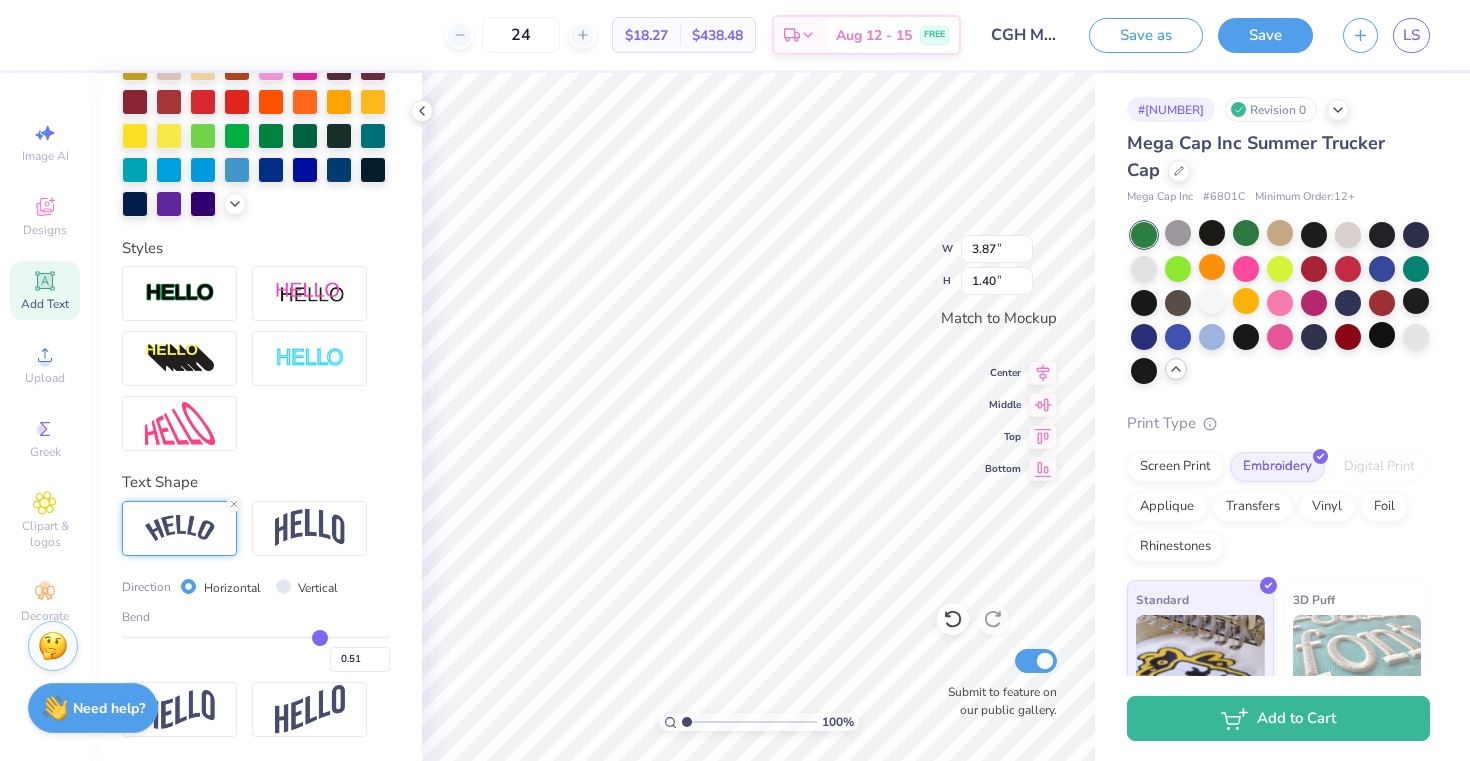 type on "0.5" 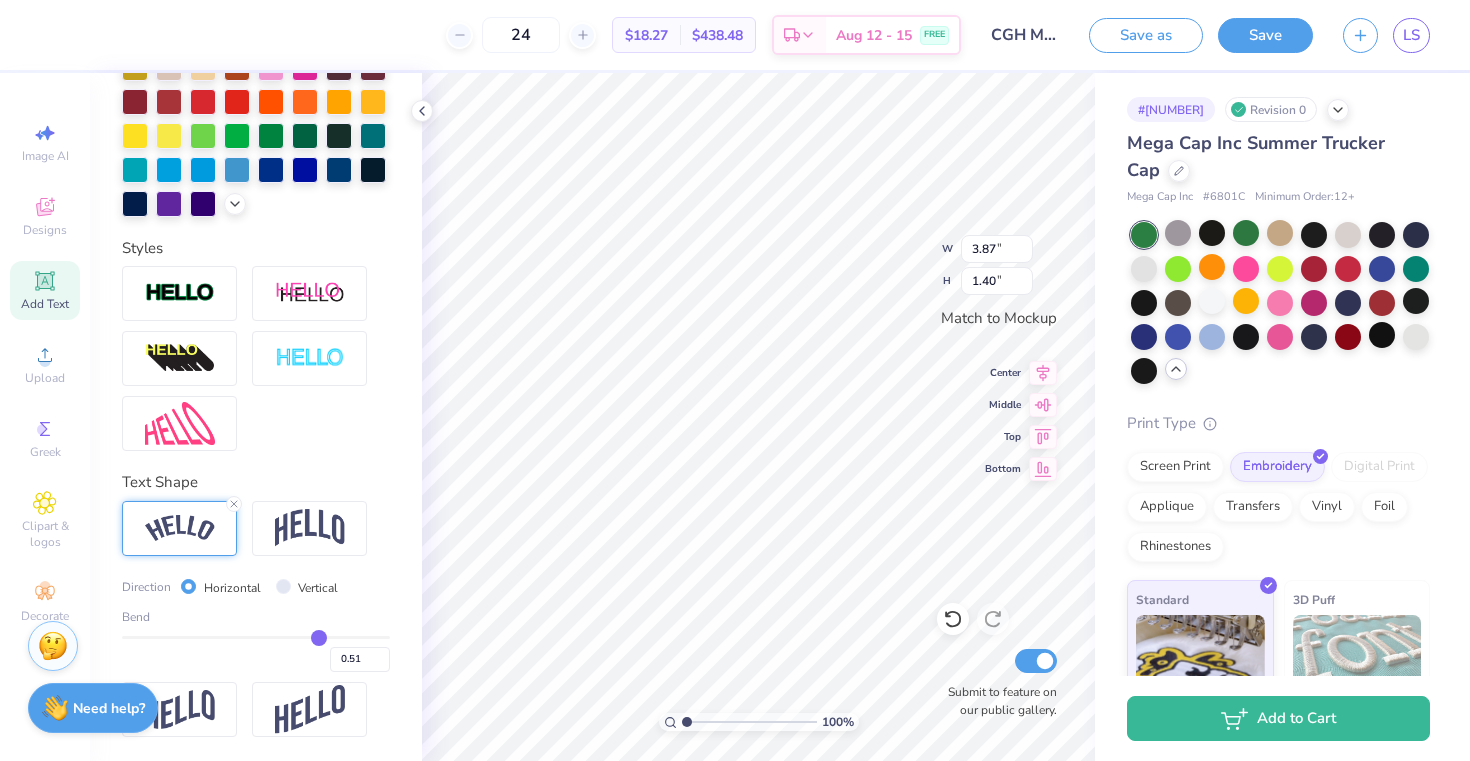 type on "0.50" 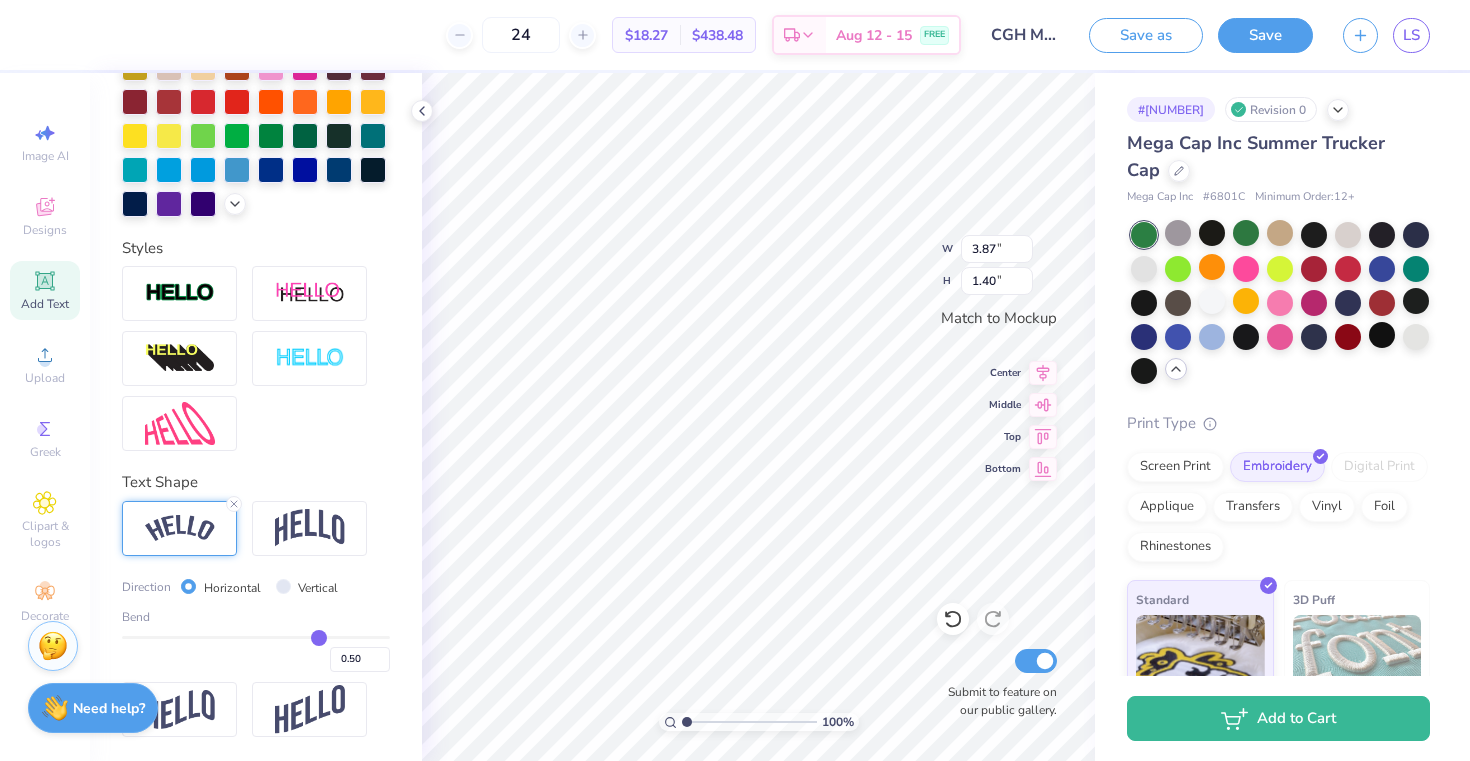 type on "0.49" 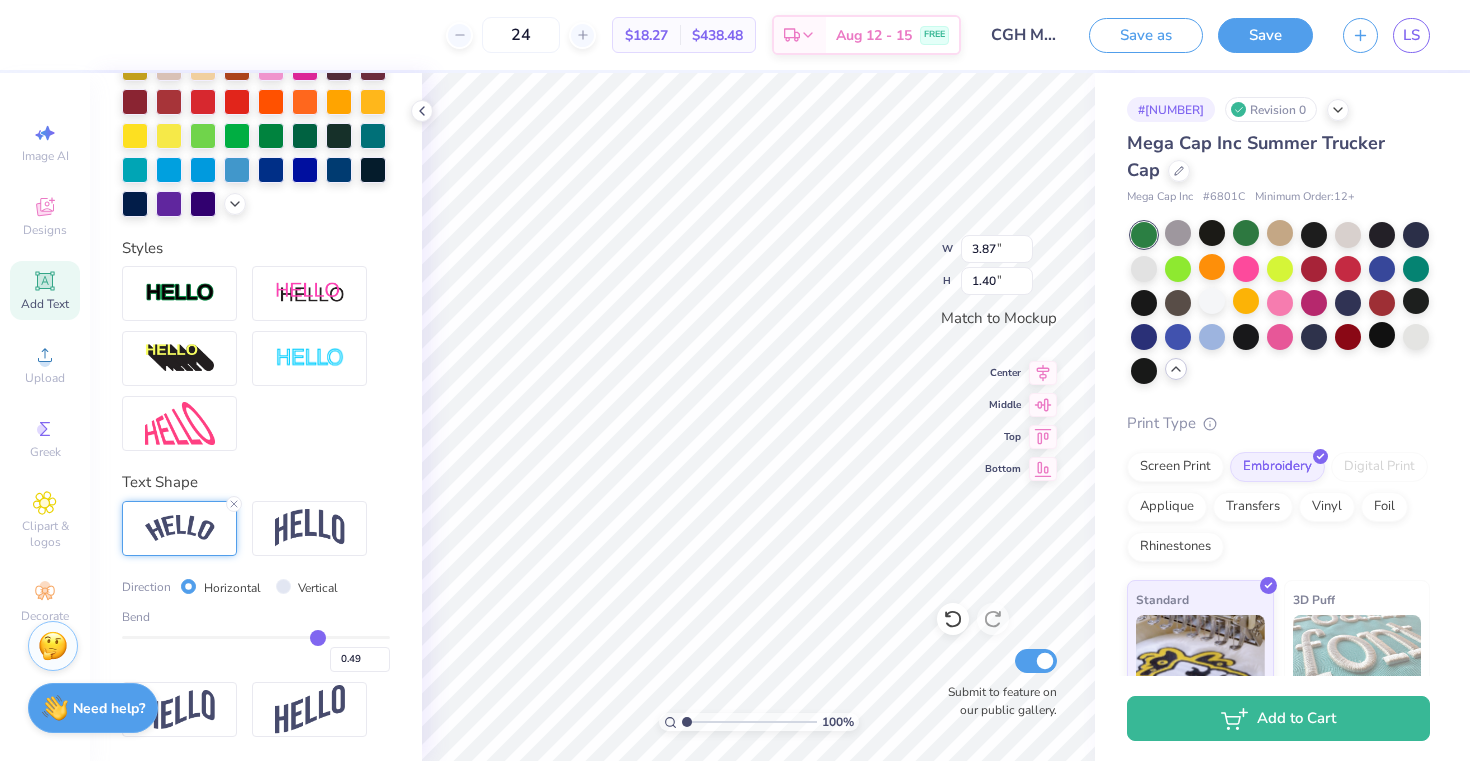type on "0.48" 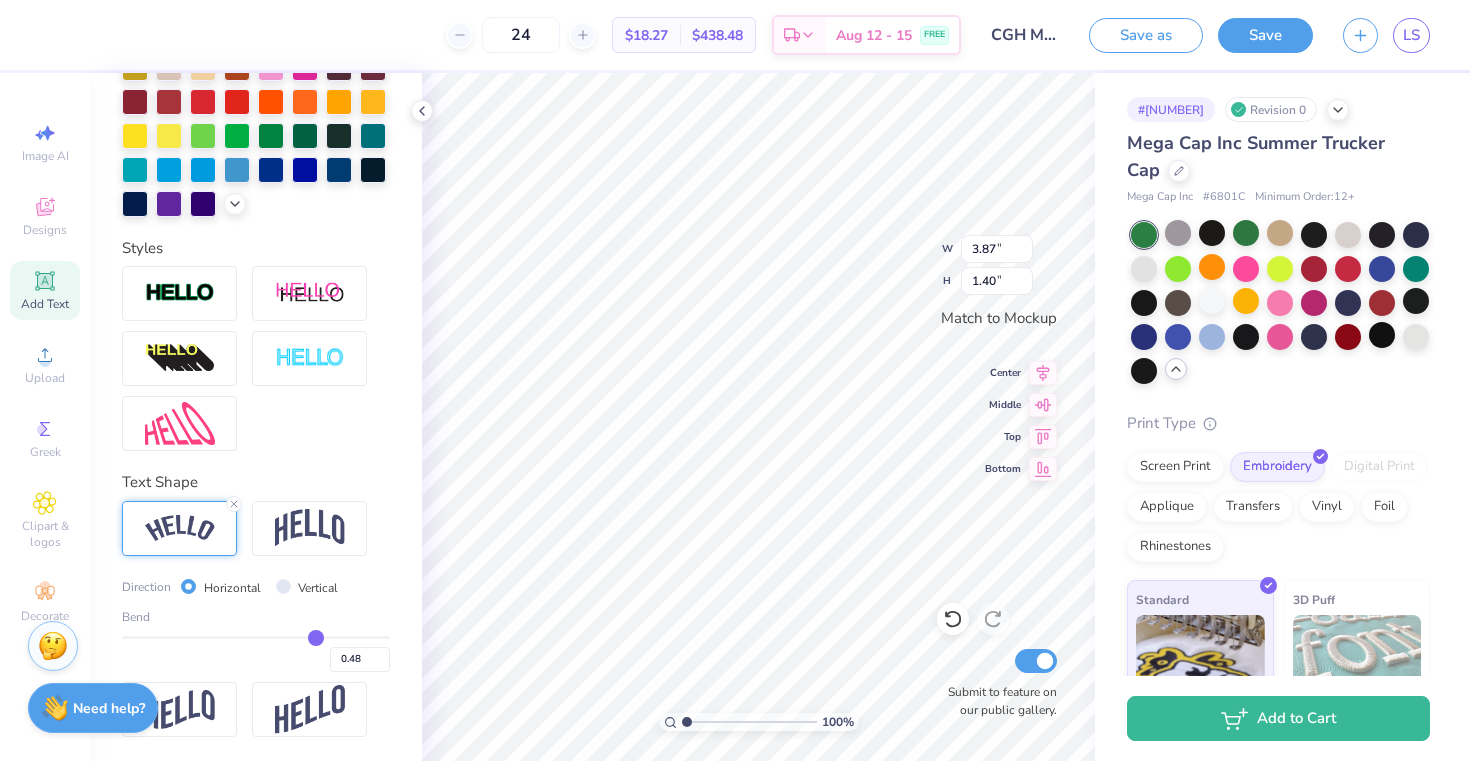type on "0.47" 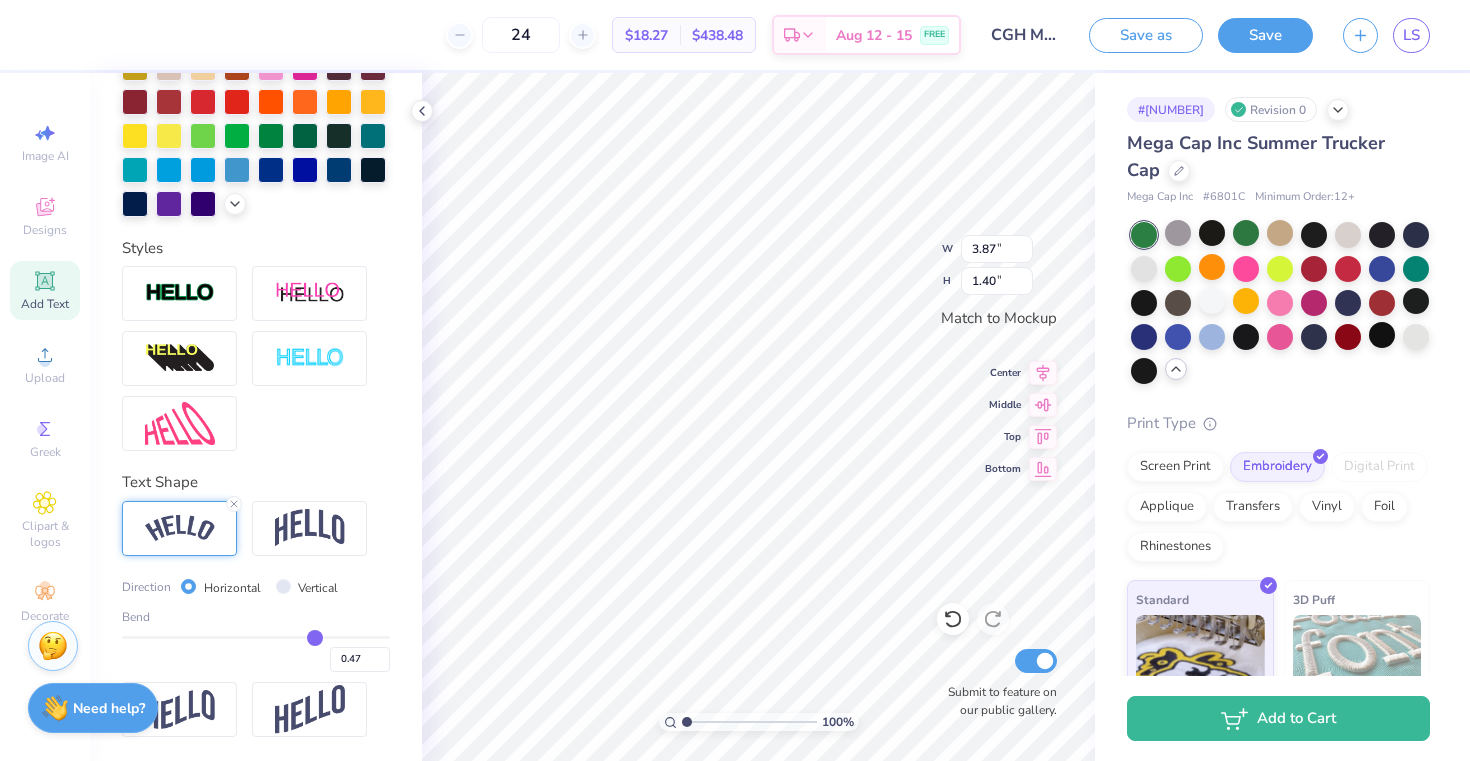 type on "0.46" 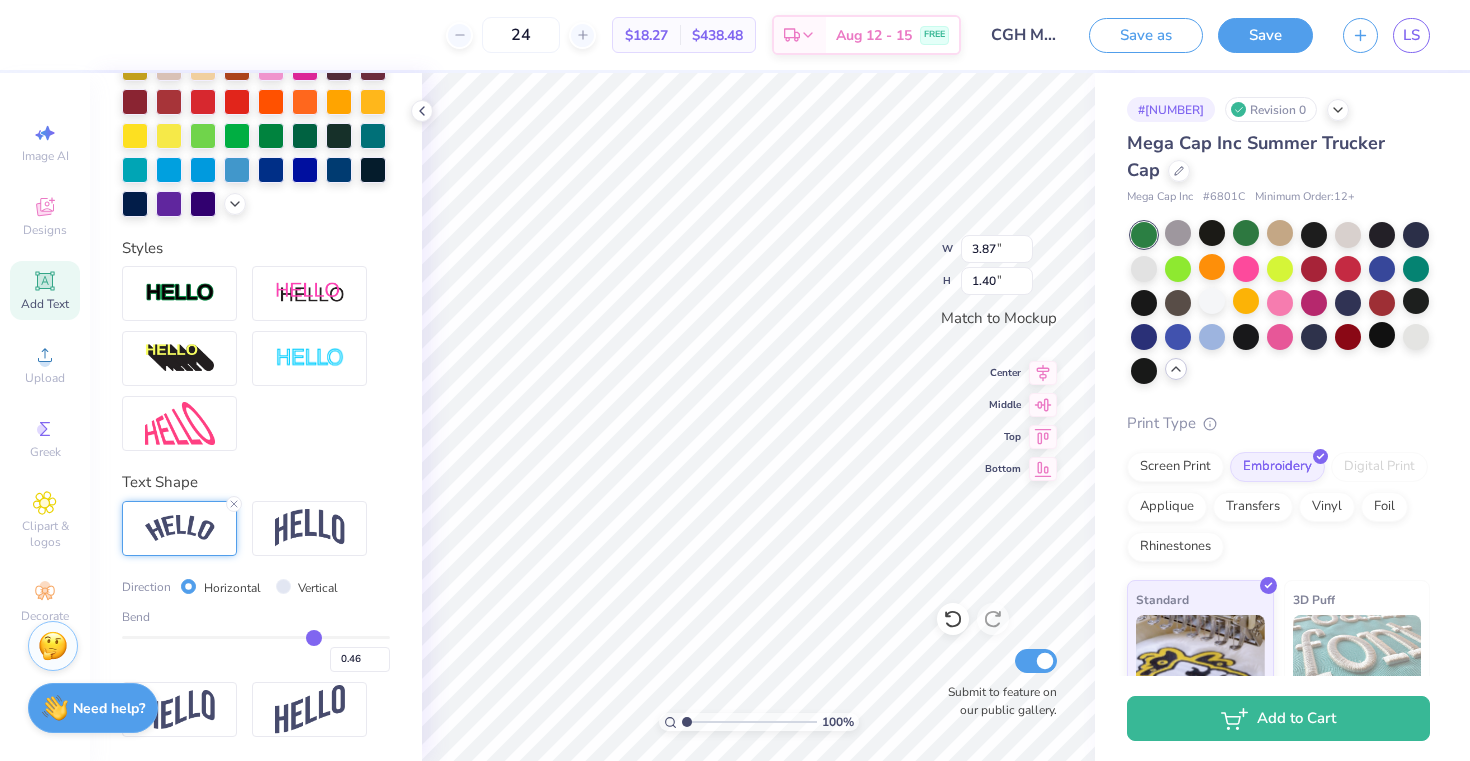 type on "0.45" 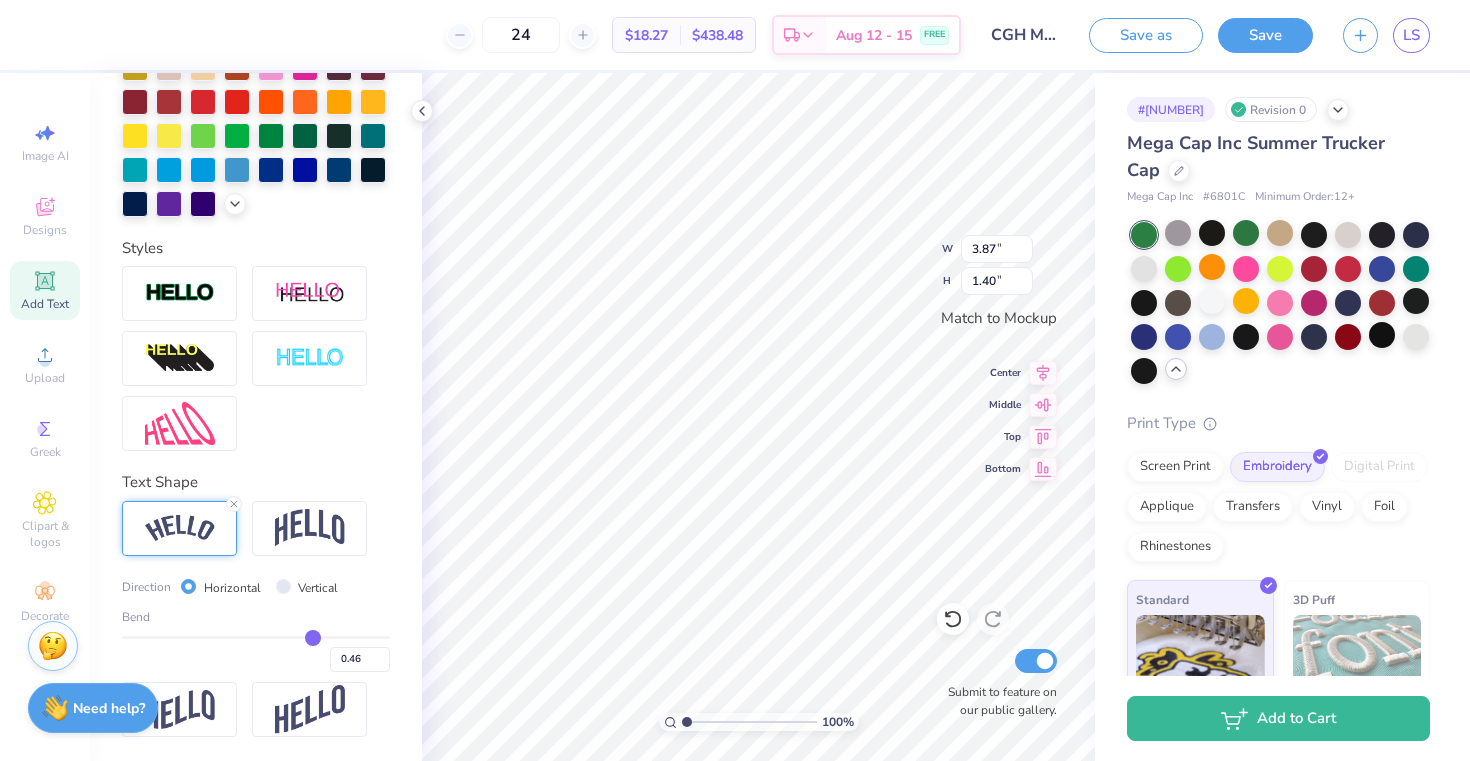 type on "0.45" 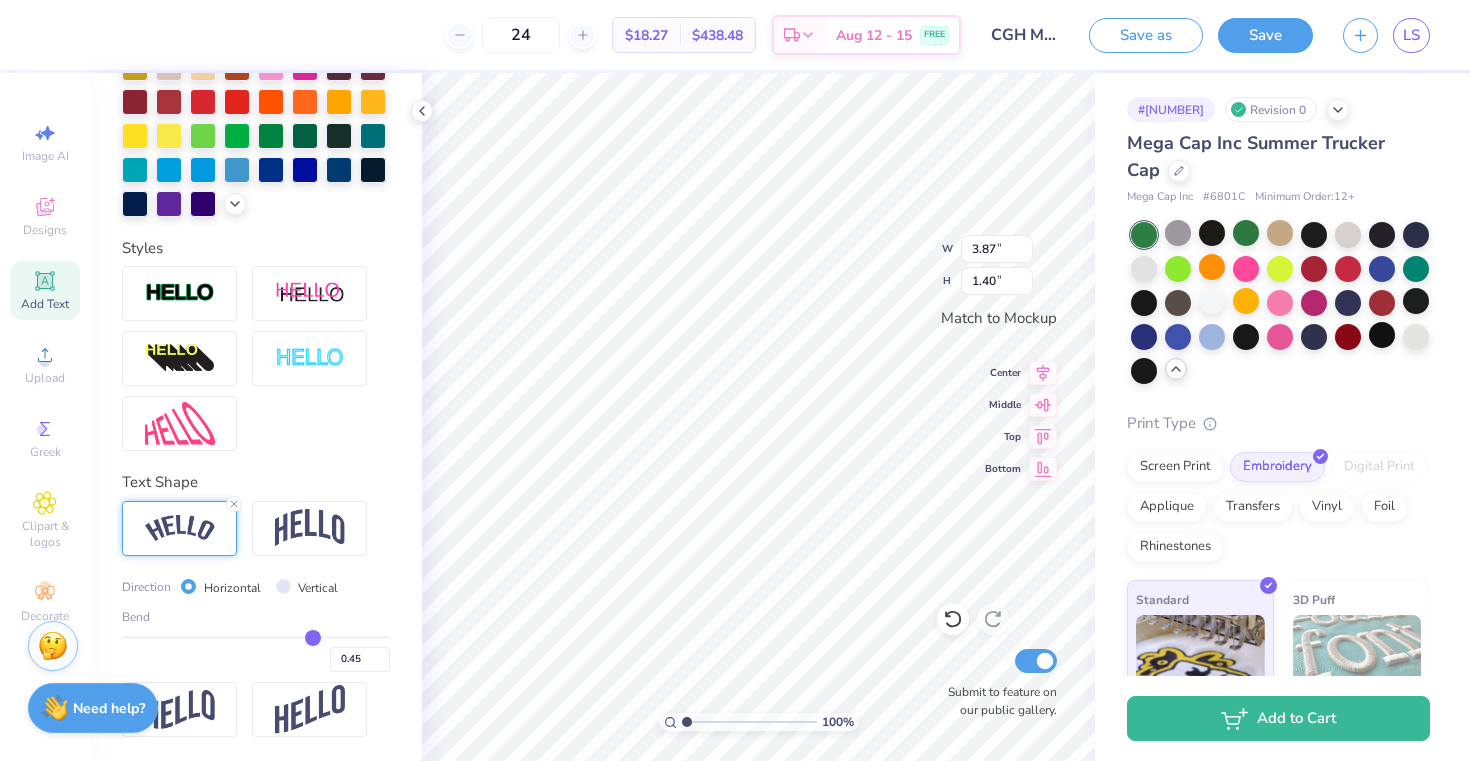 drag, startPoint x: 326, startPoint y: 638, endPoint x: 313, endPoint y: 638, distance: 13 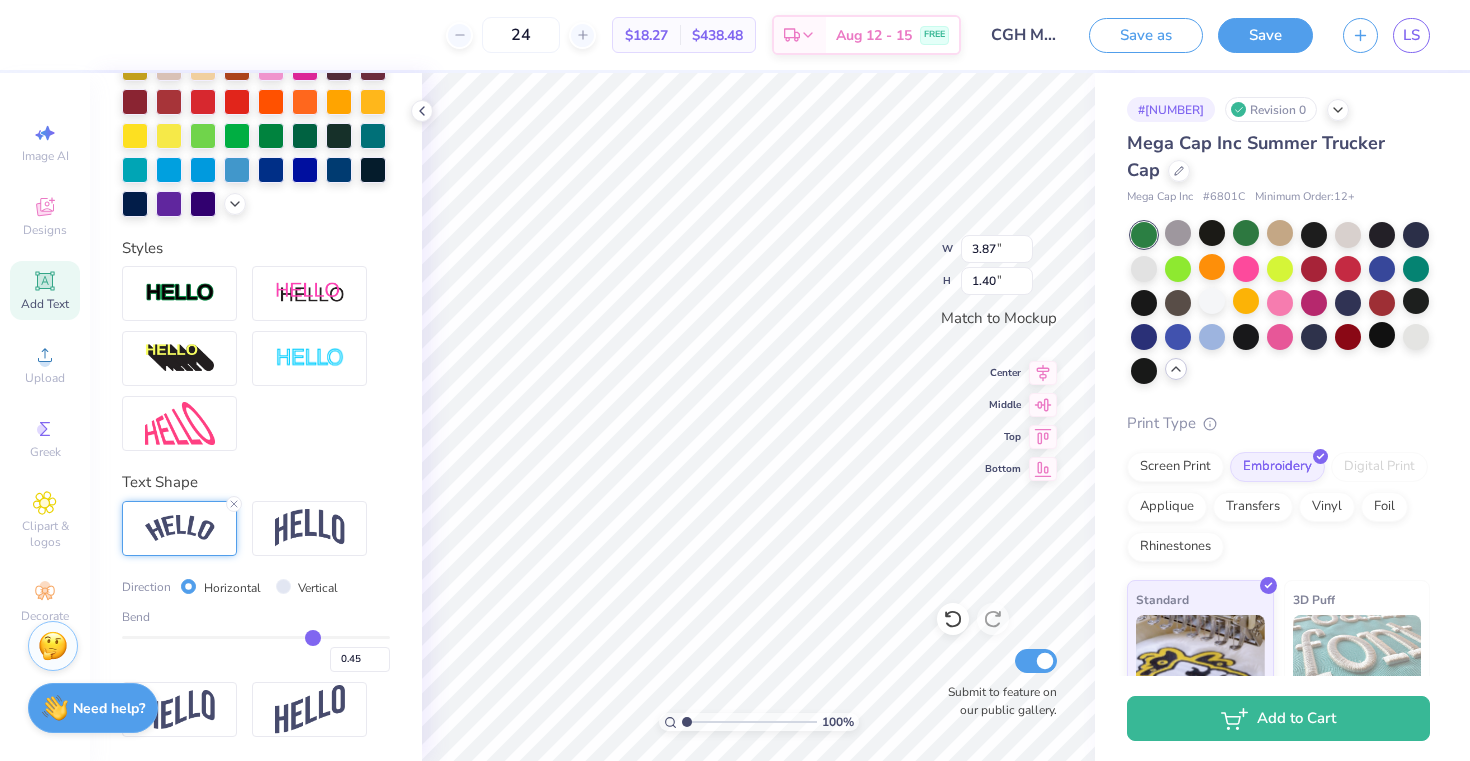 type 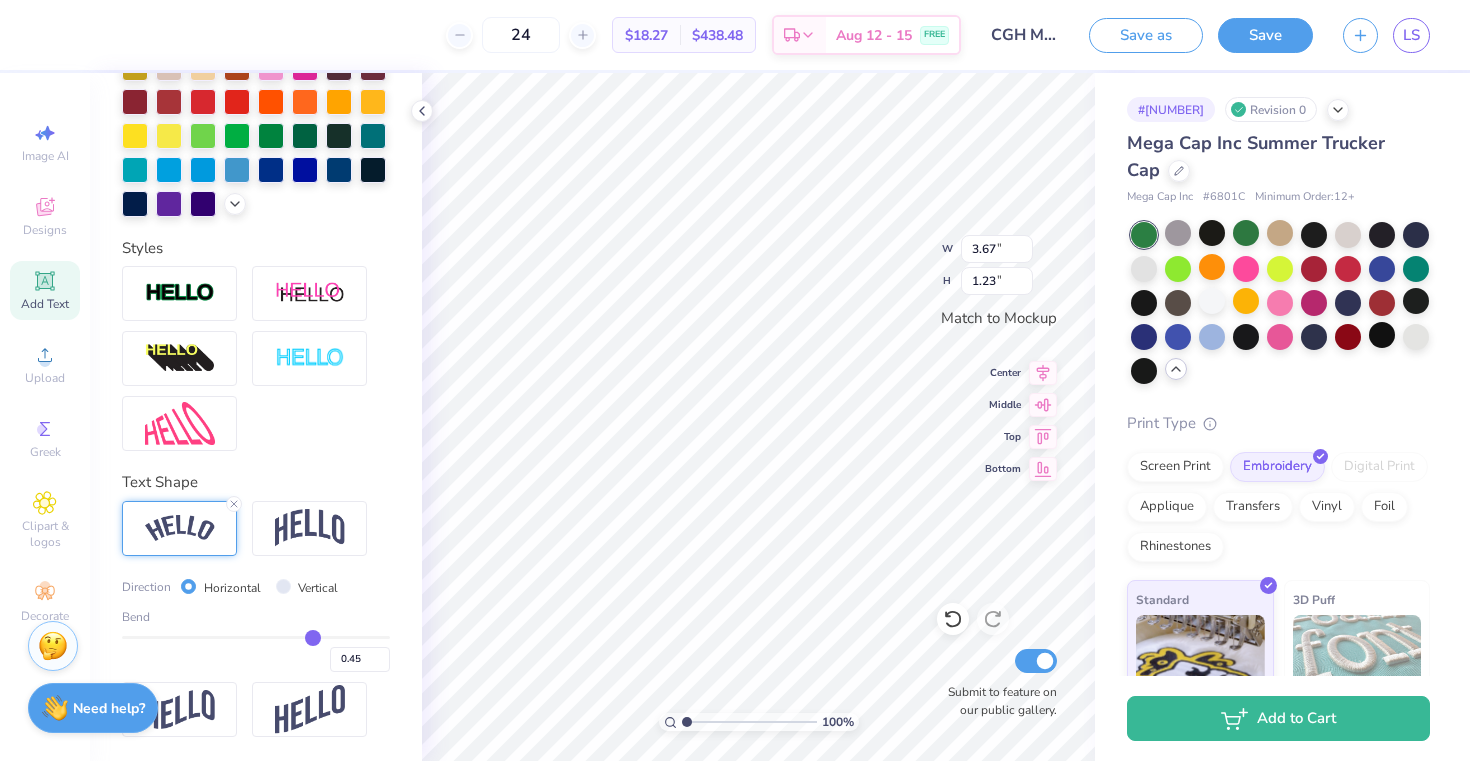 click at bounding box center (256, 637) 